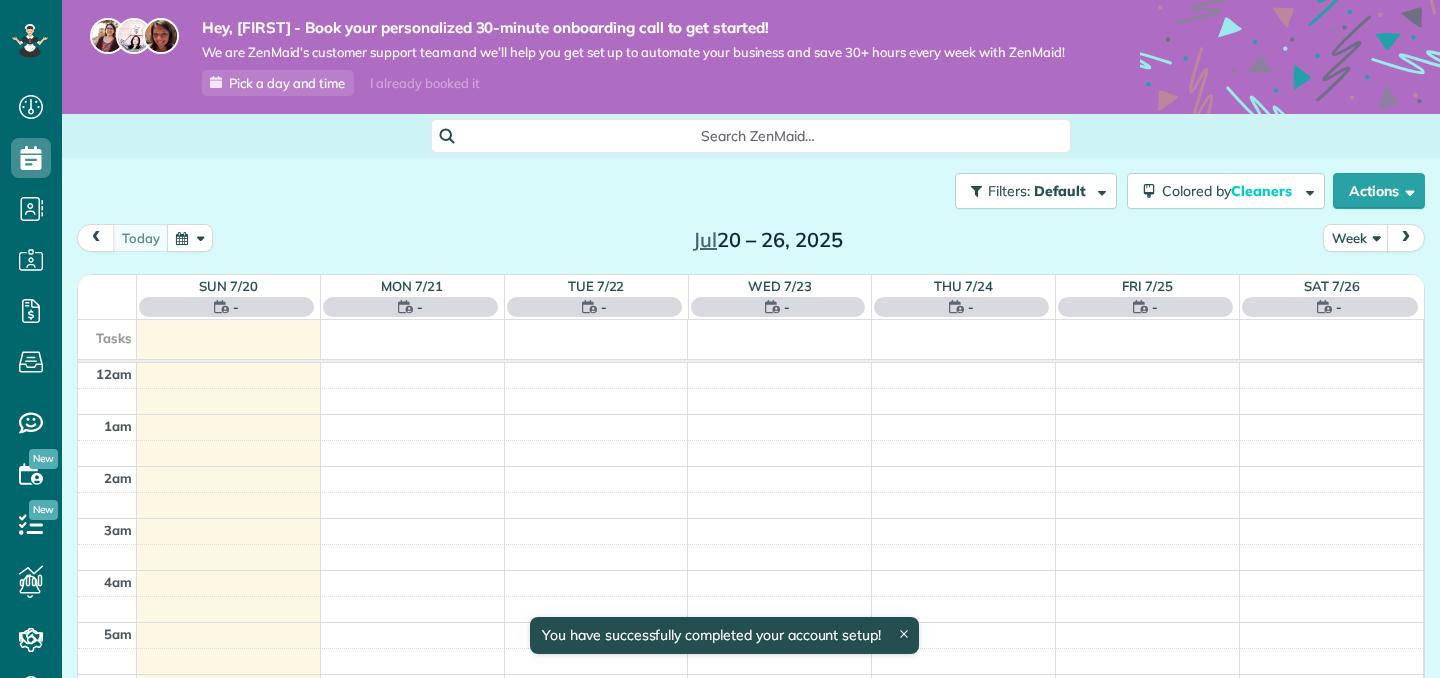 scroll, scrollTop: 0, scrollLeft: 0, axis: both 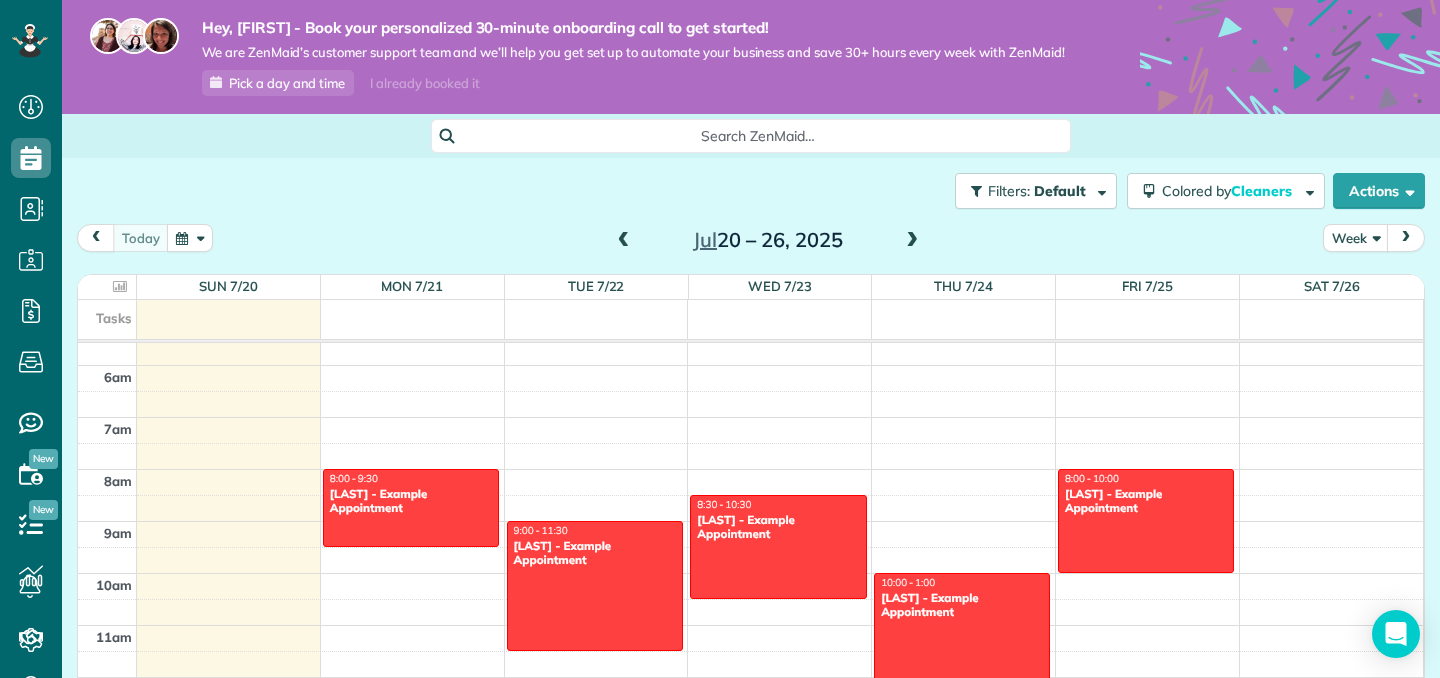 click on "I already booked it" at bounding box center [424, 83] 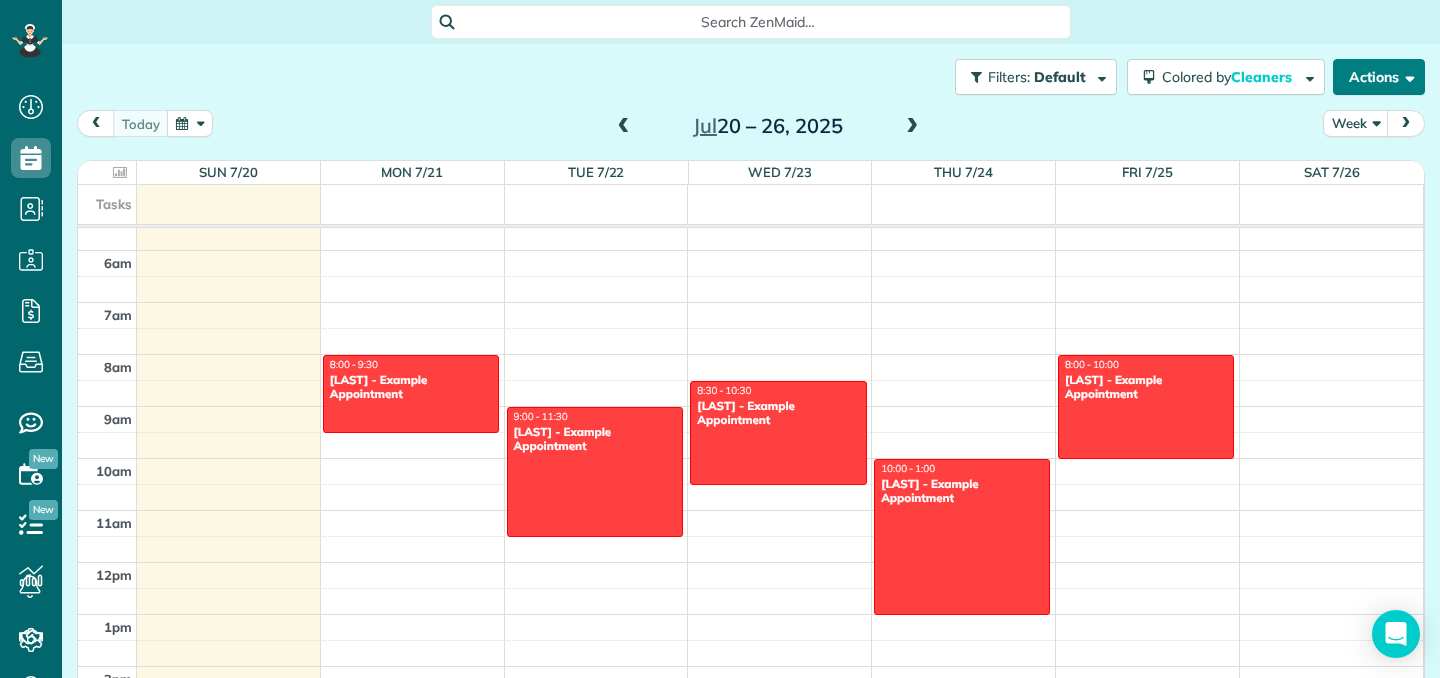 click at bounding box center (1406, 76) 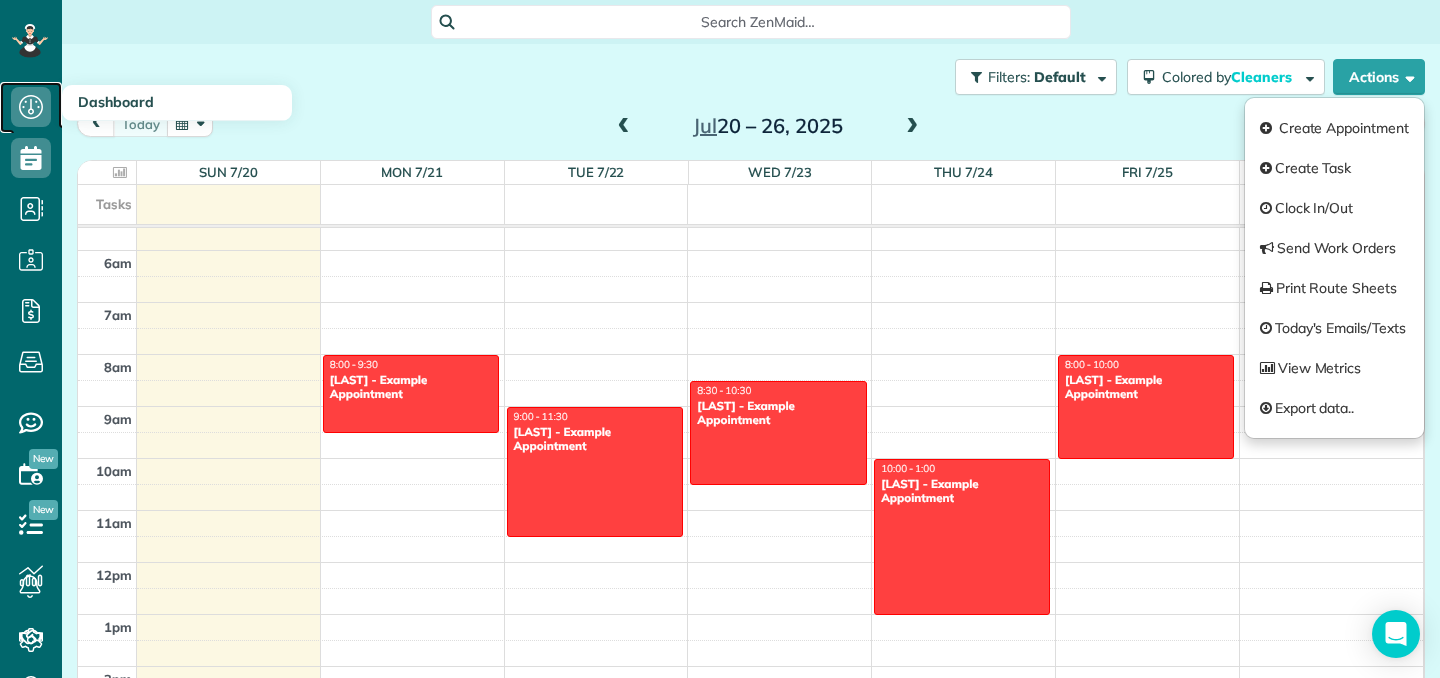 click 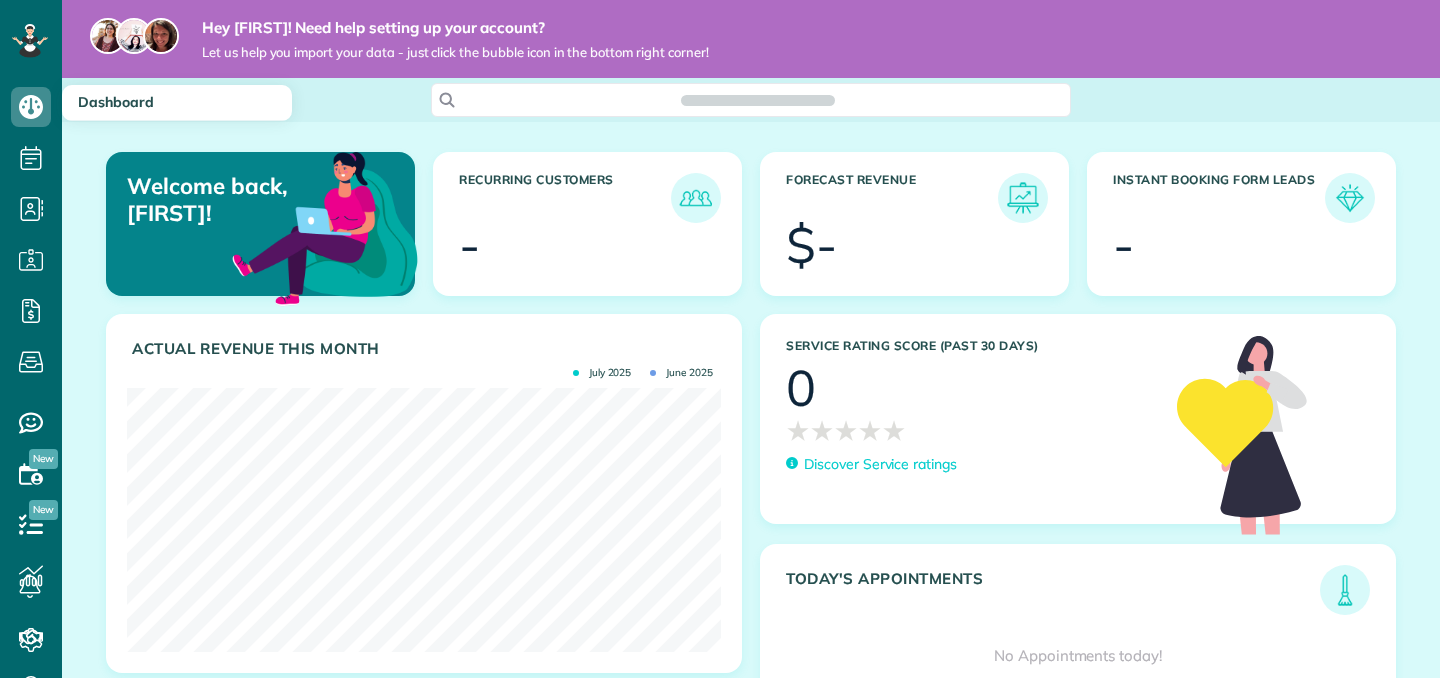 scroll, scrollTop: 0, scrollLeft: 0, axis: both 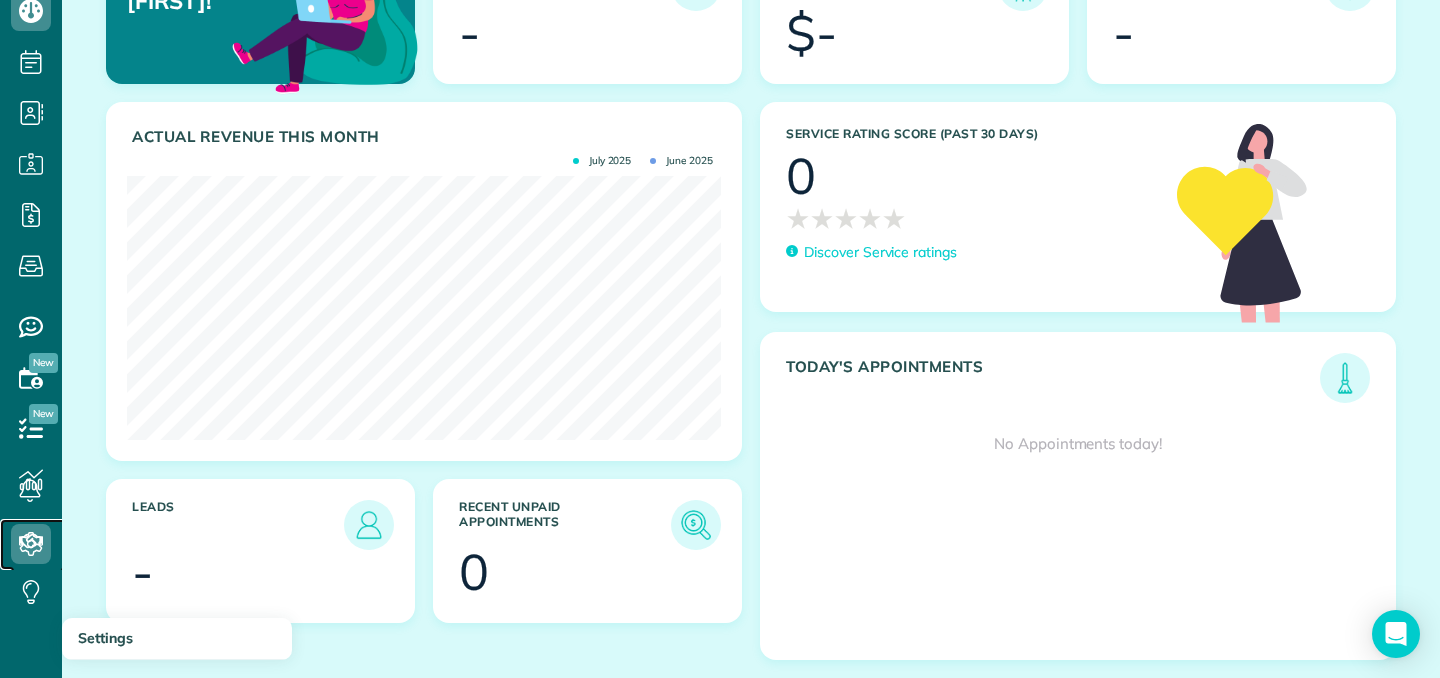 click 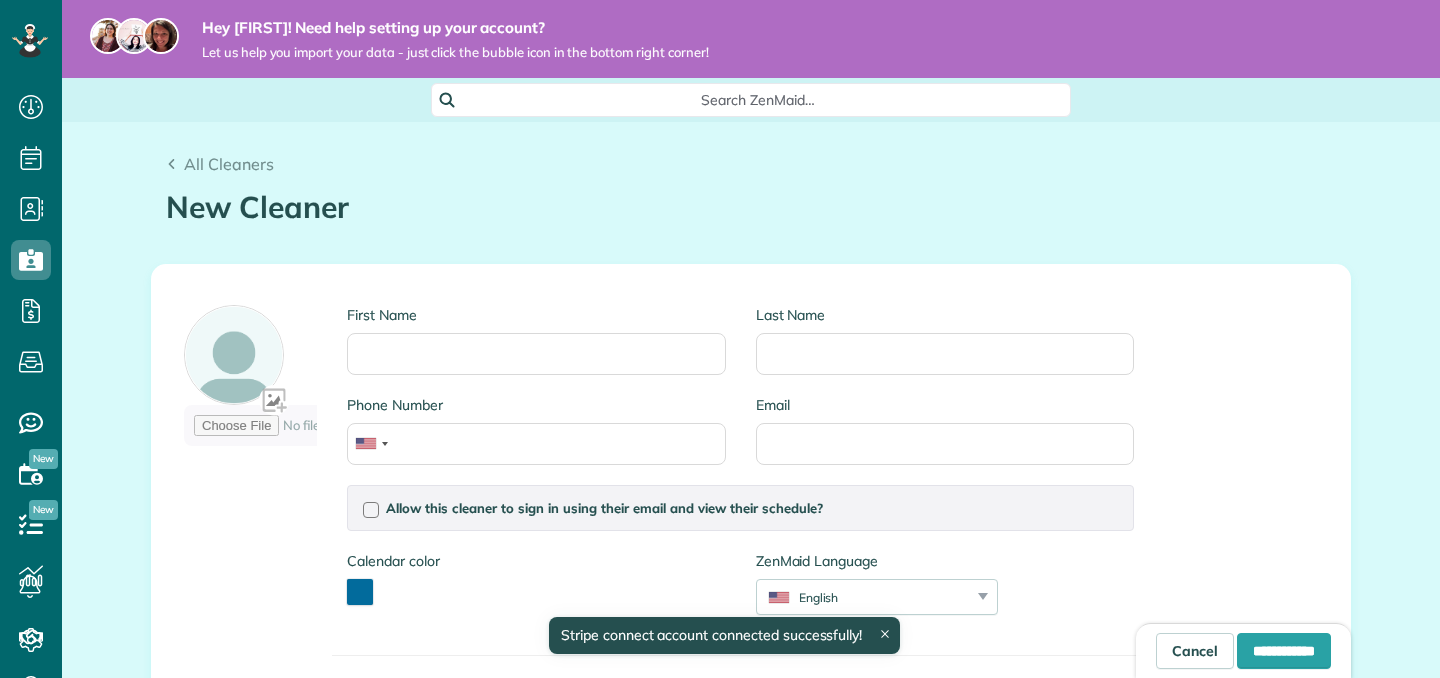 scroll, scrollTop: 0, scrollLeft: 0, axis: both 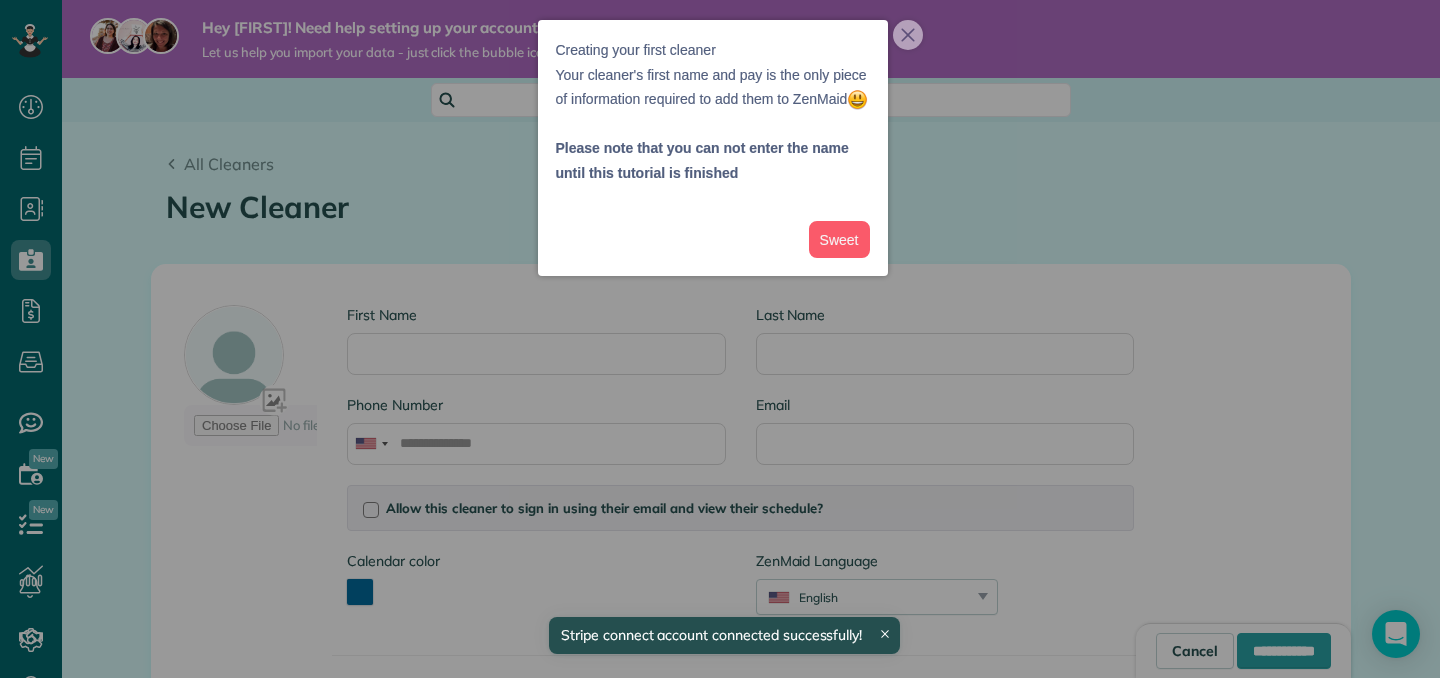 click on "Dashboard
Scheduling
Calendar View
List View
Dispatch View - Weekly scheduling (Beta)" at bounding box center [720, 339] 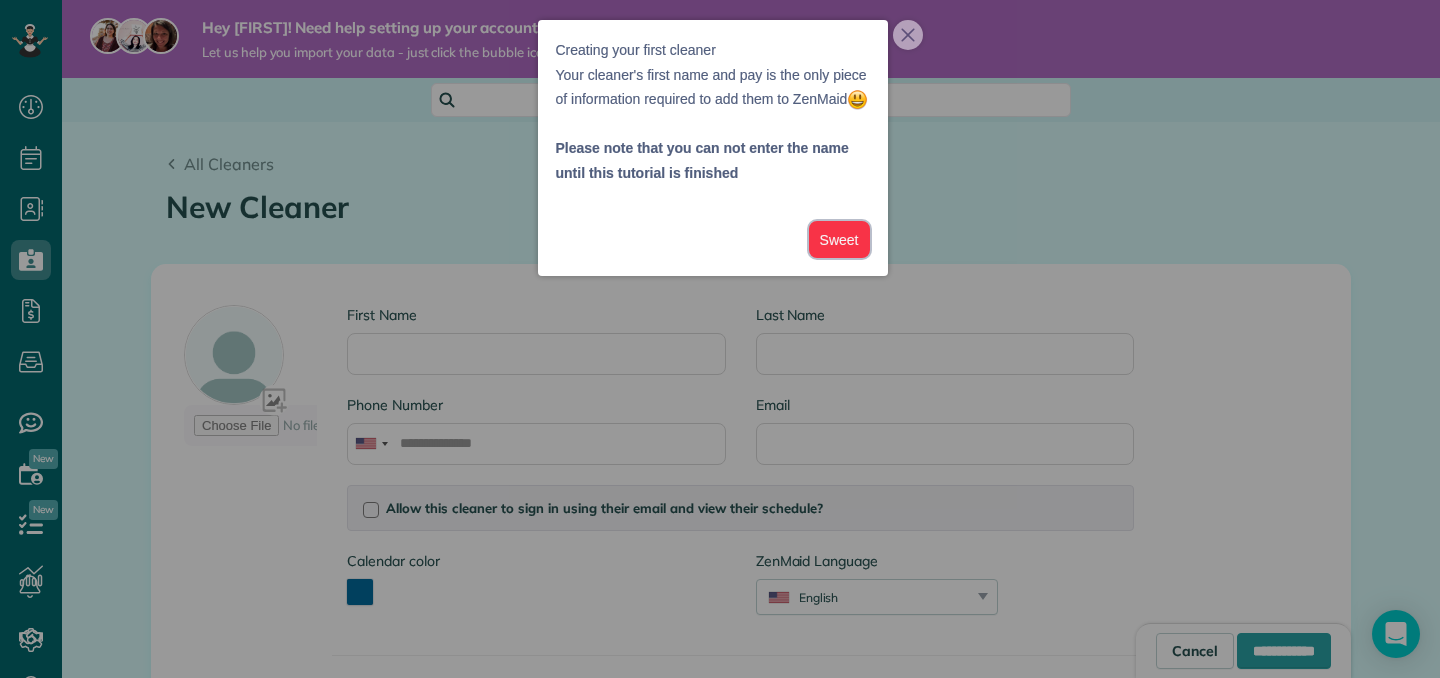 click on "Sweet" at bounding box center [839, 239] 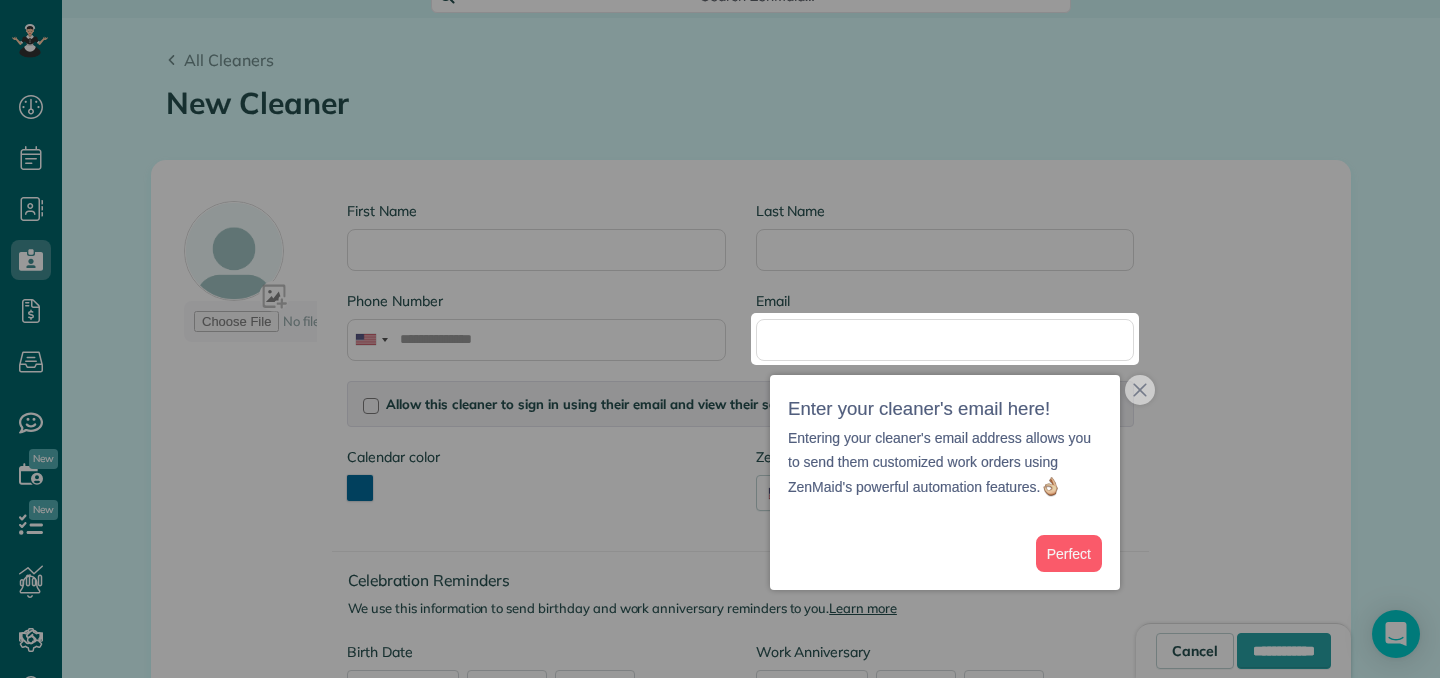 scroll, scrollTop: 104, scrollLeft: 0, axis: vertical 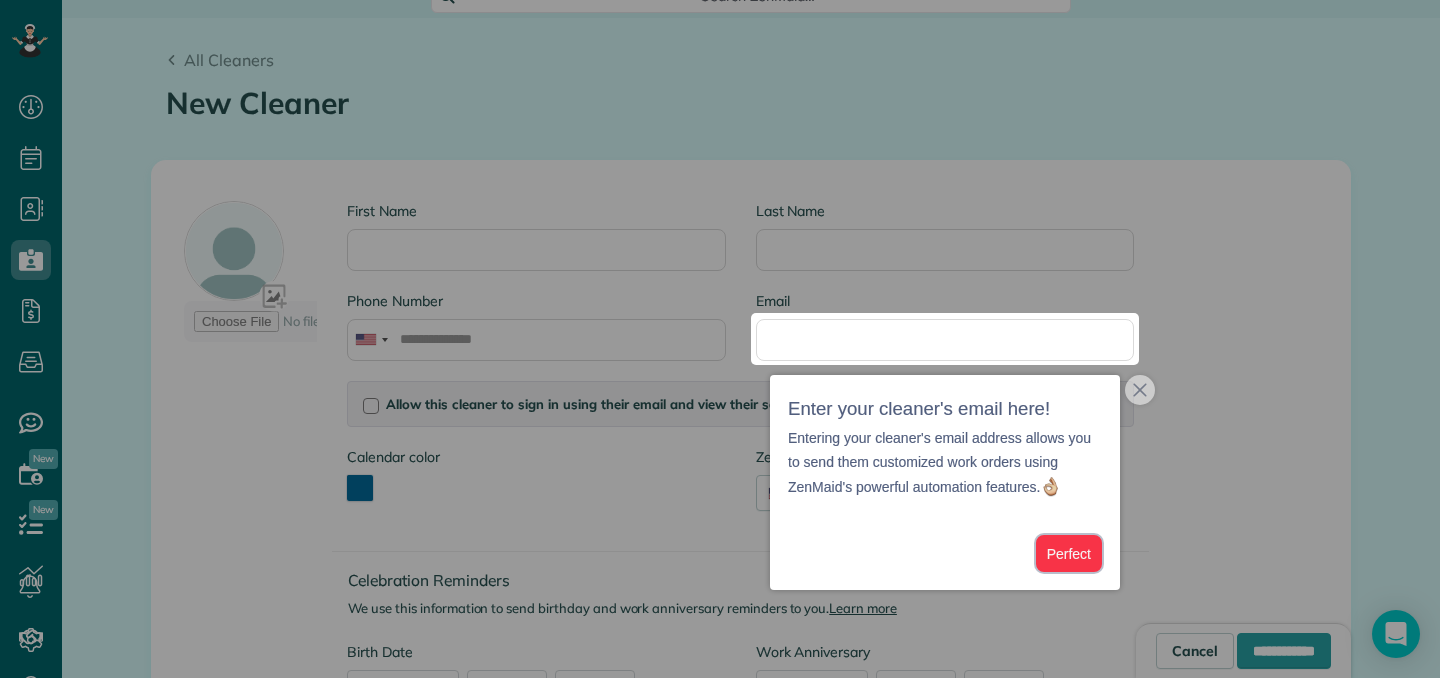 click on "Perfect" at bounding box center [1069, 553] 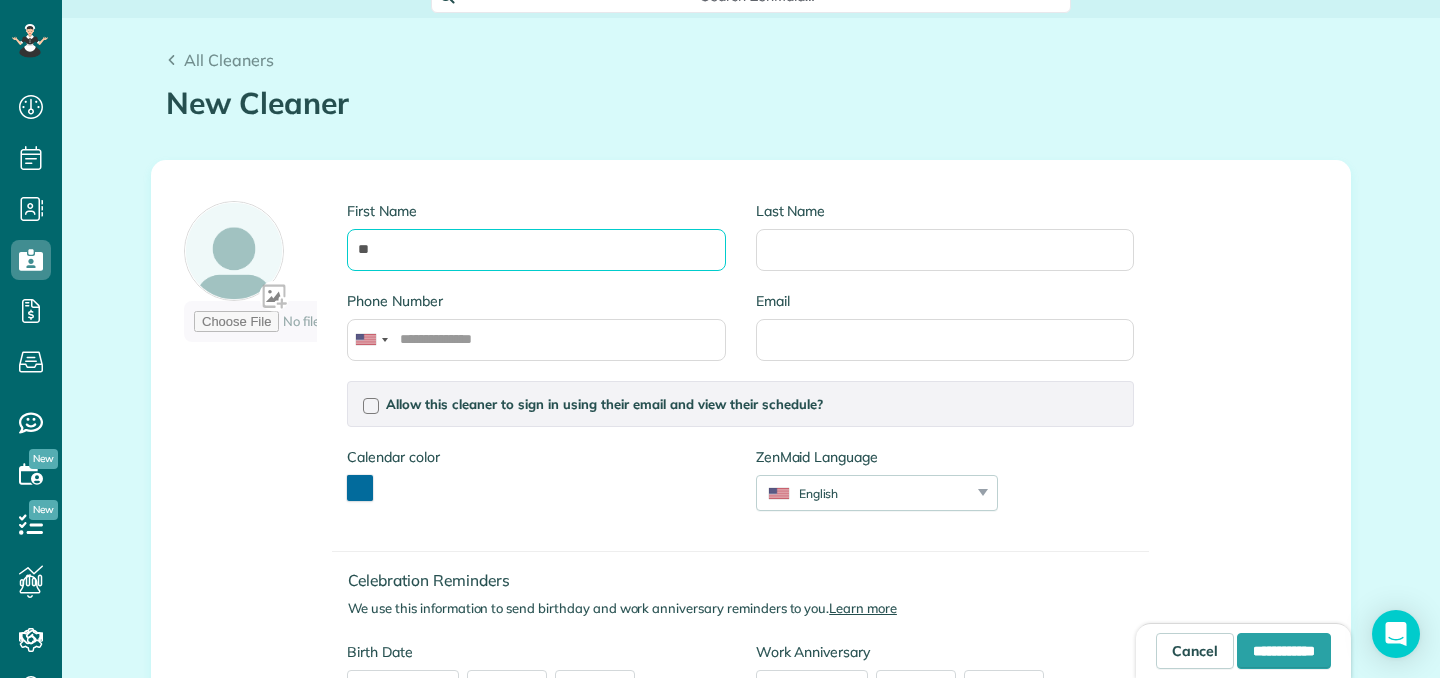 type on "*" 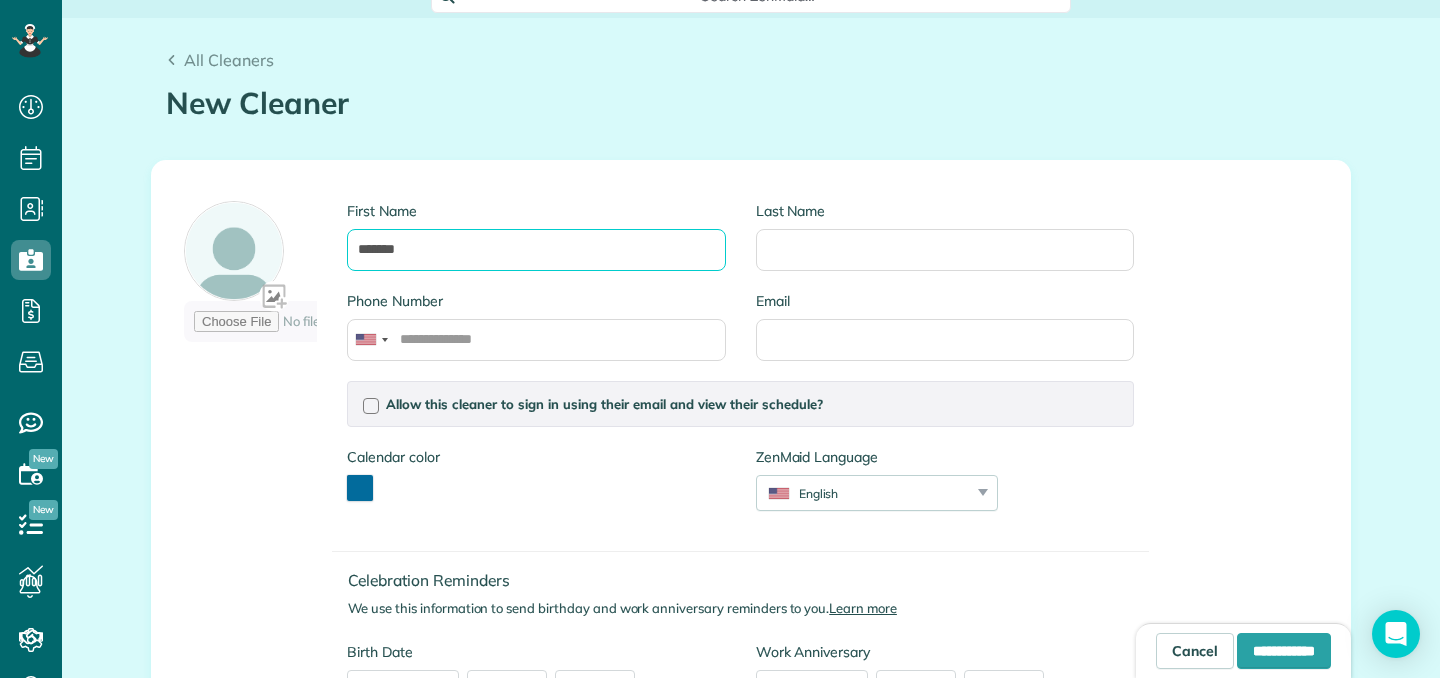 type on "*******" 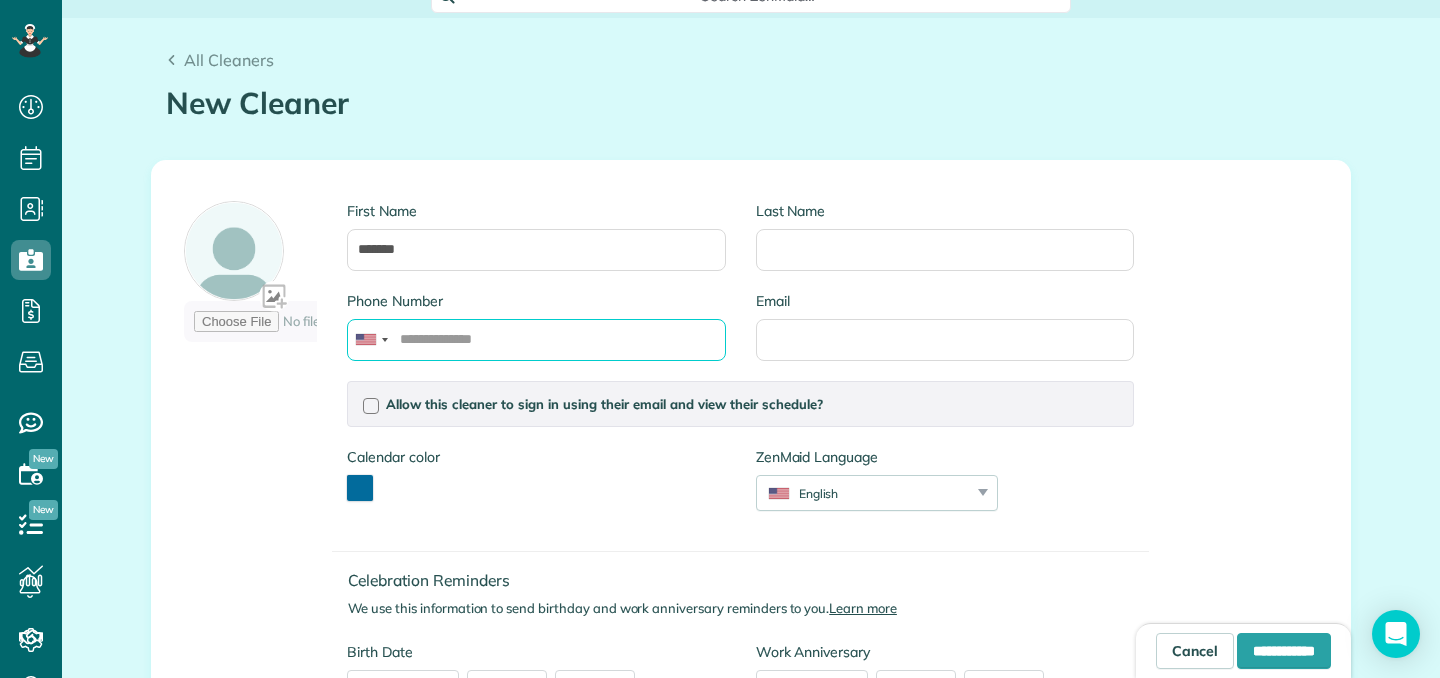 click on "Phone Number" at bounding box center (536, 340) 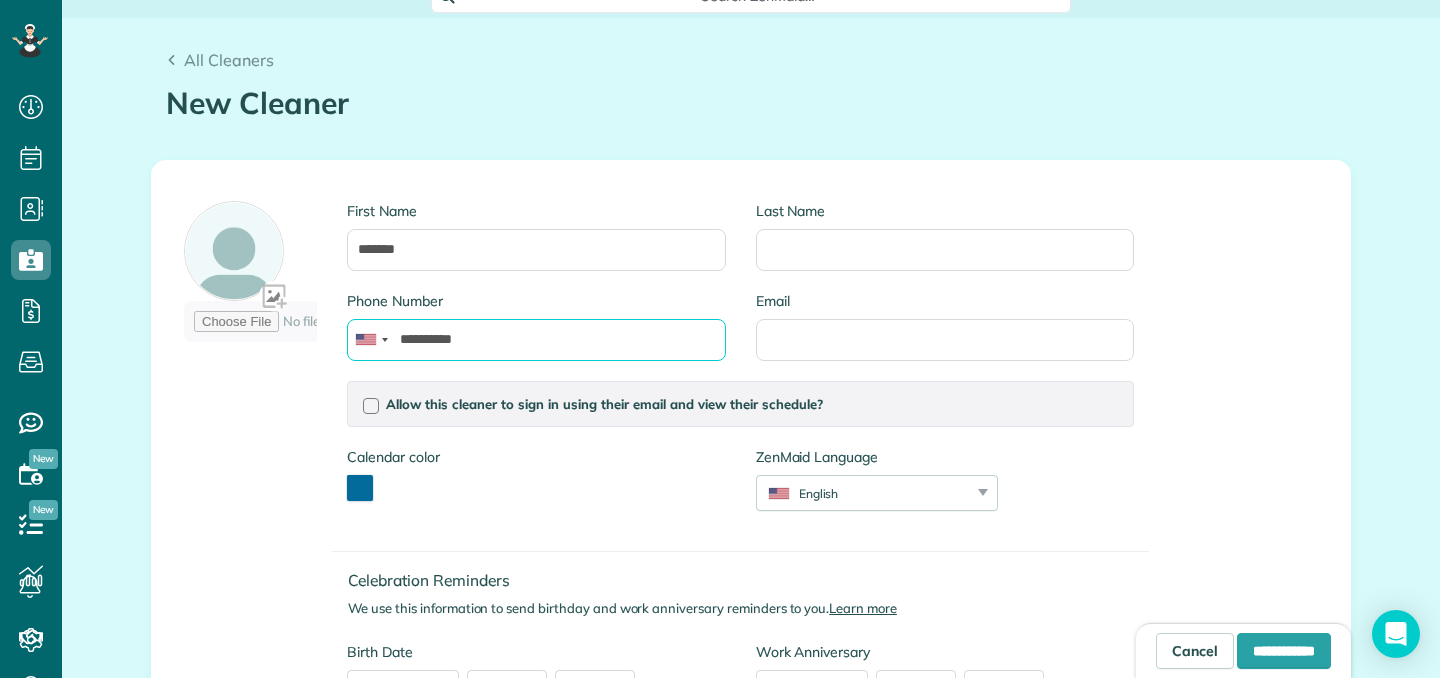 type on "**********" 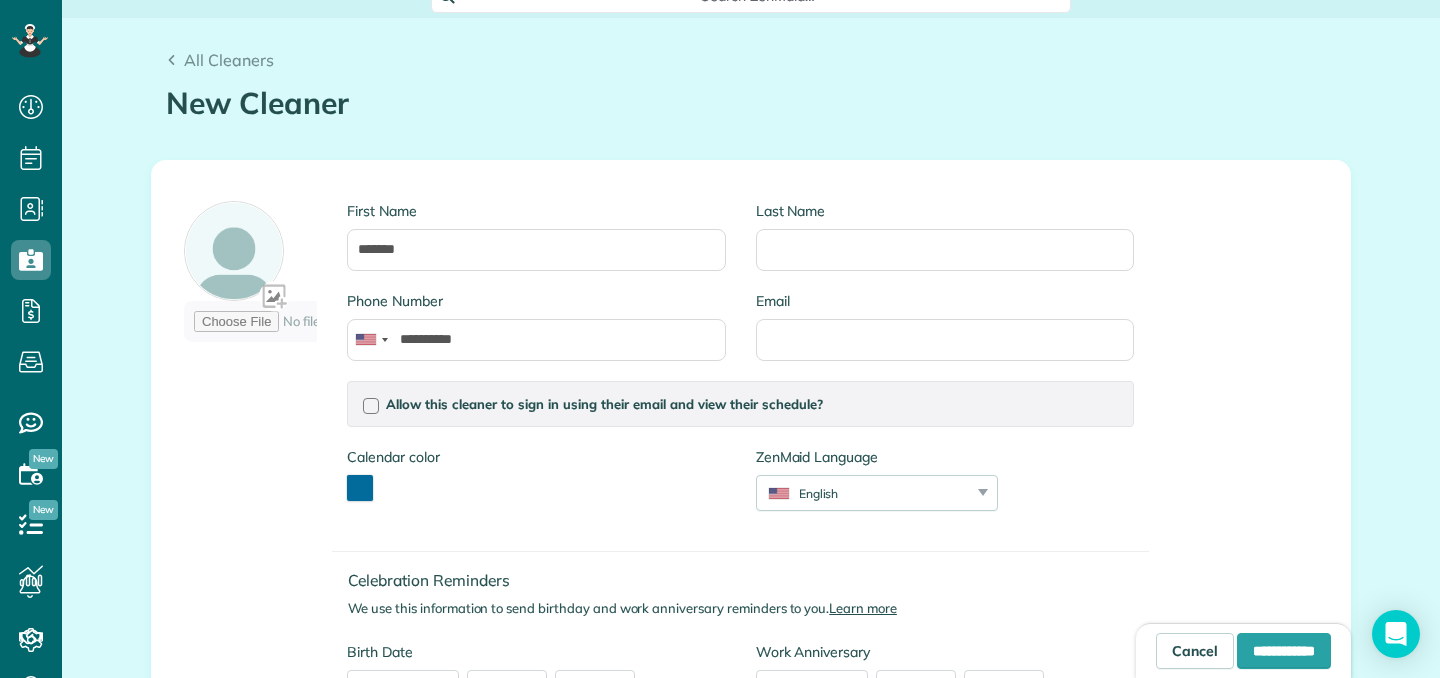 click on "**********" at bounding box center (751, 454) 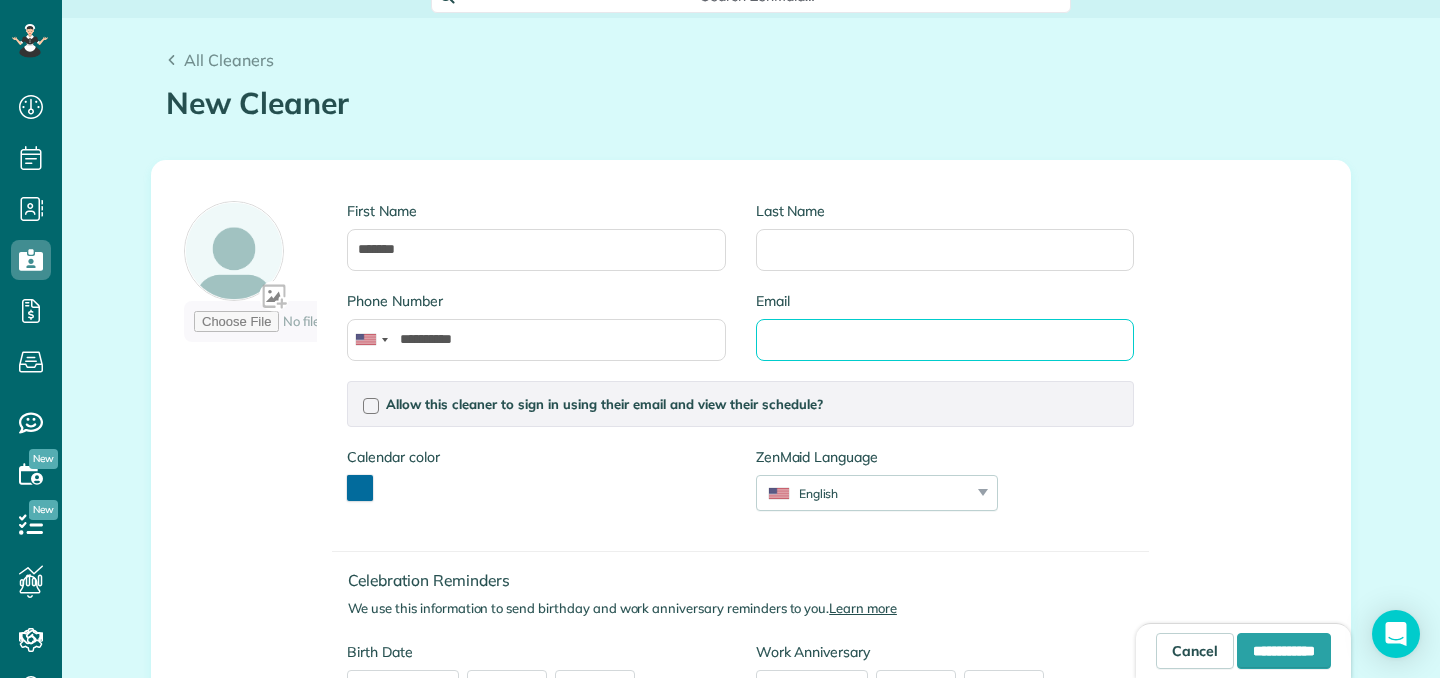 click on "Email" at bounding box center [945, 340] 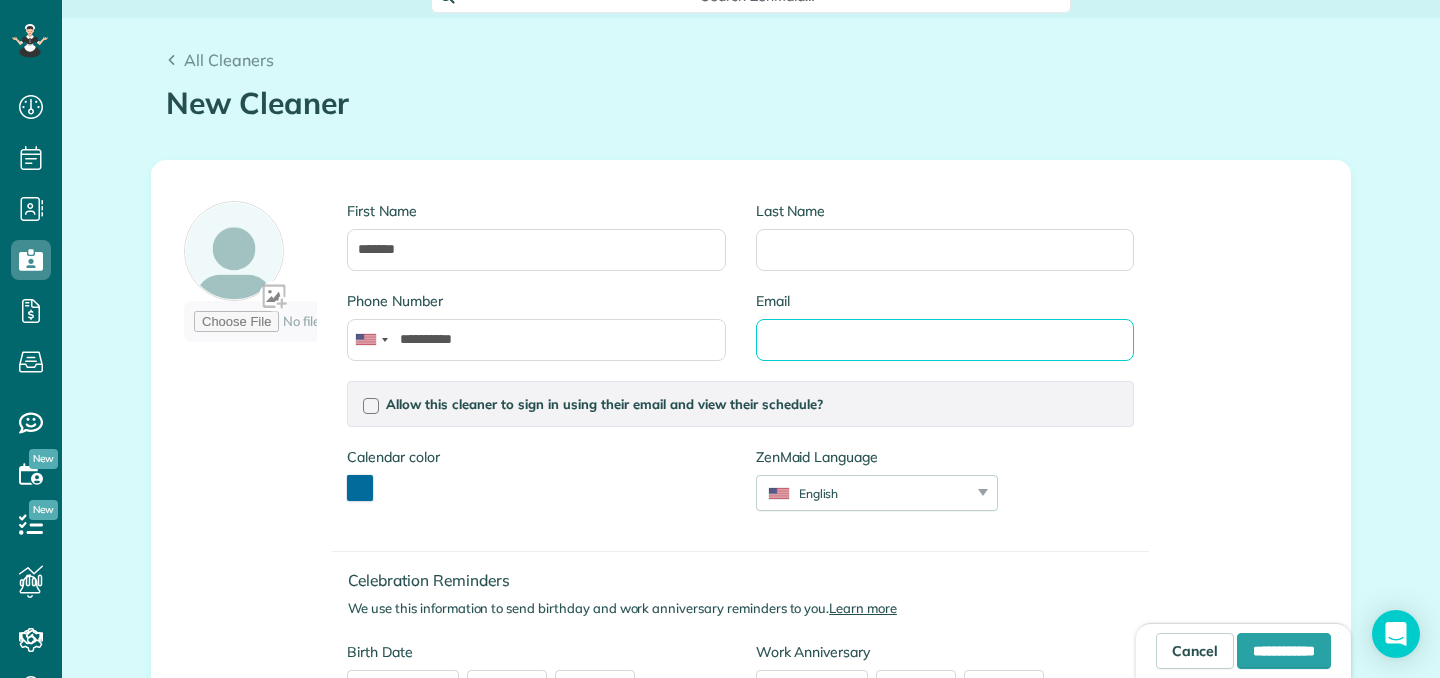 paste on "**********" 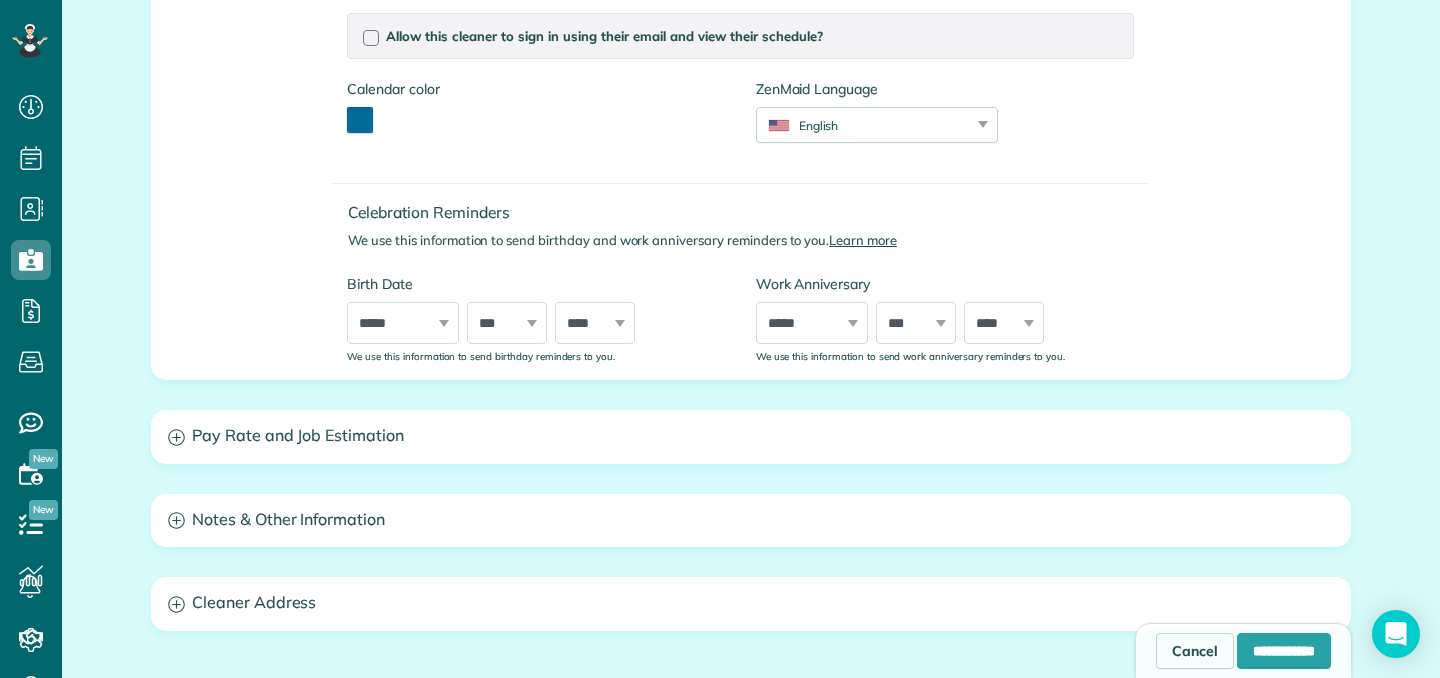 scroll, scrollTop: 506, scrollLeft: 0, axis: vertical 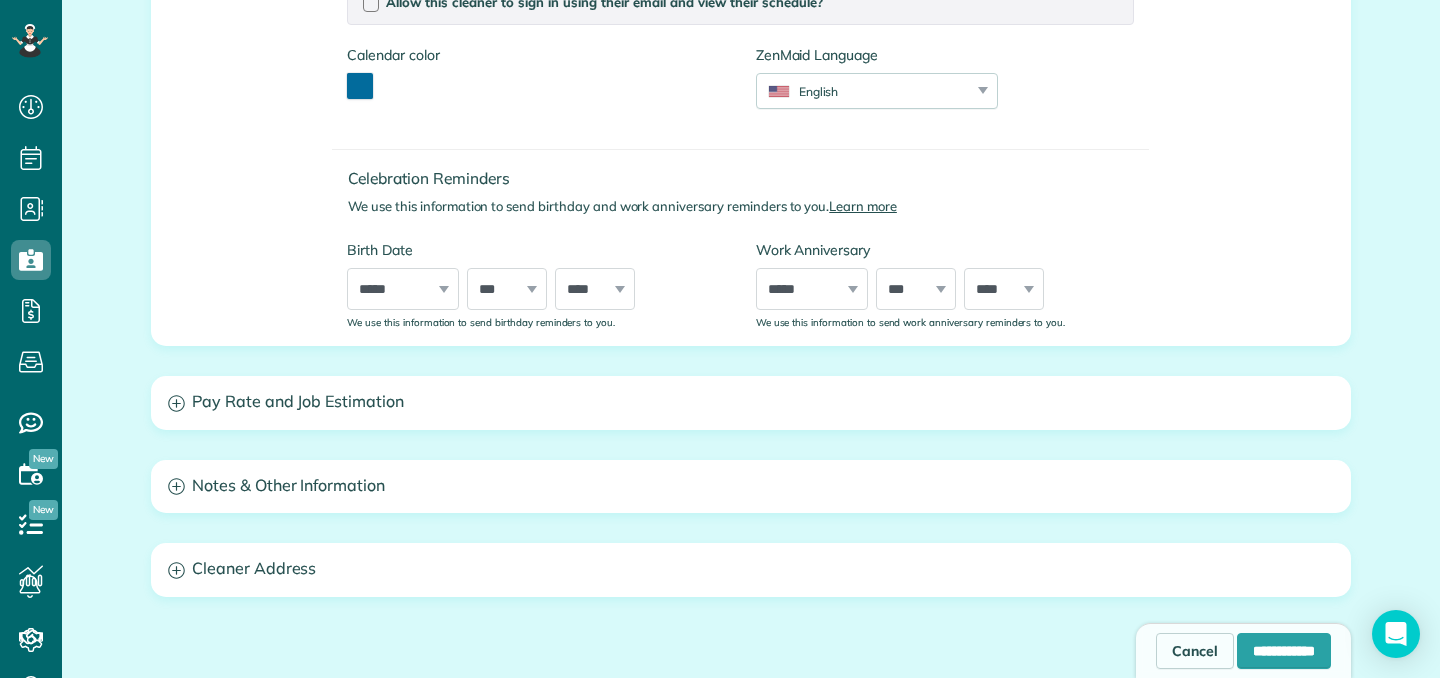 type on "**********" 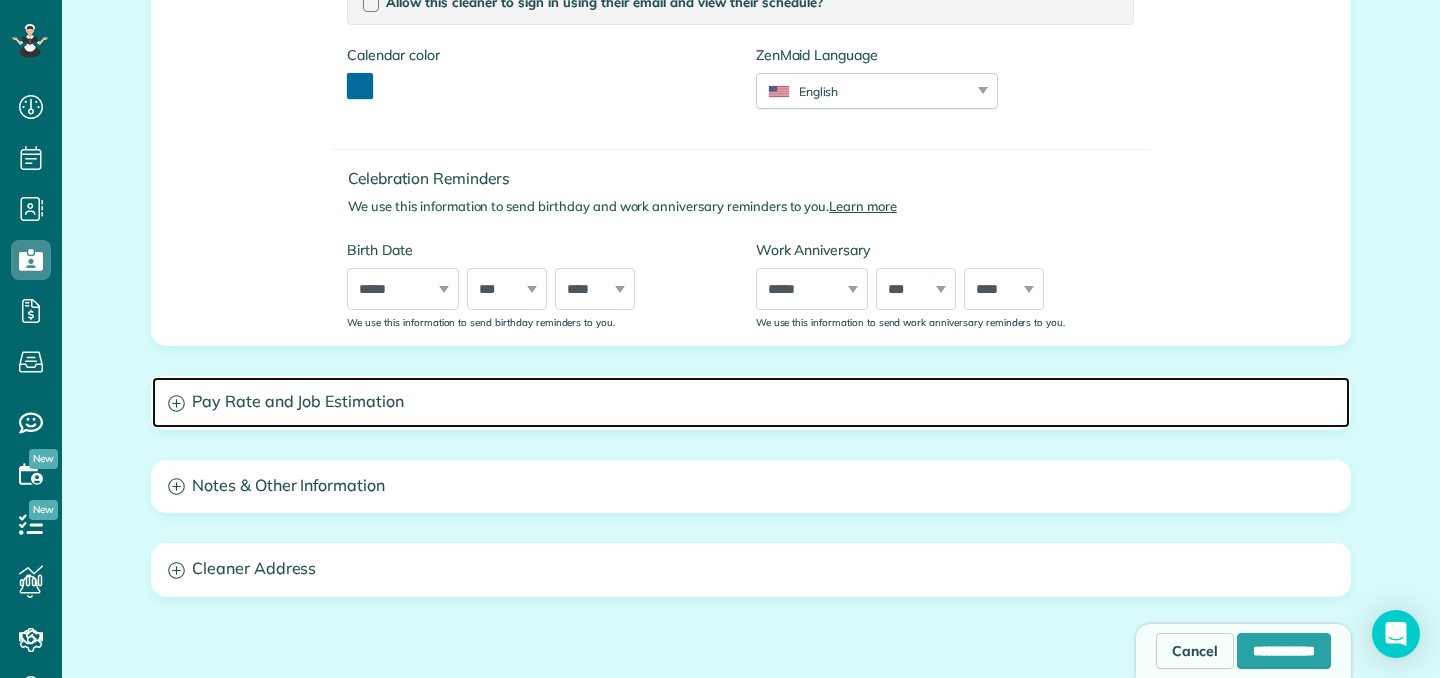 click on "Pay Rate and Job Estimation" at bounding box center [751, 402] 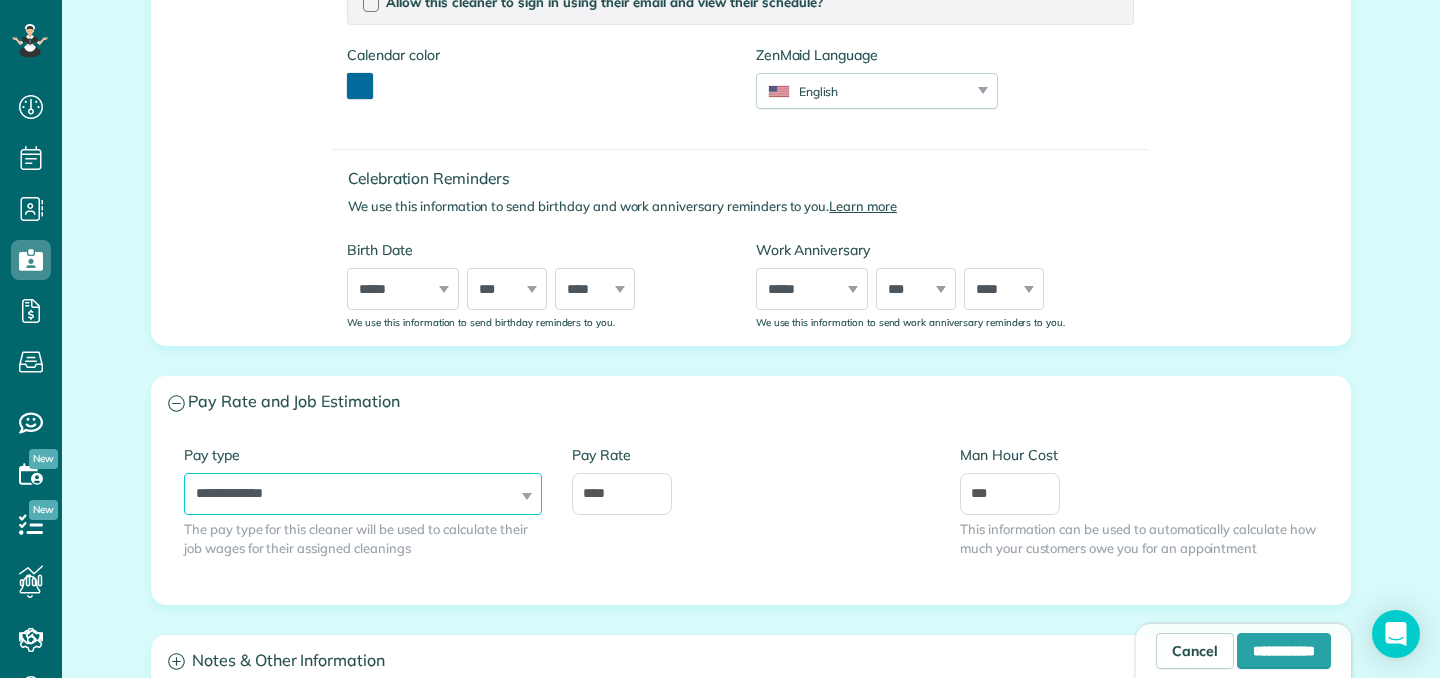click on "**********" at bounding box center [363, 494] 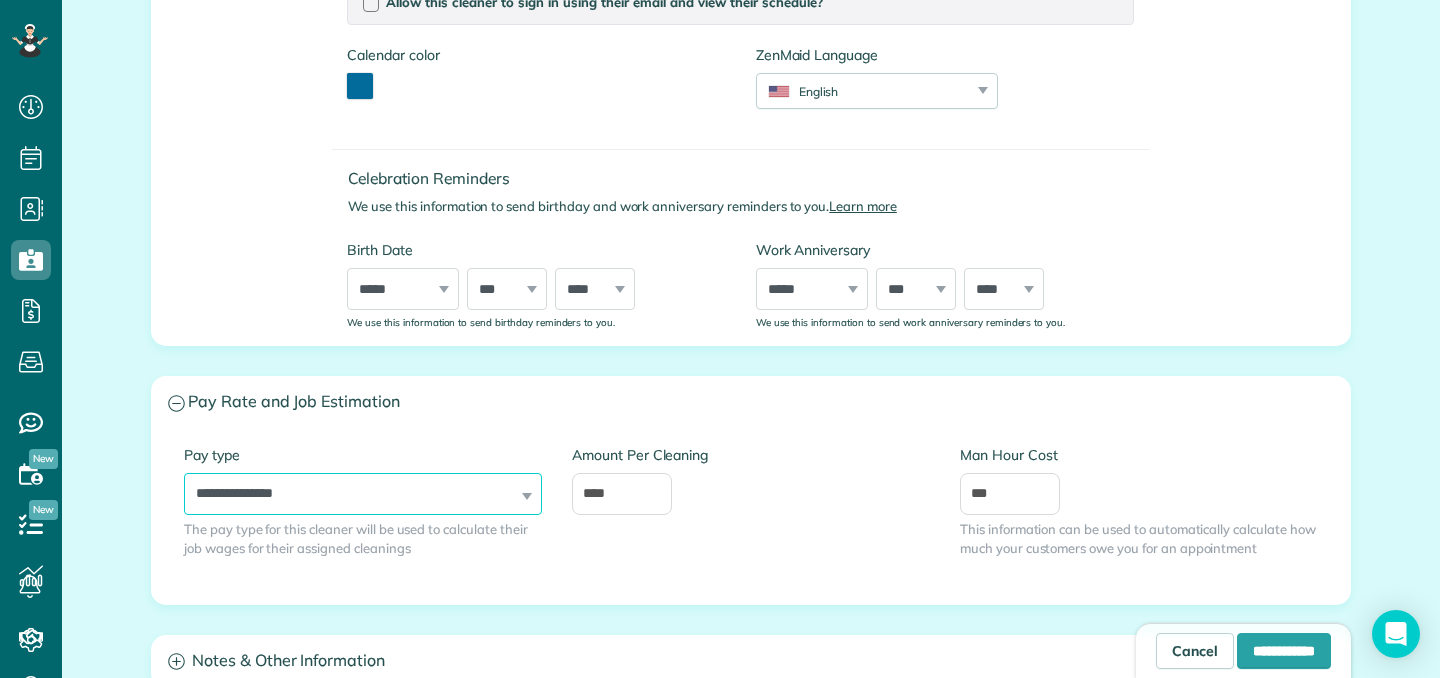 click on "**********" at bounding box center (363, 494) 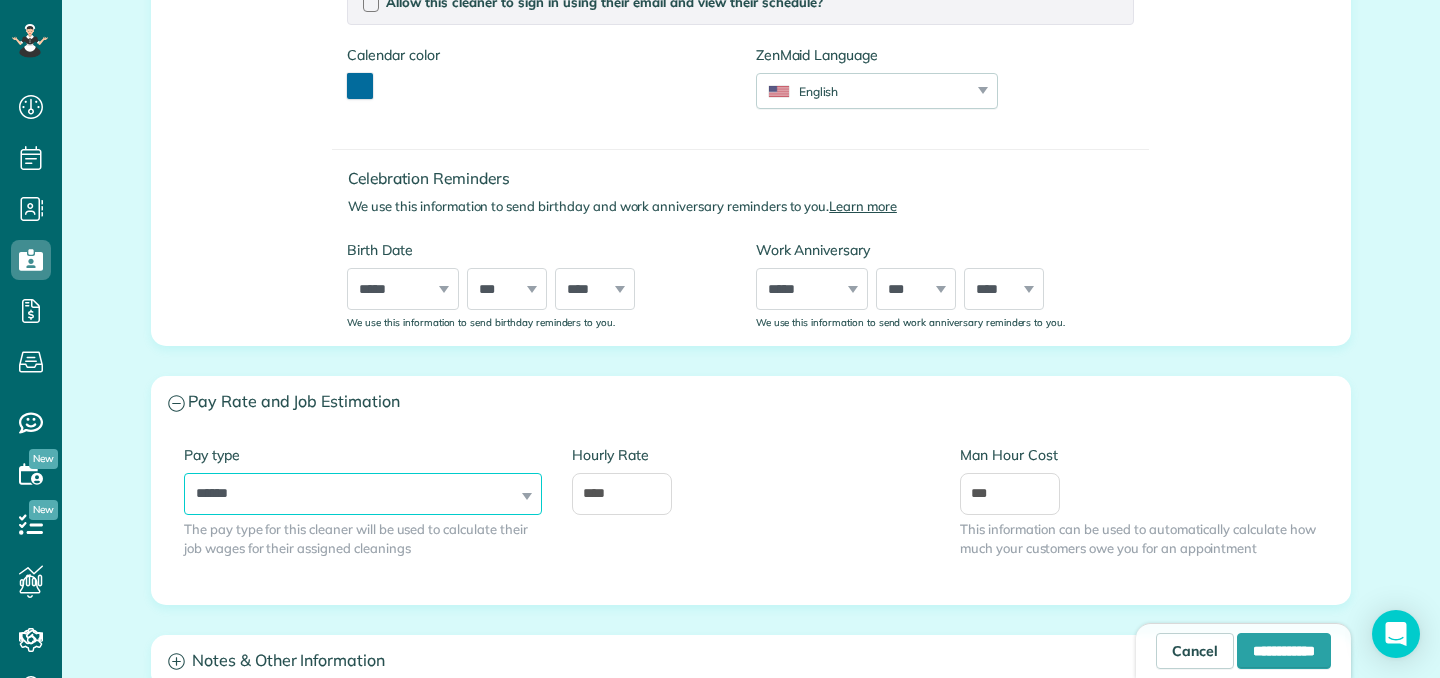 click on "**********" at bounding box center [363, 494] 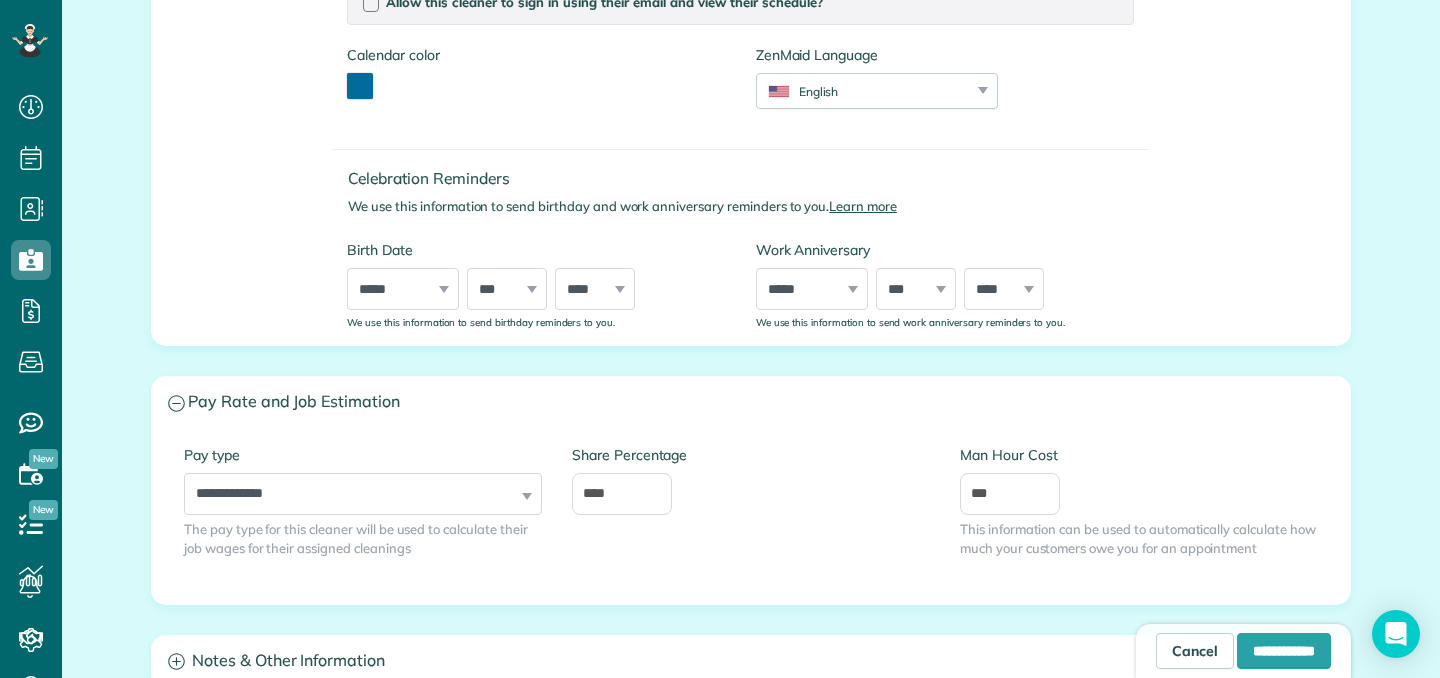 click on "The pay type for this cleaner will be used to calculate their job wages for their assigned cleanings" at bounding box center (363, 539) 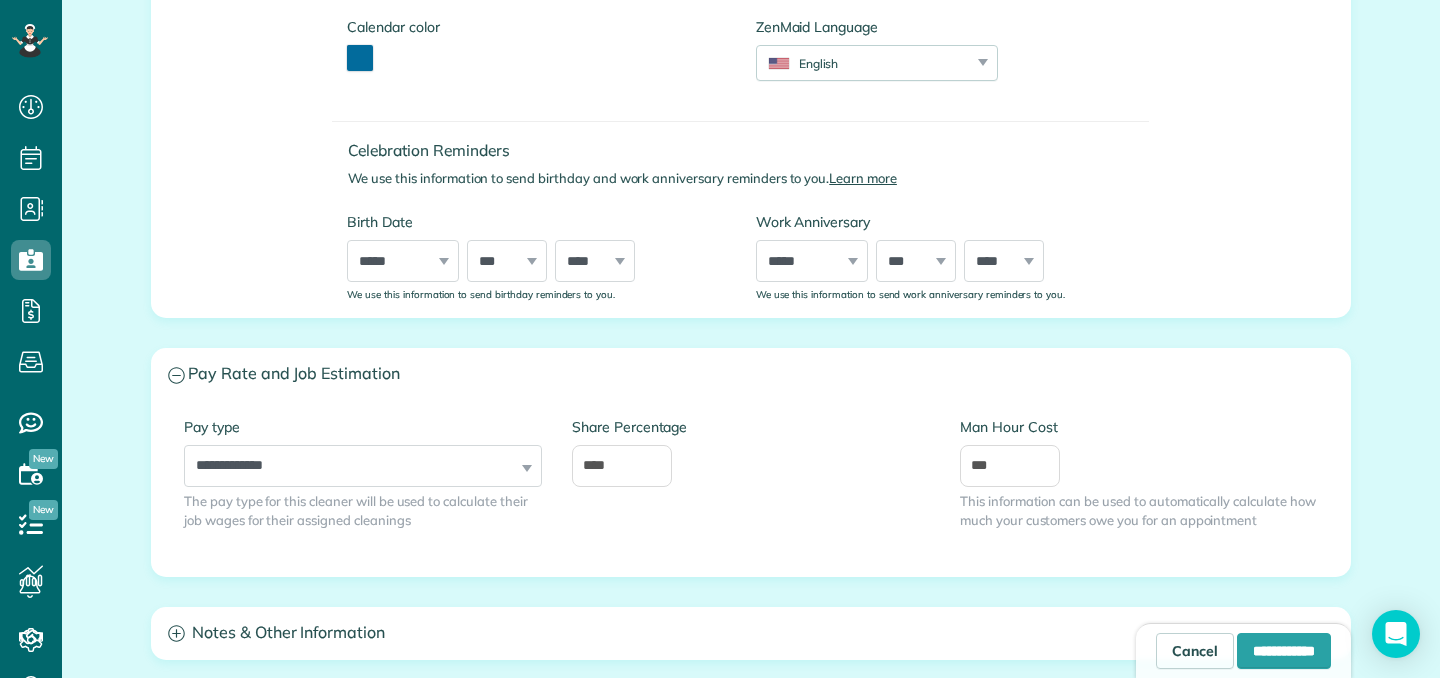 scroll, scrollTop: 568, scrollLeft: 0, axis: vertical 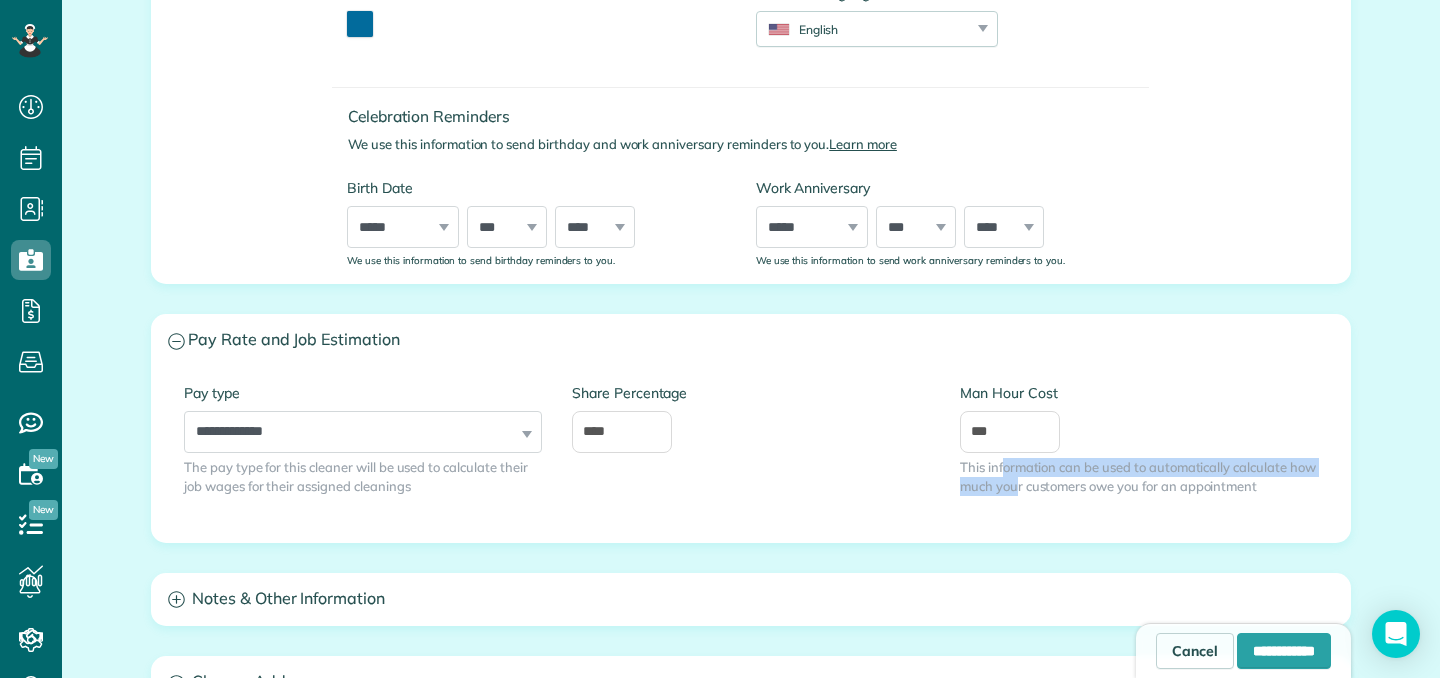 drag, startPoint x: 1003, startPoint y: 467, endPoint x: 1016, endPoint y: 478, distance: 17.029387 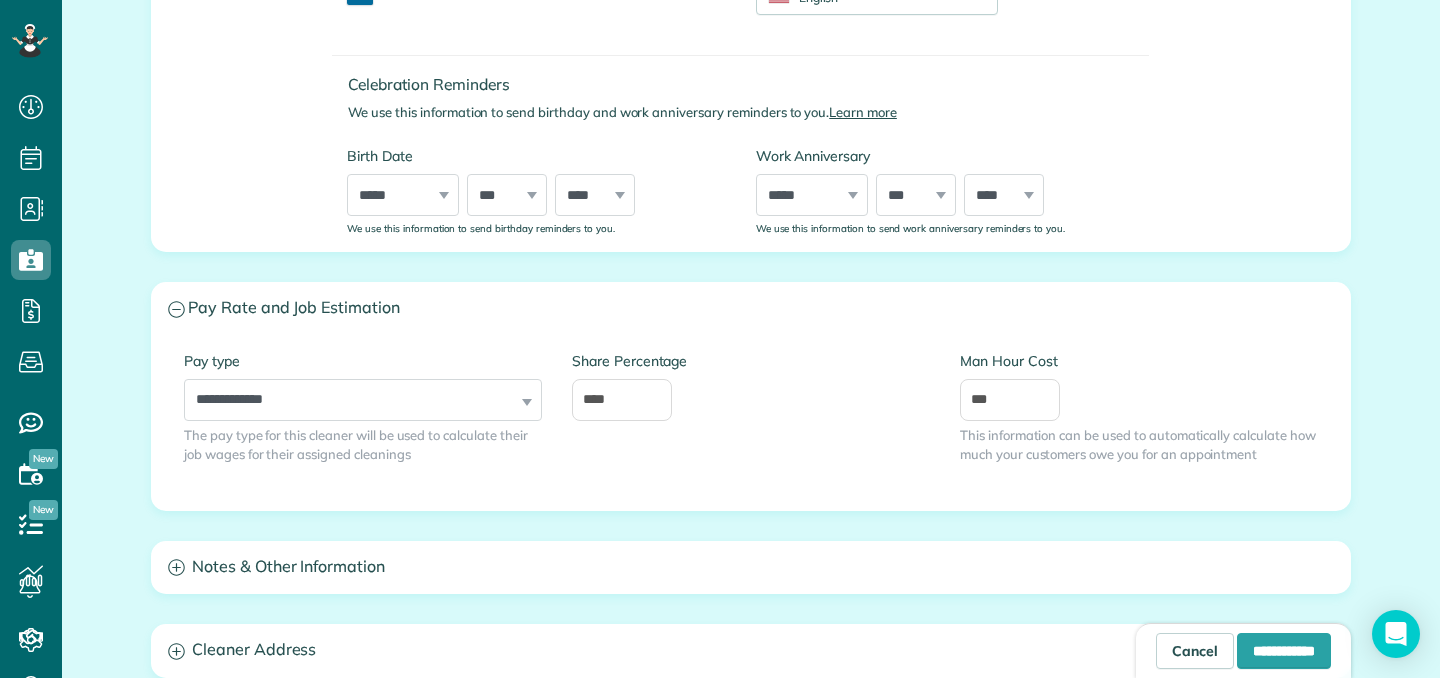 scroll, scrollTop: 605, scrollLeft: 0, axis: vertical 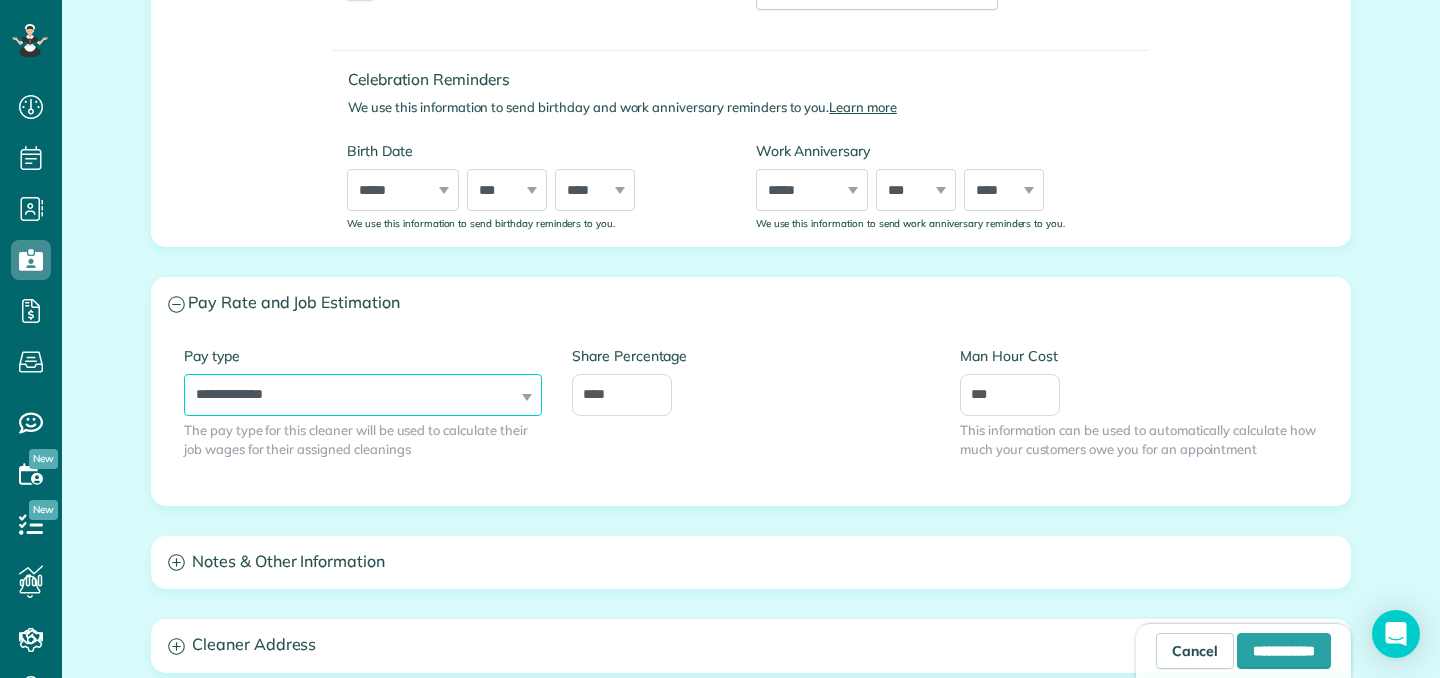 click on "**********" at bounding box center (363, 395) 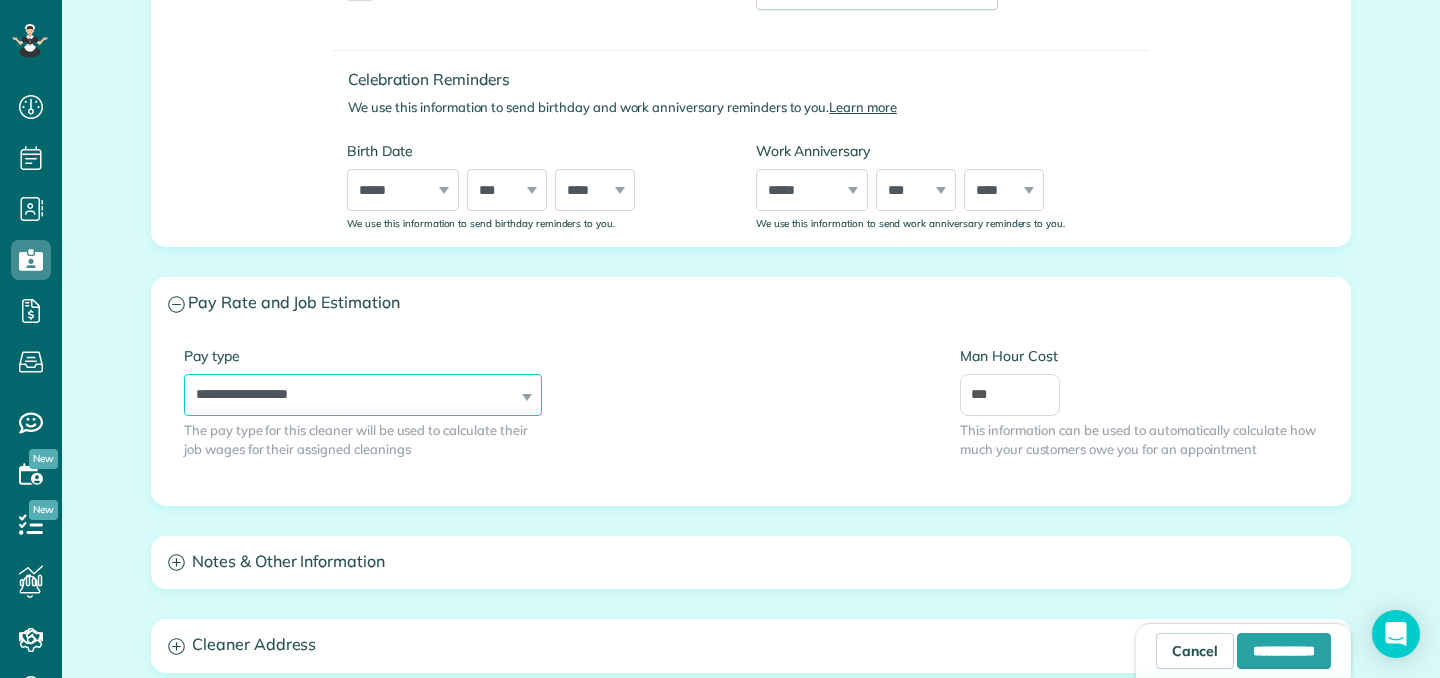click on "**********" at bounding box center [363, 395] 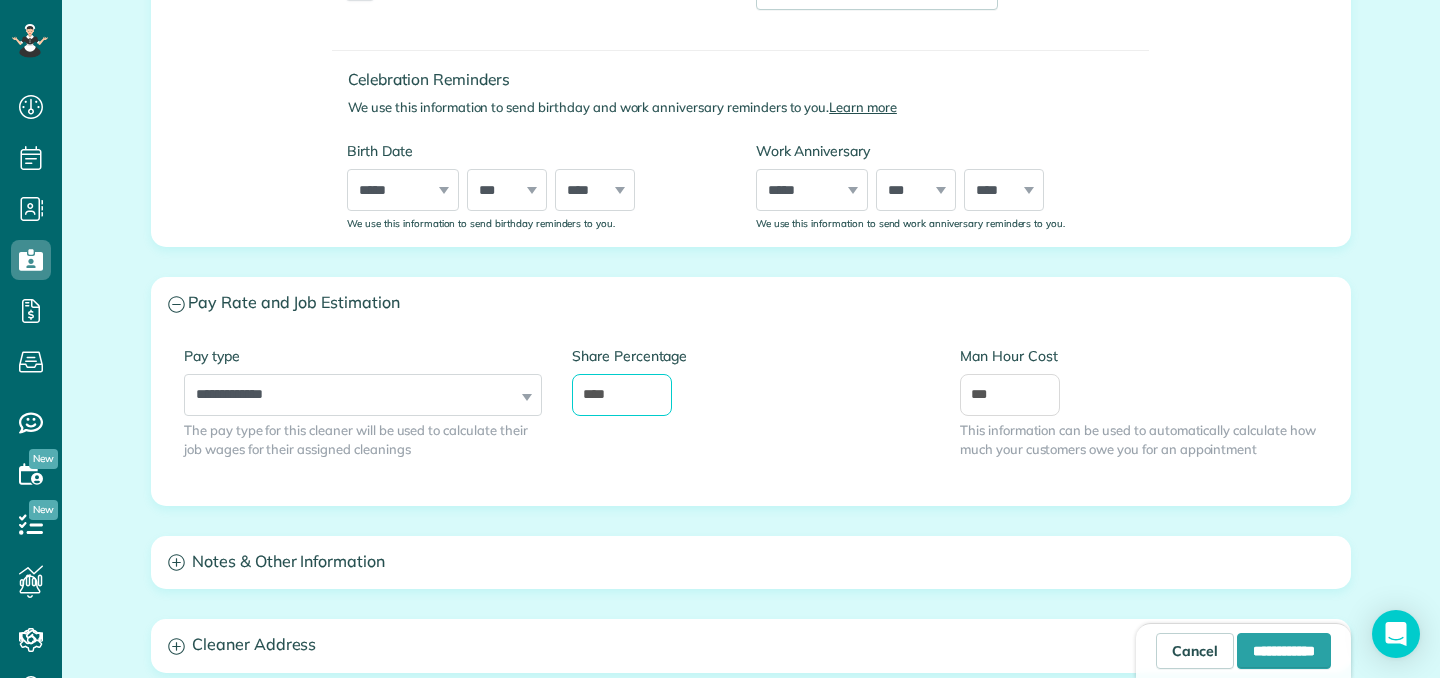 click on "****" at bounding box center (622, 395) 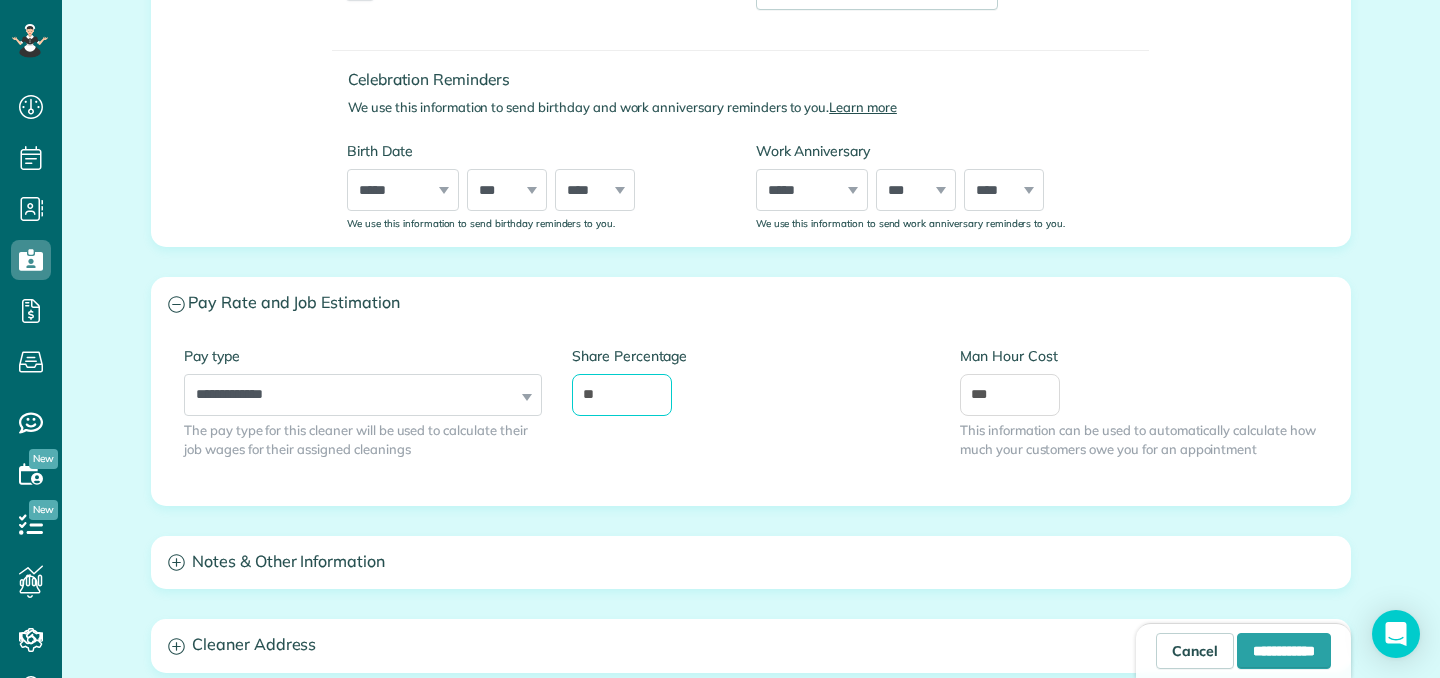 type on "**" 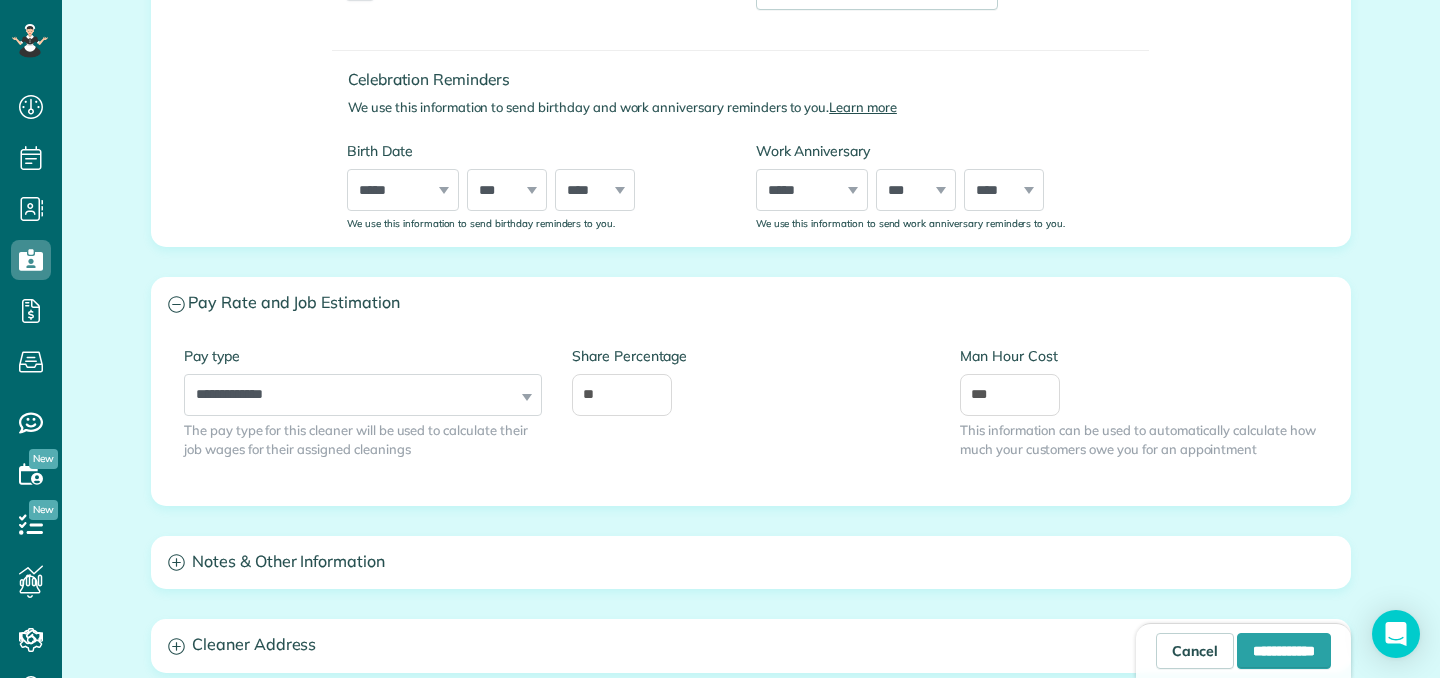 click on "Share Percentage **" at bounding box center (751, 391) 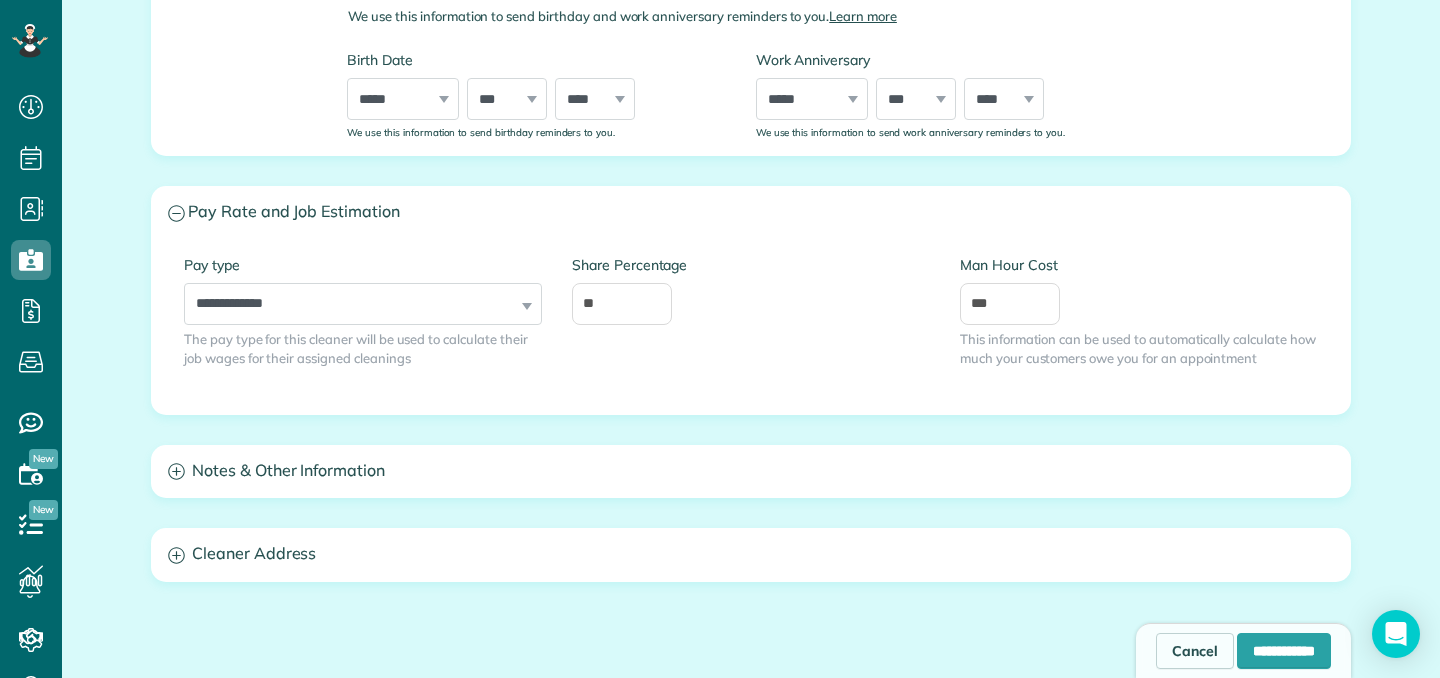 scroll, scrollTop: 704, scrollLeft: 0, axis: vertical 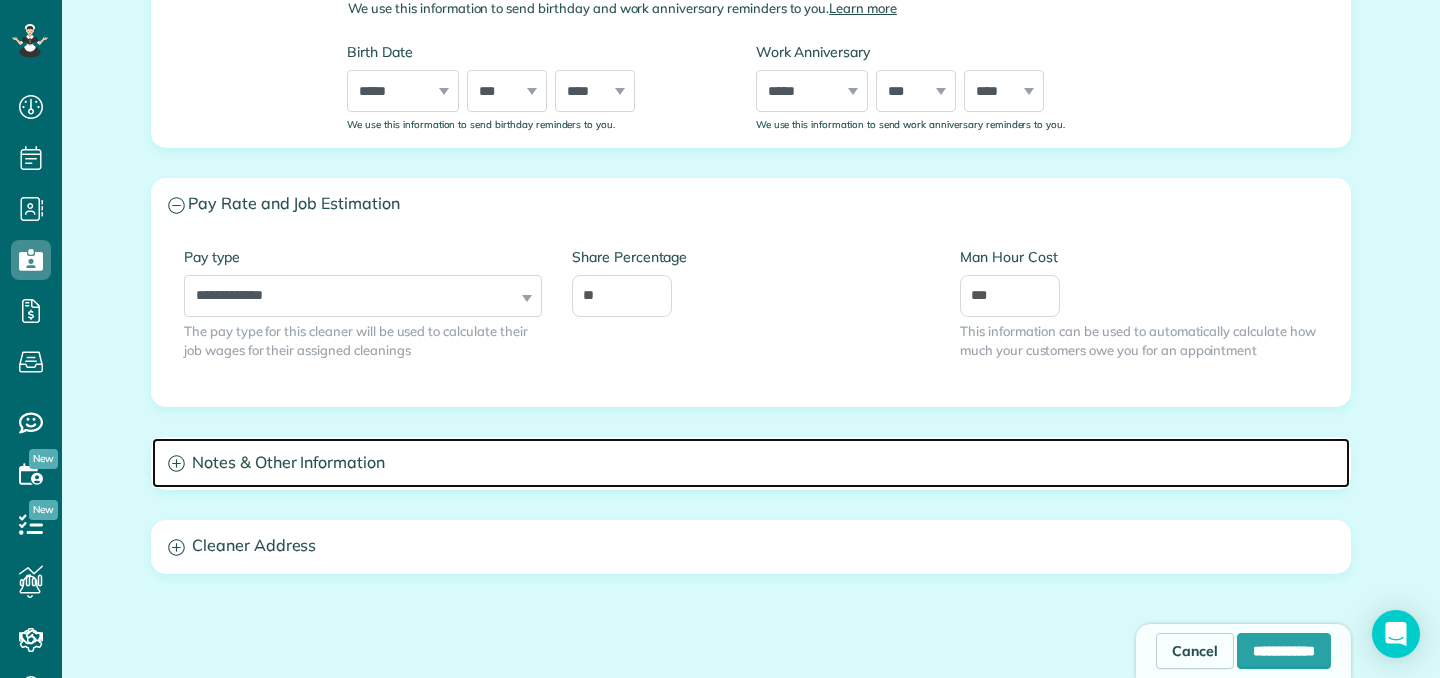 click on "Notes & Other Information" at bounding box center (751, 463) 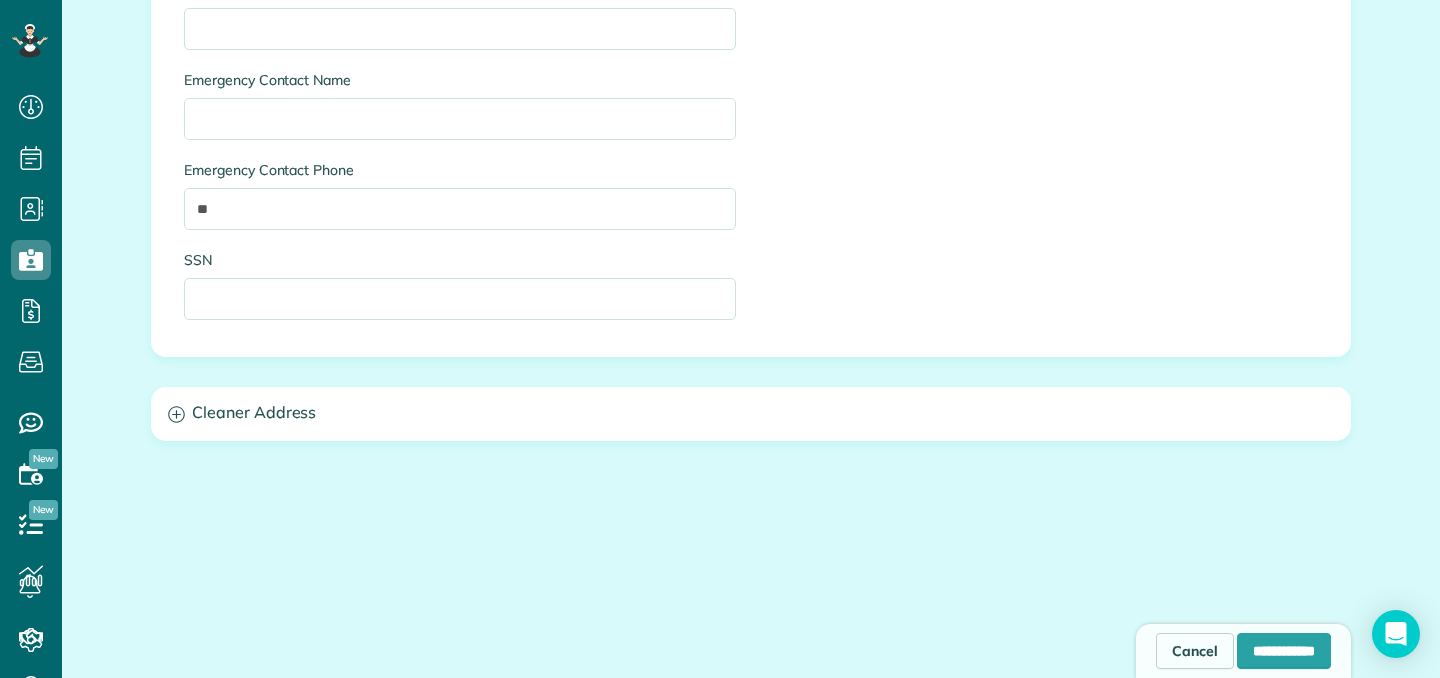 scroll, scrollTop: 1542, scrollLeft: 0, axis: vertical 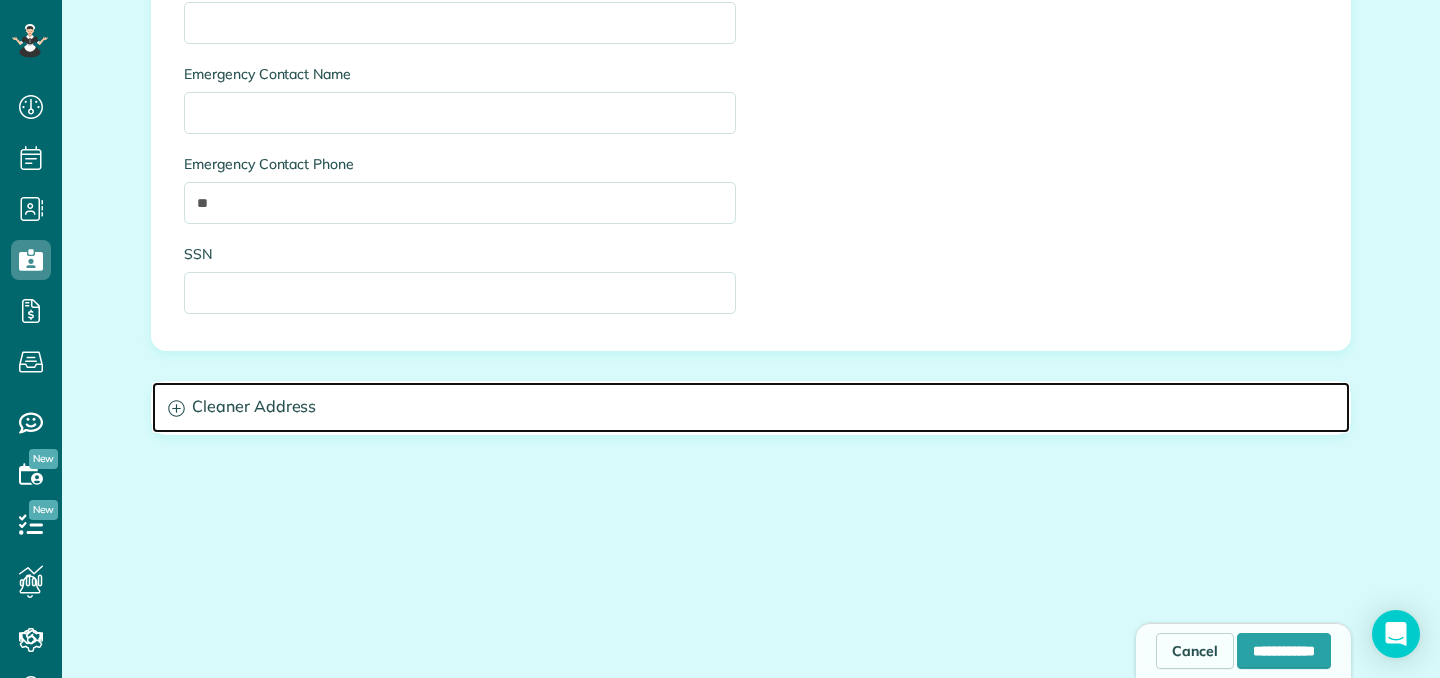click on "Cleaner Address" at bounding box center (751, 407) 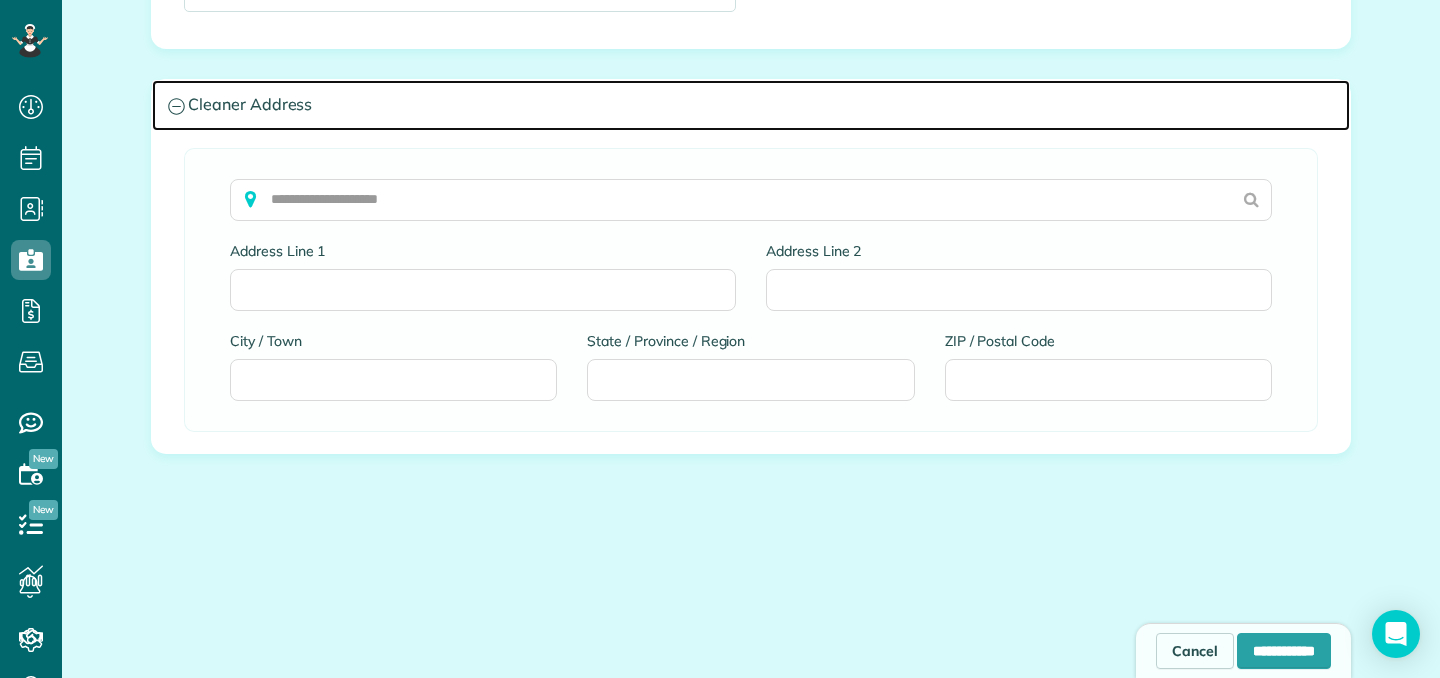 scroll, scrollTop: 1891, scrollLeft: 0, axis: vertical 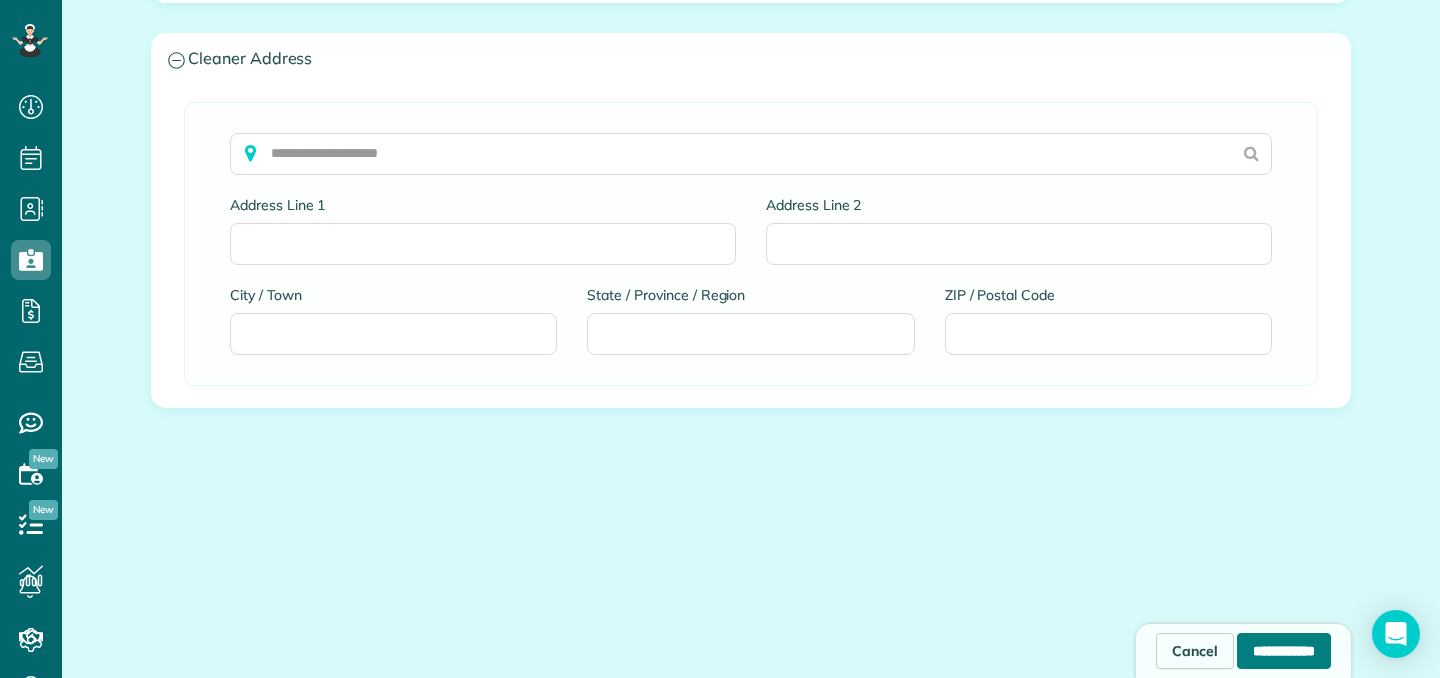 click on "**********" at bounding box center [1284, 651] 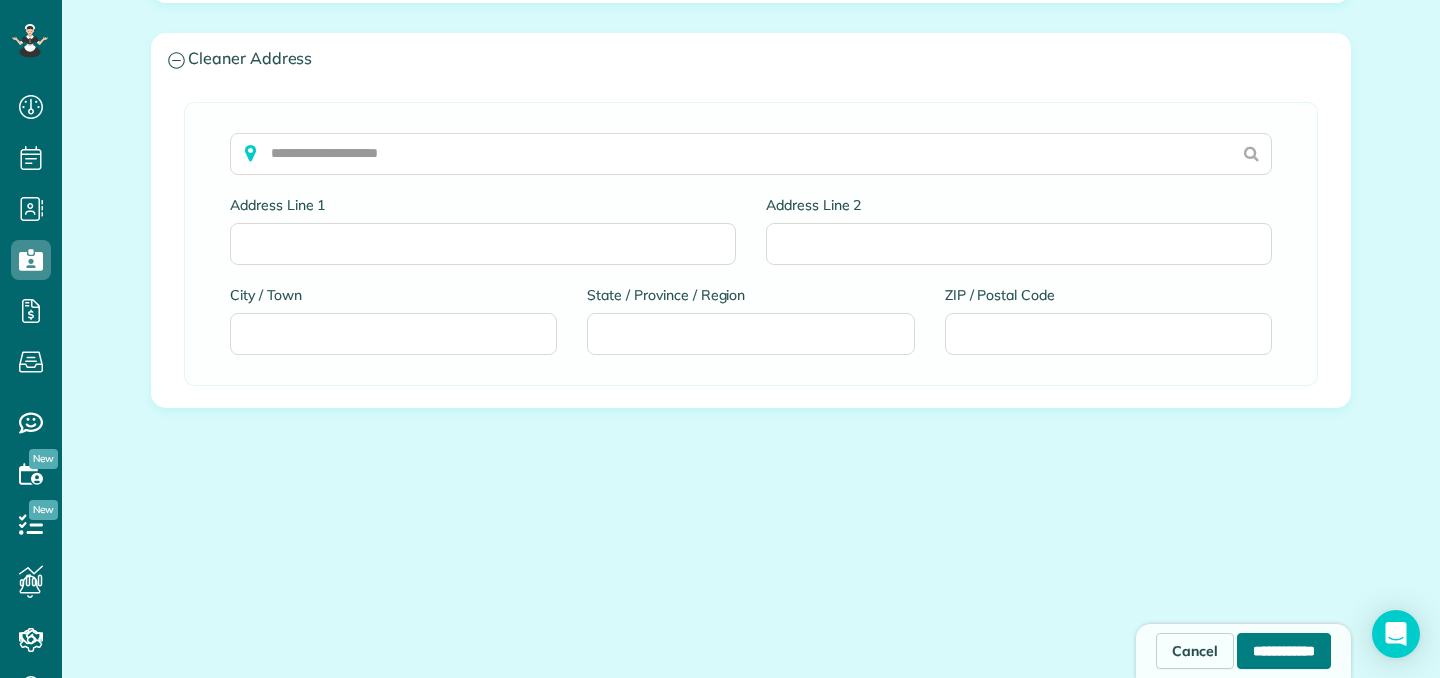 type on "**********" 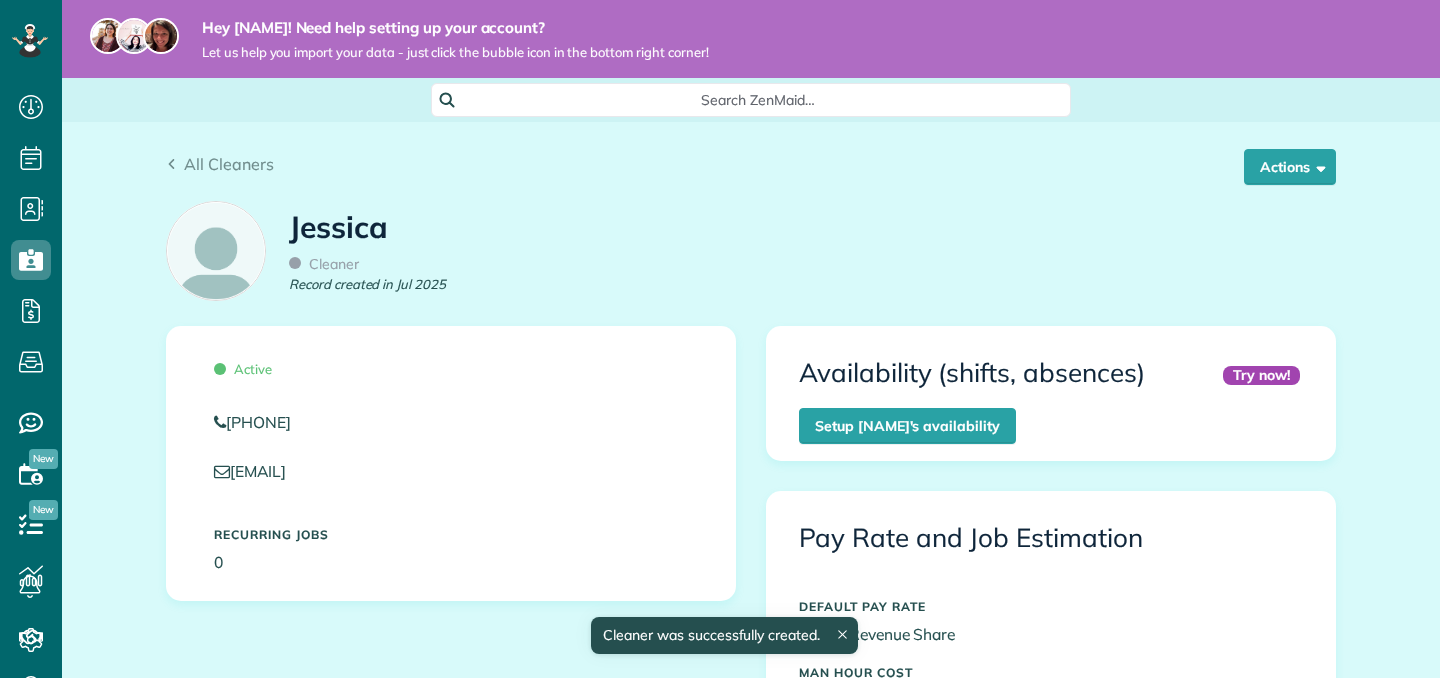 scroll, scrollTop: 0, scrollLeft: 0, axis: both 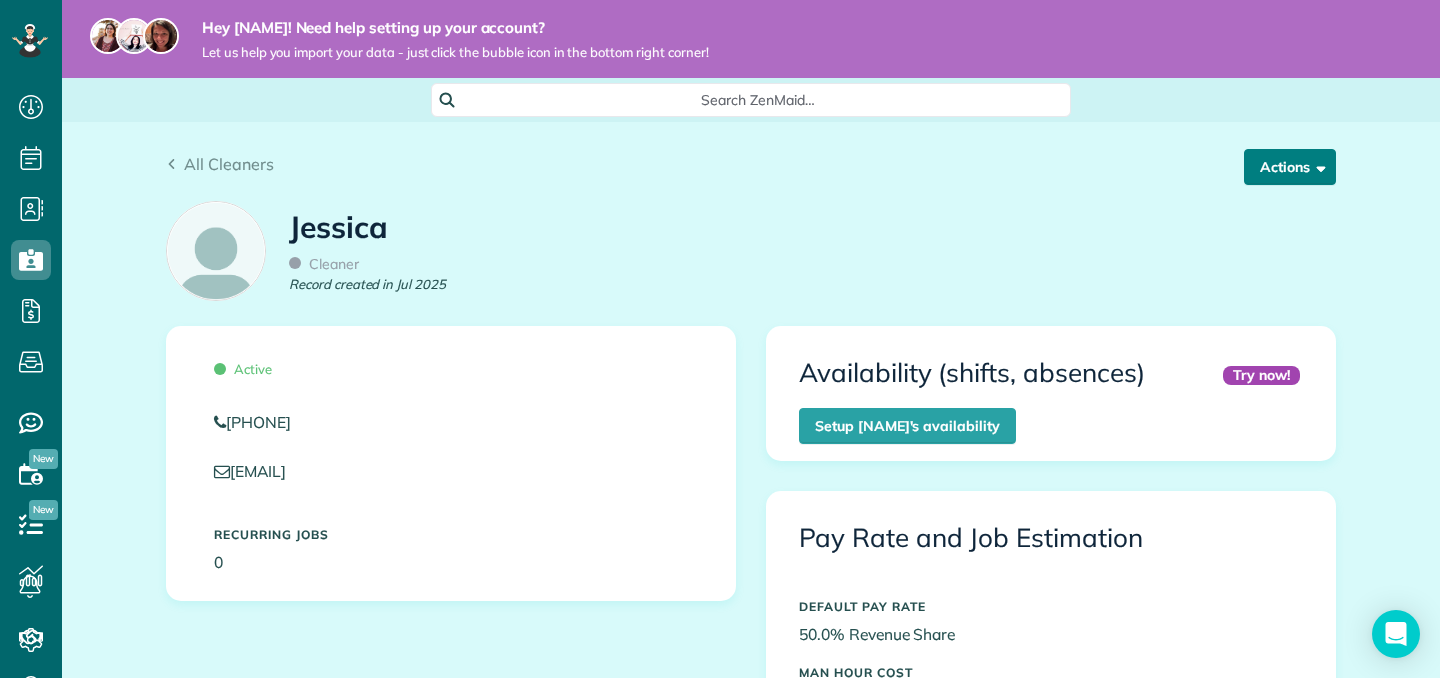 click on "Actions" at bounding box center [1290, 167] 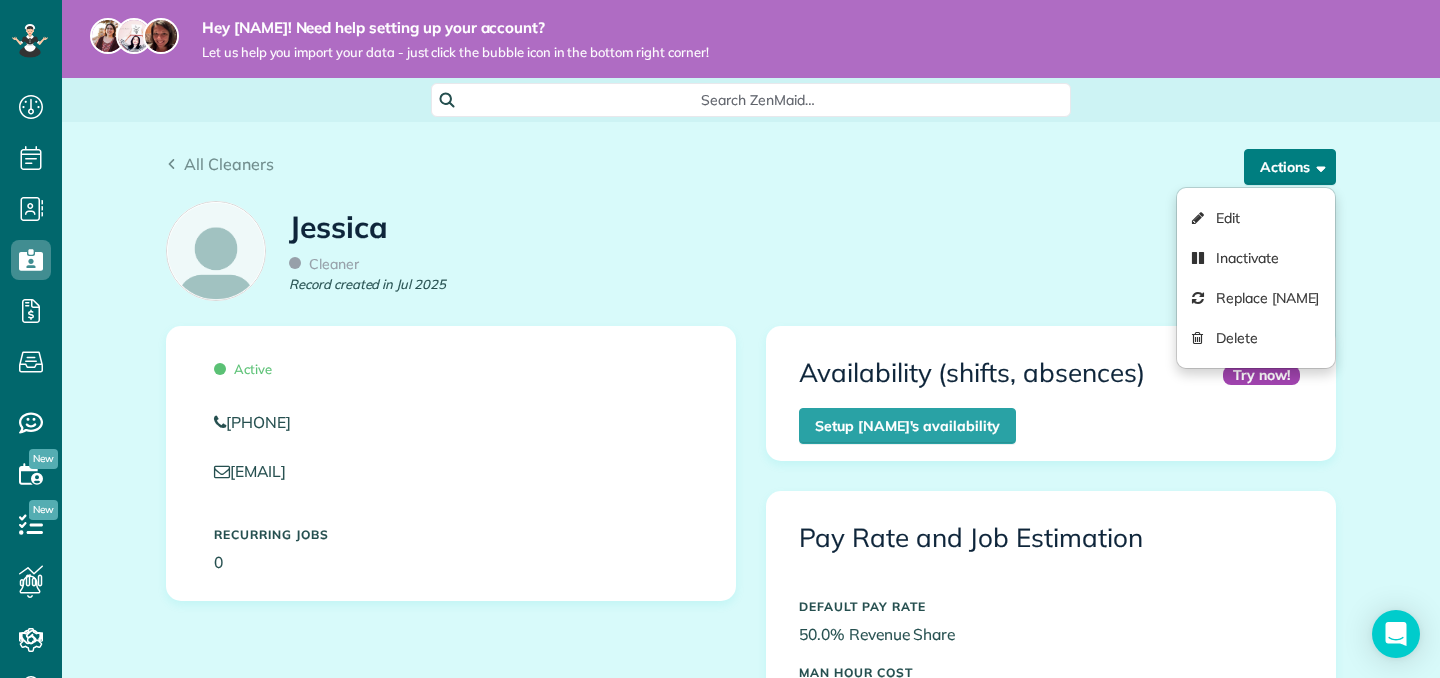 click on "Actions" at bounding box center [1290, 167] 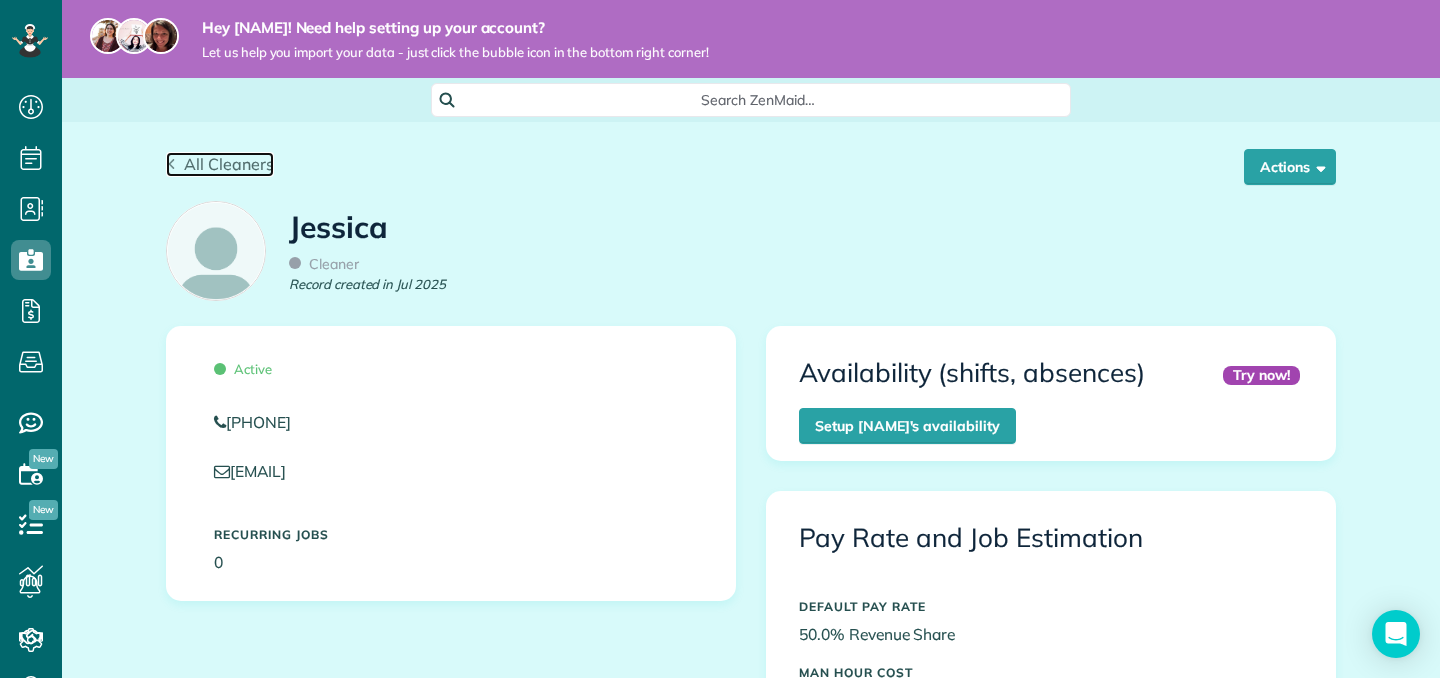 click on "All Cleaners" at bounding box center (229, 164) 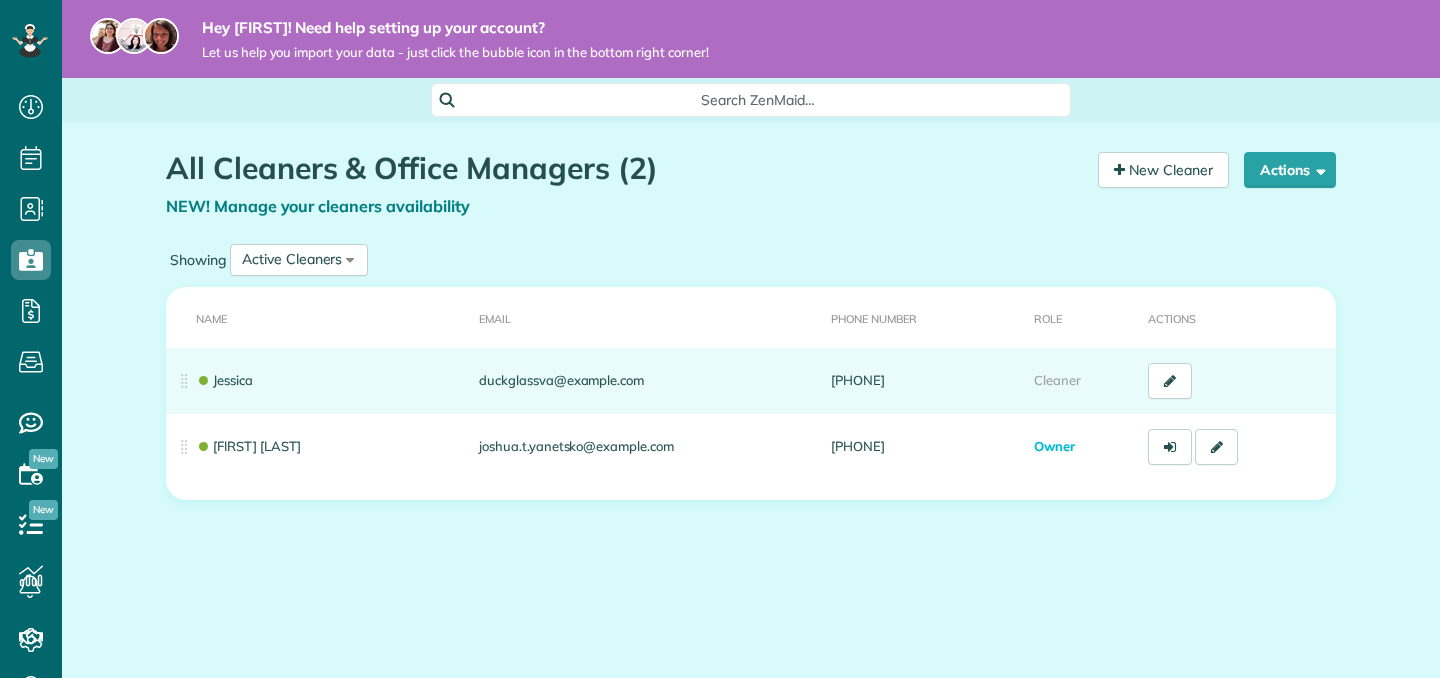 scroll, scrollTop: 0, scrollLeft: 0, axis: both 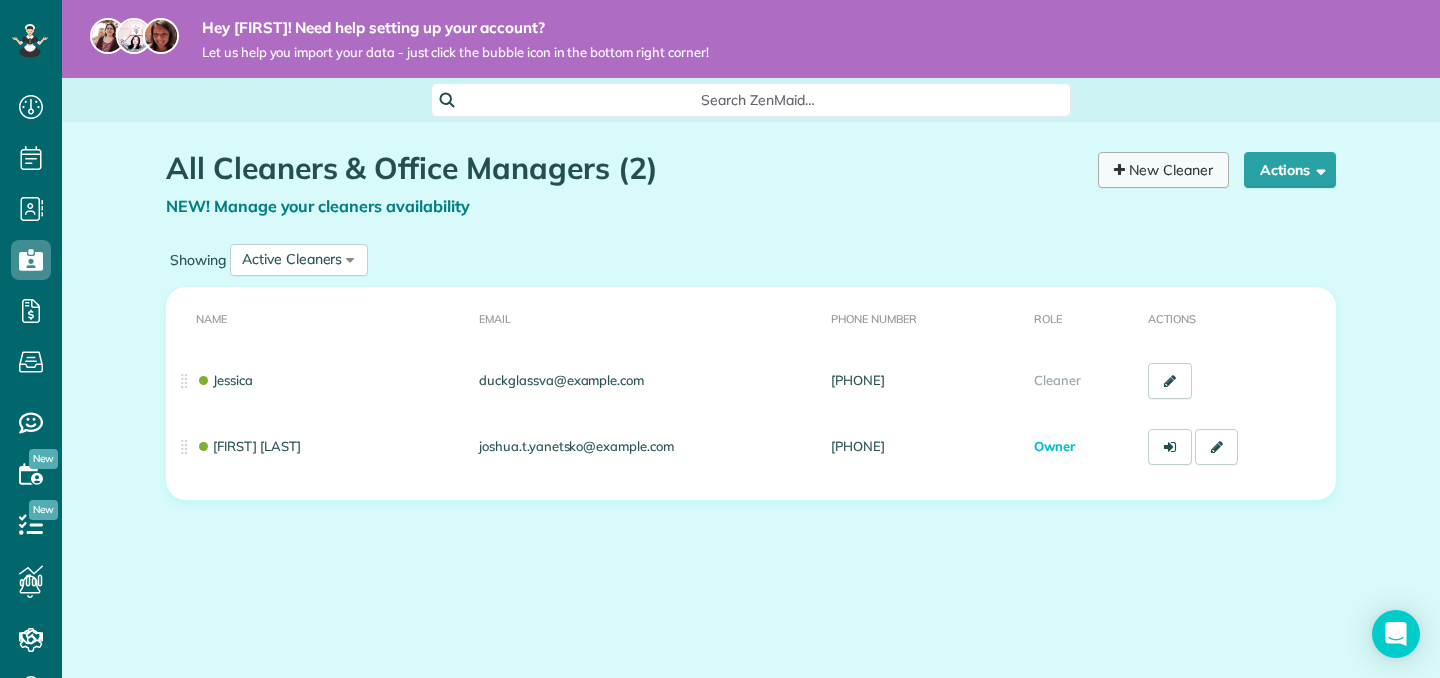 click on "New Cleaner" at bounding box center [1163, 170] 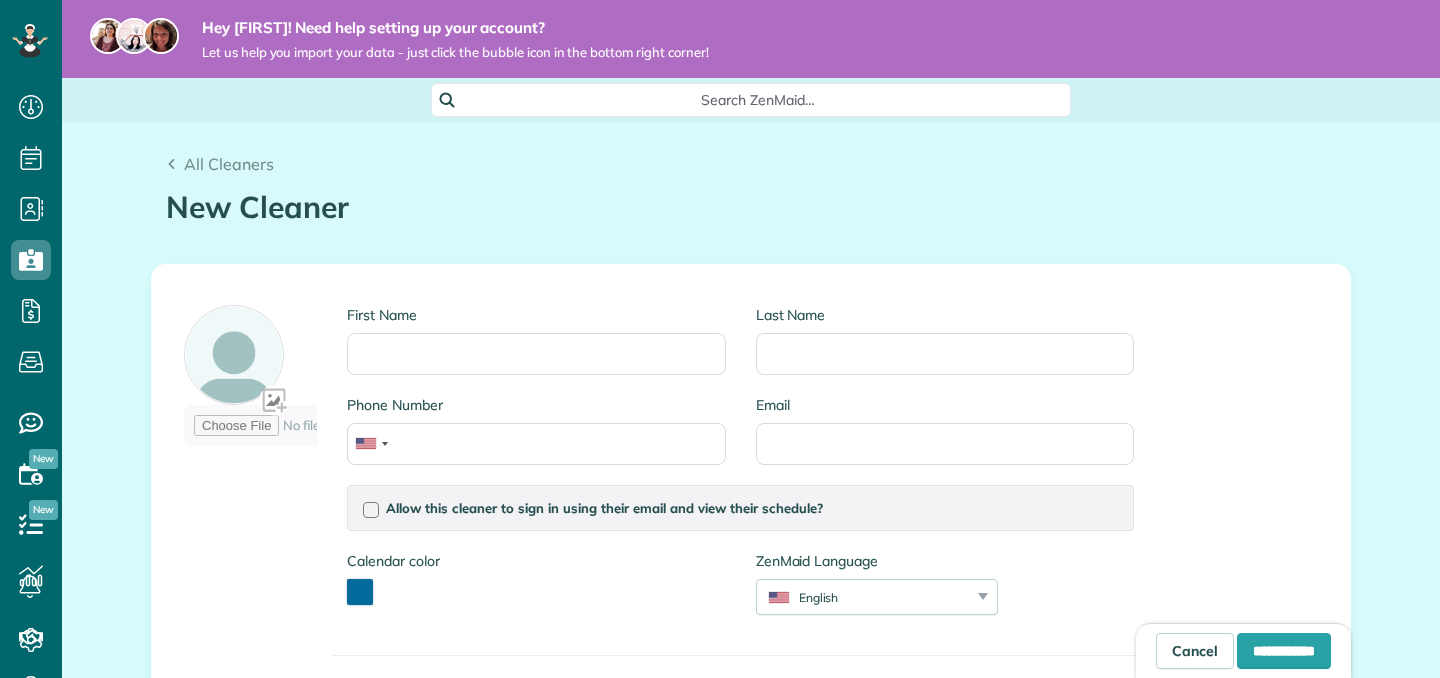 scroll, scrollTop: 0, scrollLeft: 0, axis: both 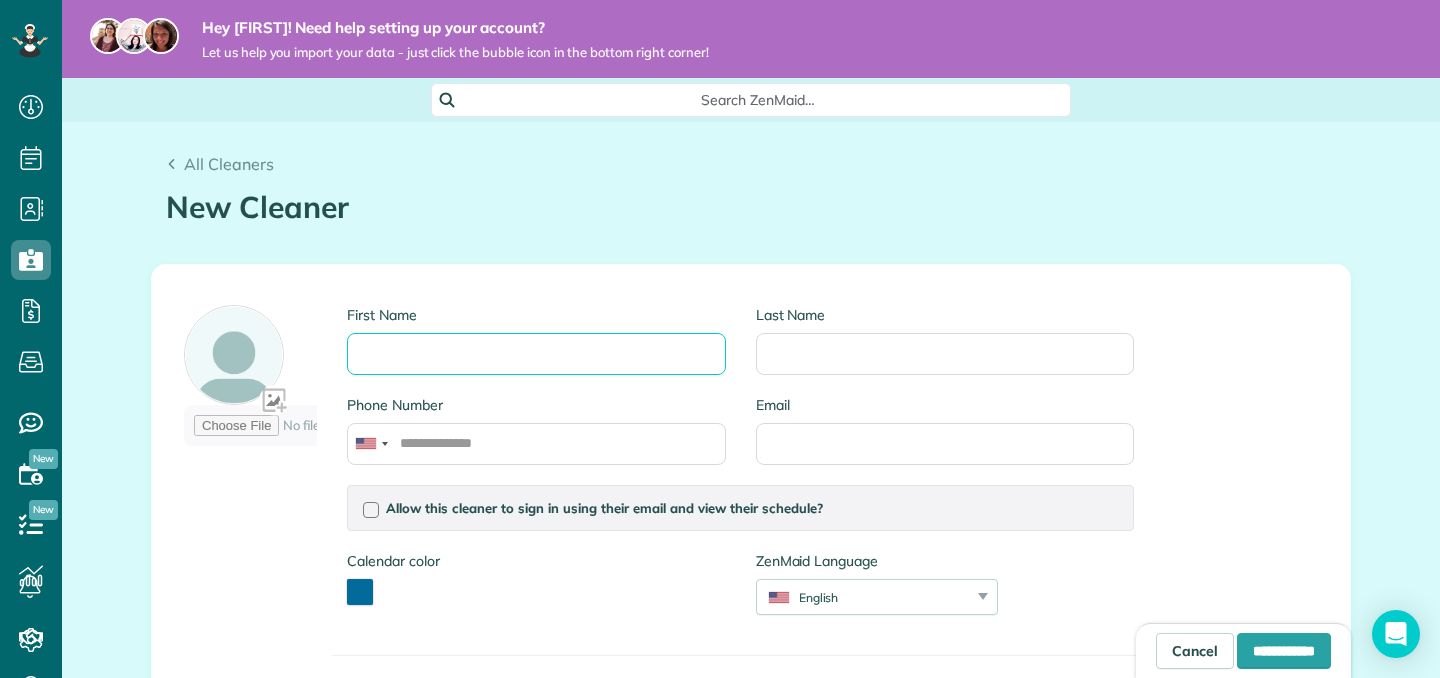 click on "First Name" at bounding box center [536, 354] 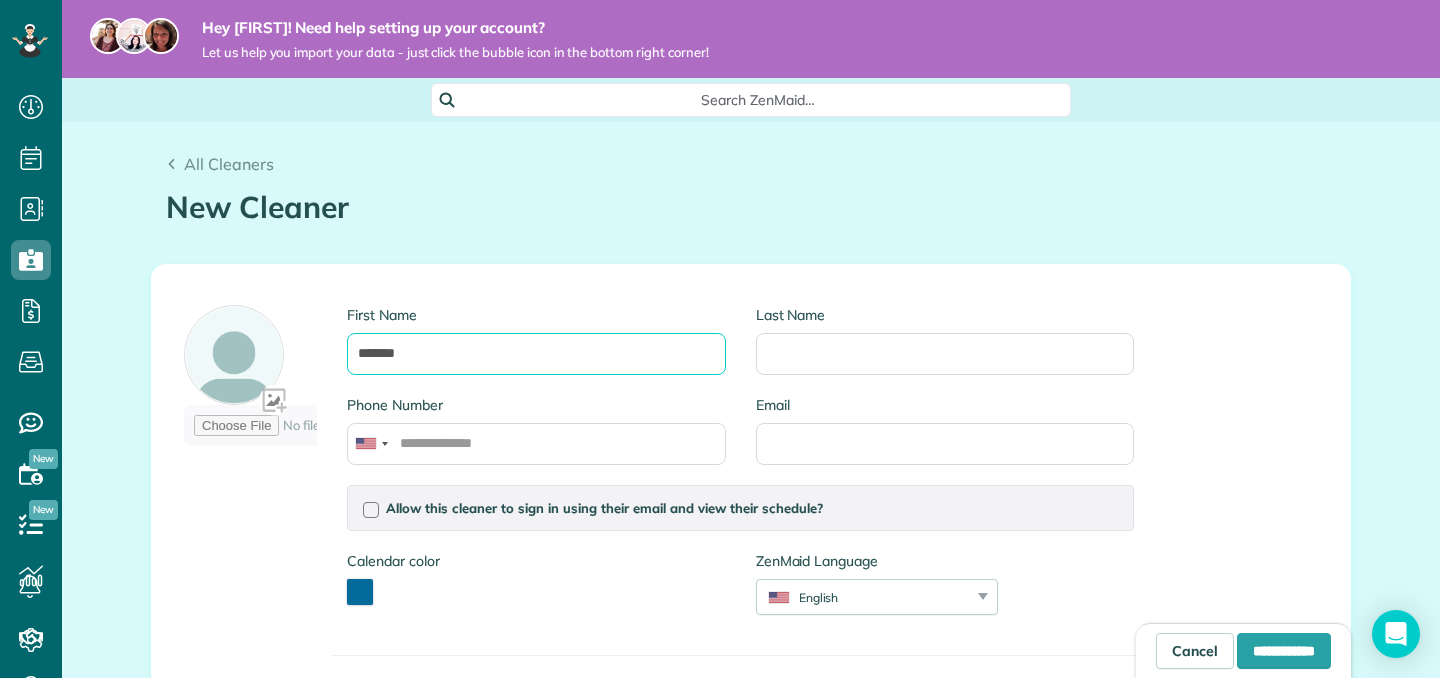 type on "*******" 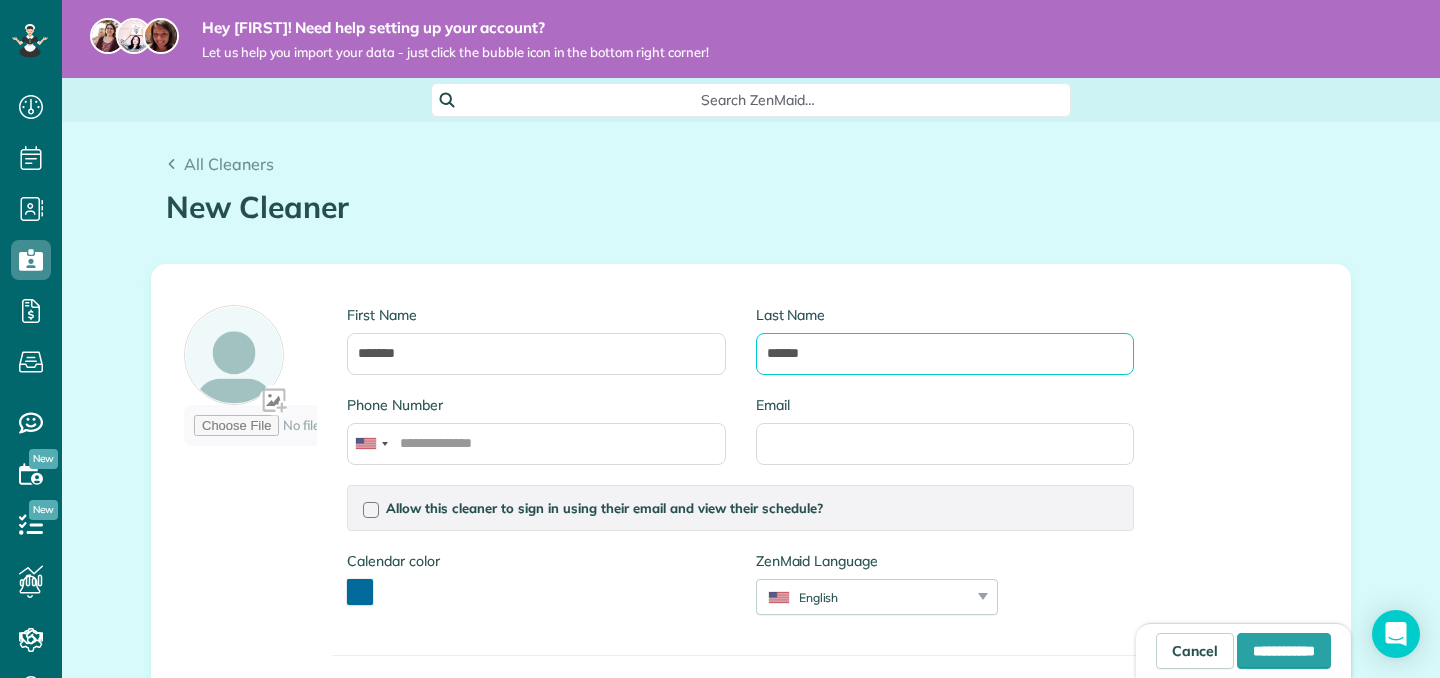 type on "******" 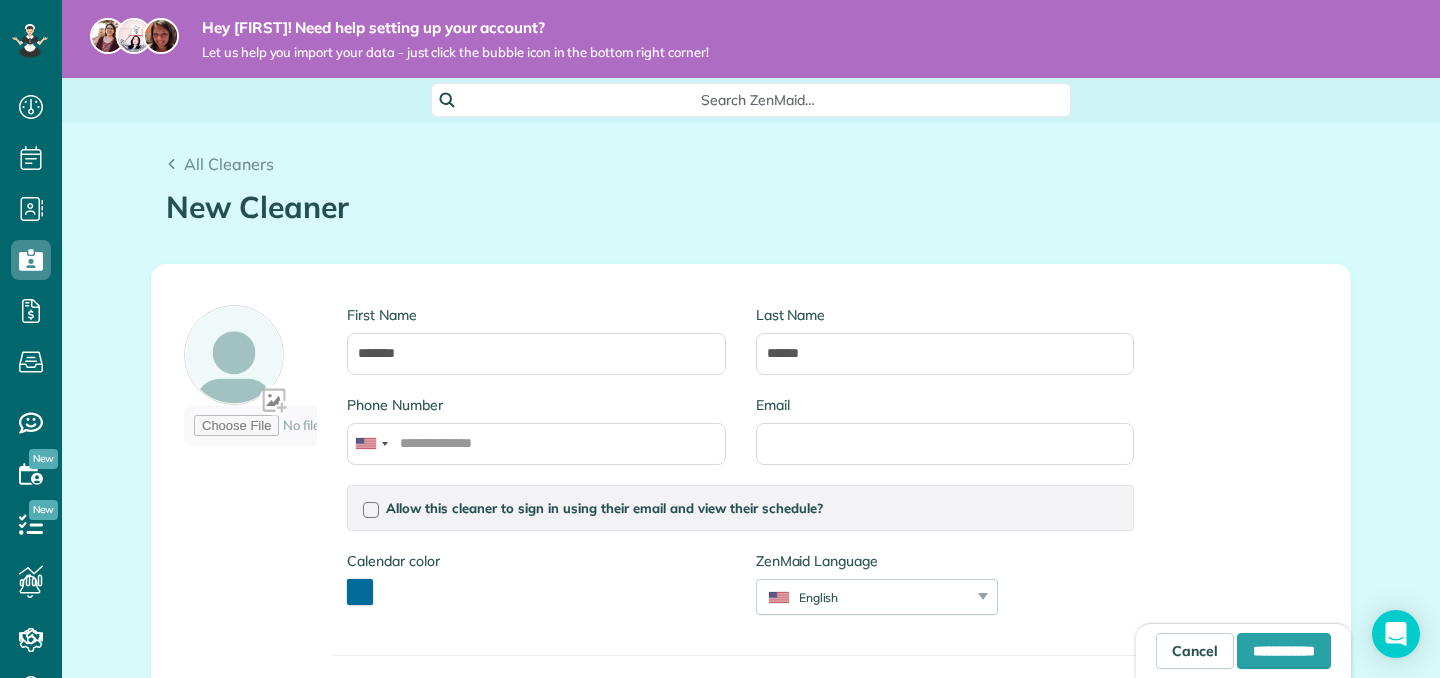 click on "Phone Number" at bounding box center (536, 440) 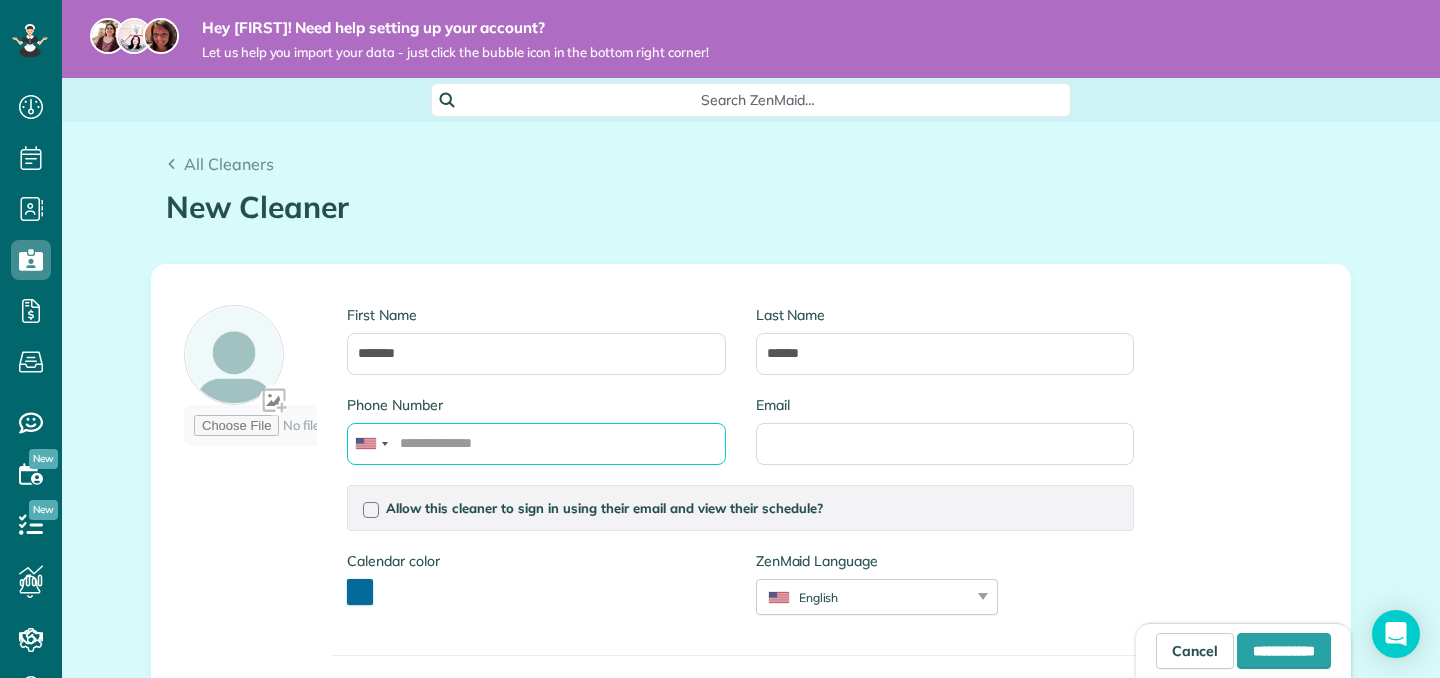 click on "Phone Number" at bounding box center [536, 444] 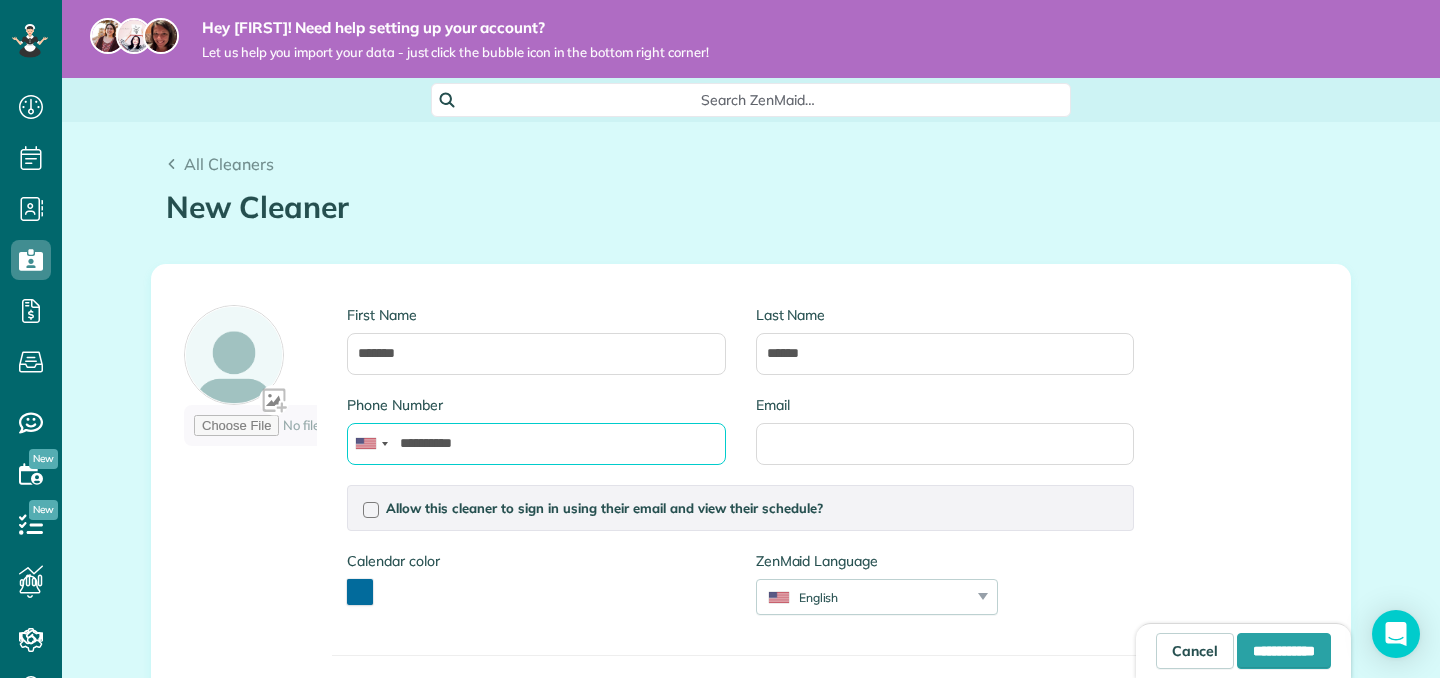 type on "**********" 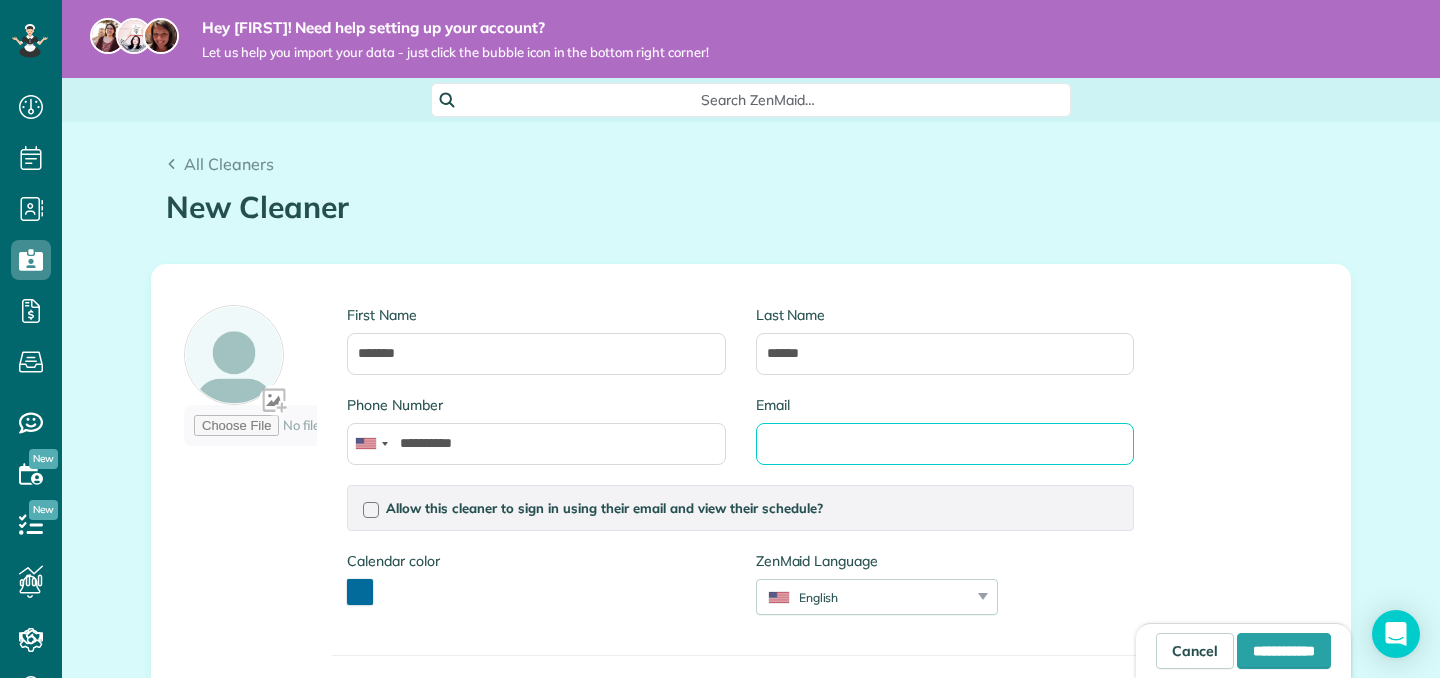 click on "Email" at bounding box center (945, 444) 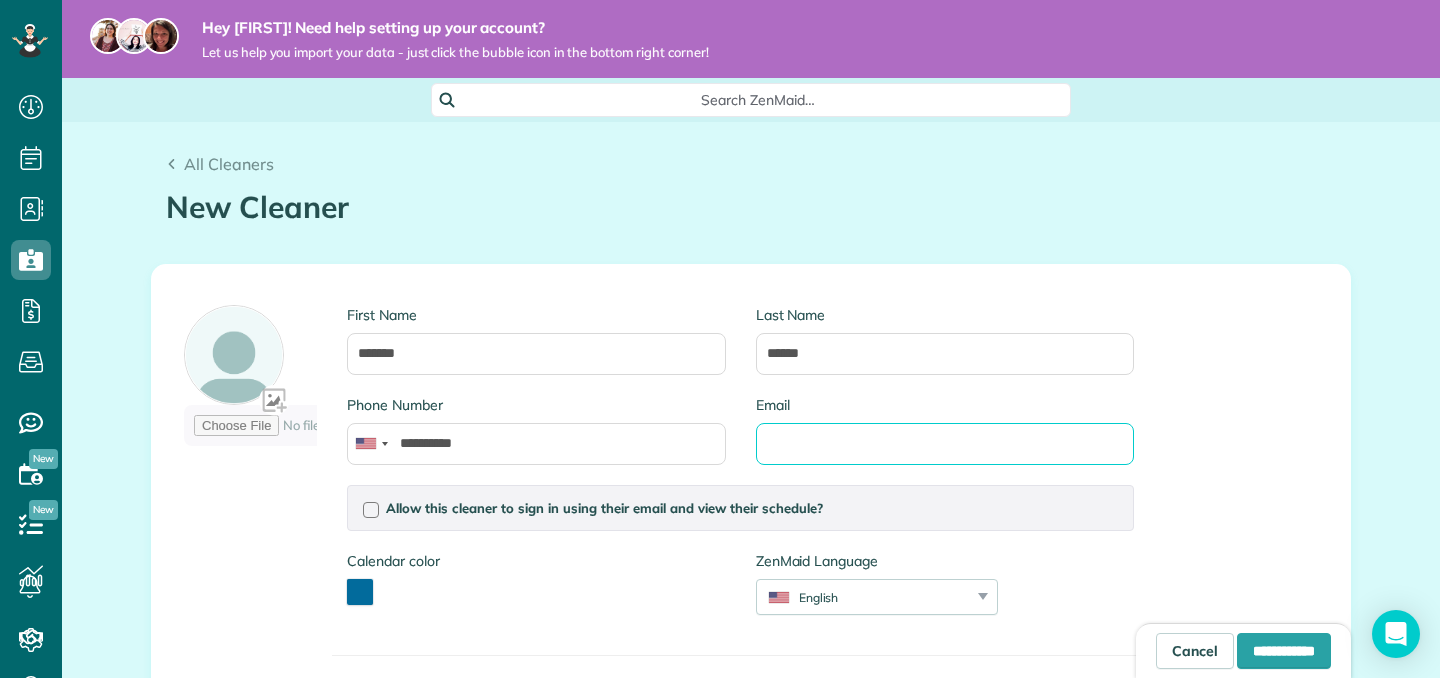 paste on "**********" 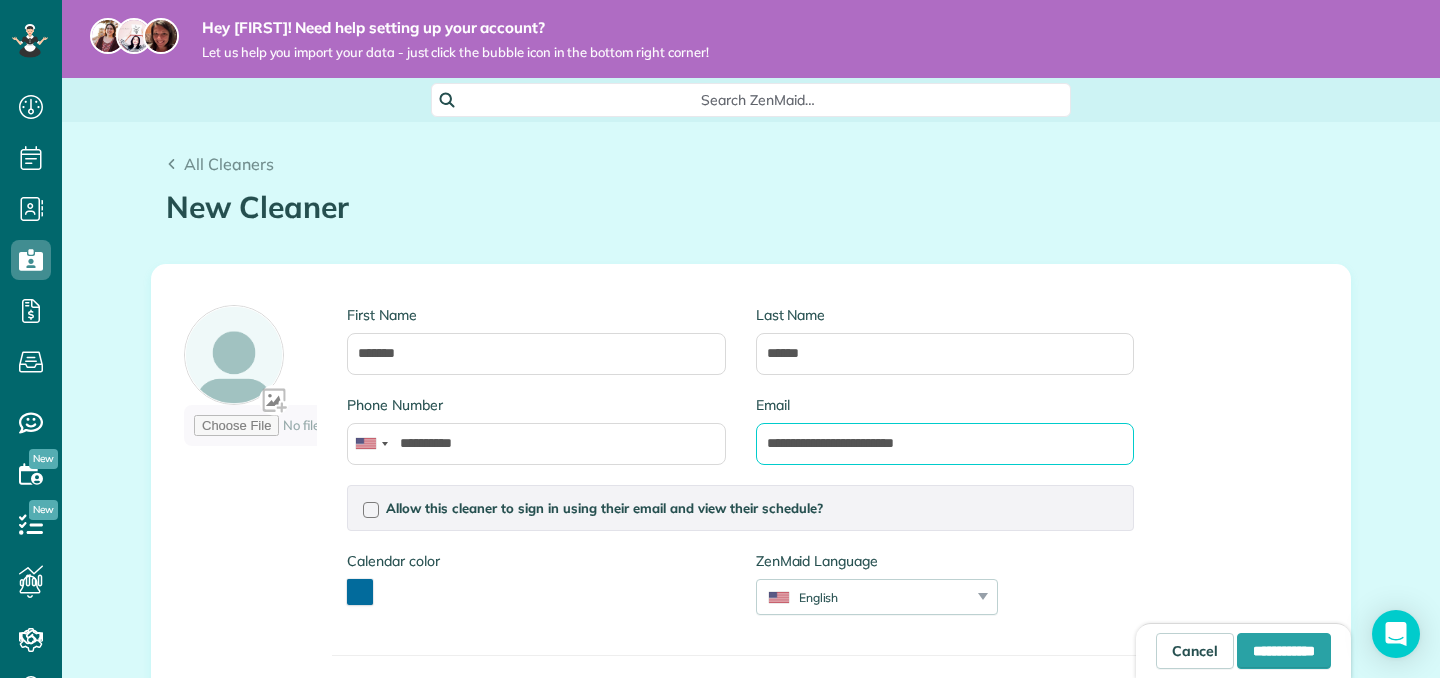 type on "**********" 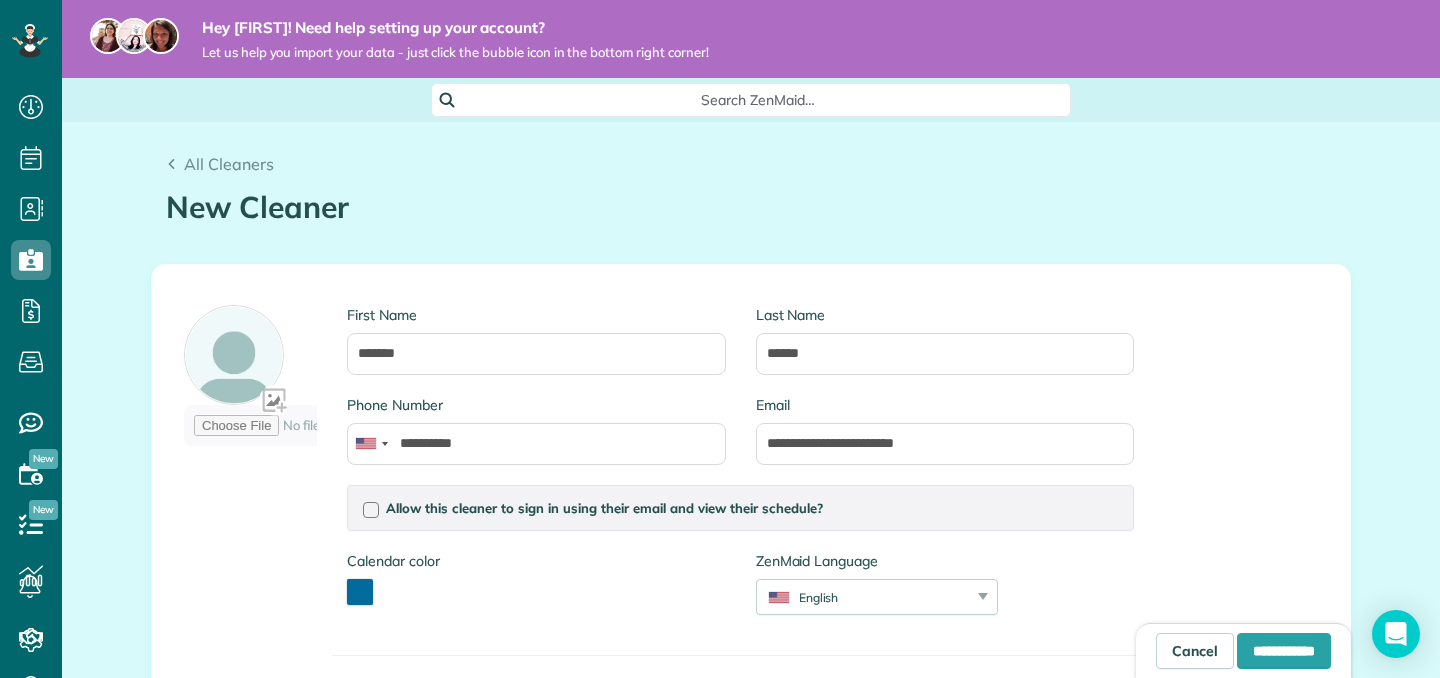 click on "**********" at bounding box center (751, 558) 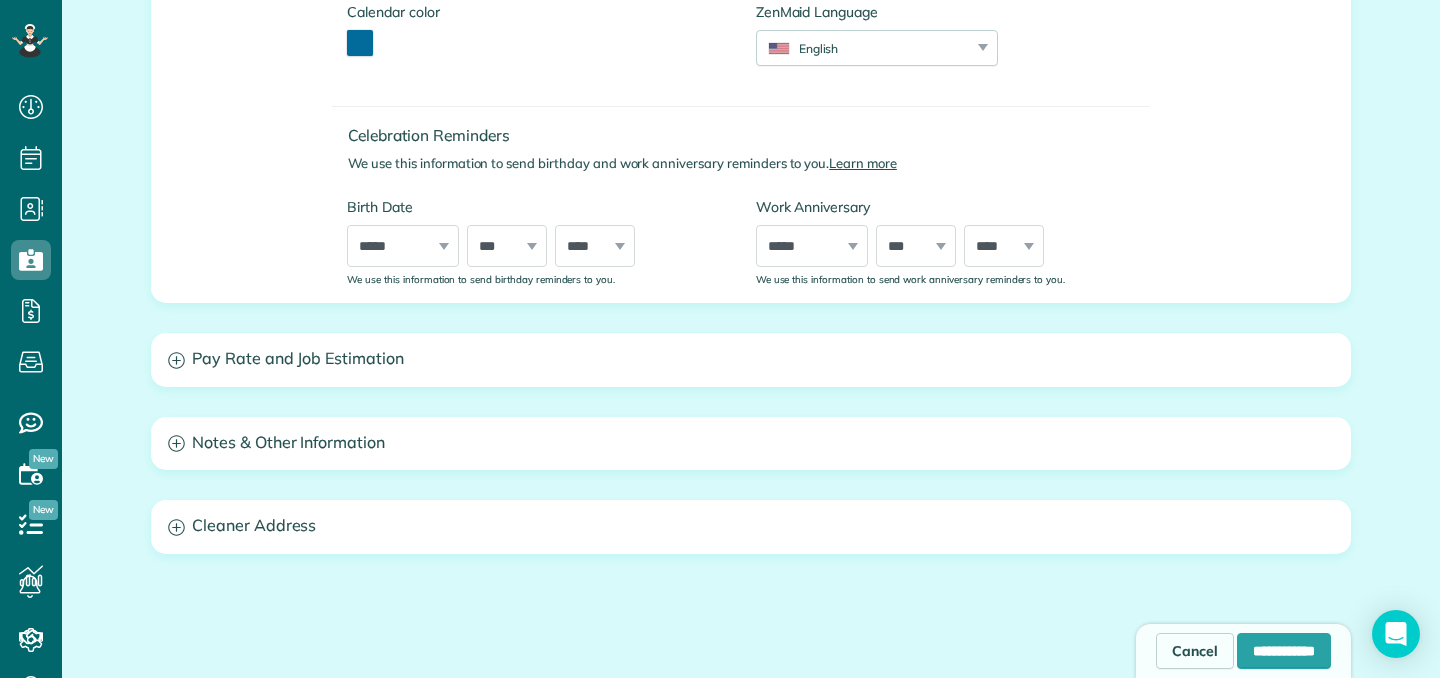 scroll, scrollTop: 568, scrollLeft: 0, axis: vertical 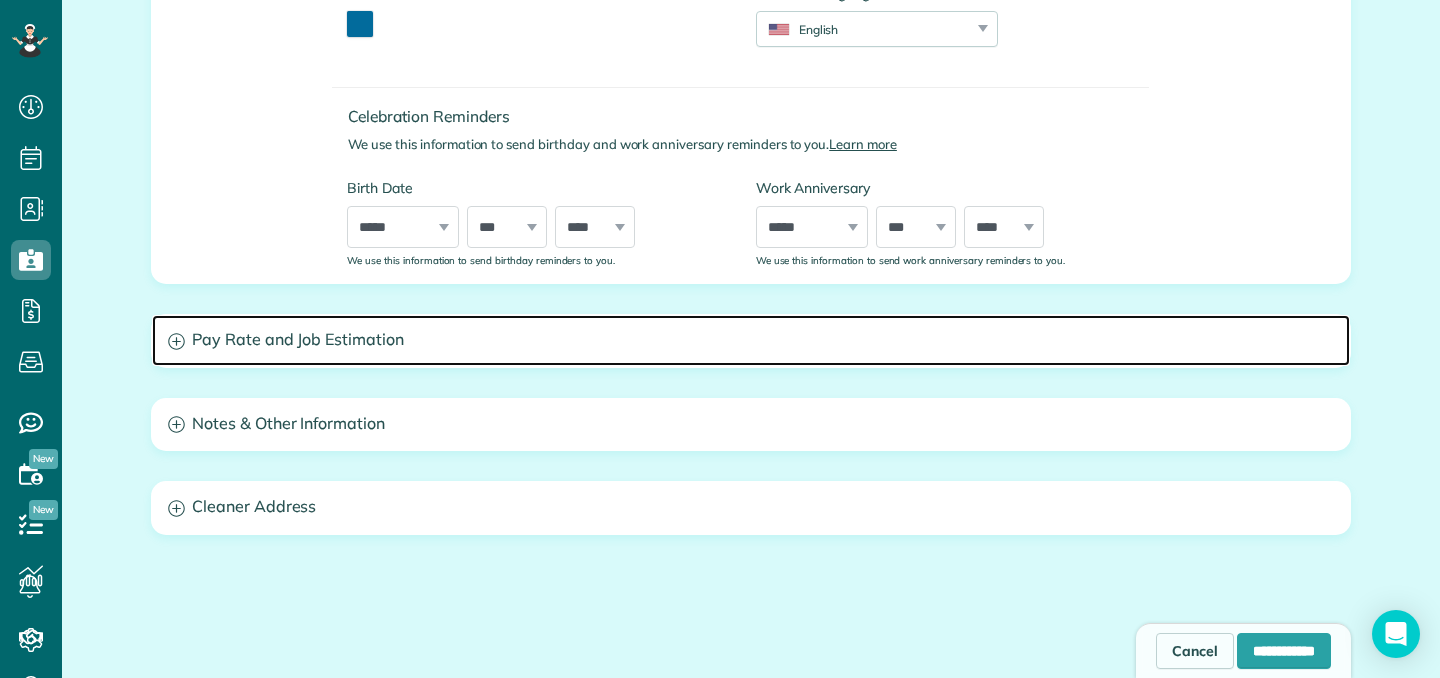 click on "Pay Rate and Job Estimation" at bounding box center (751, 340) 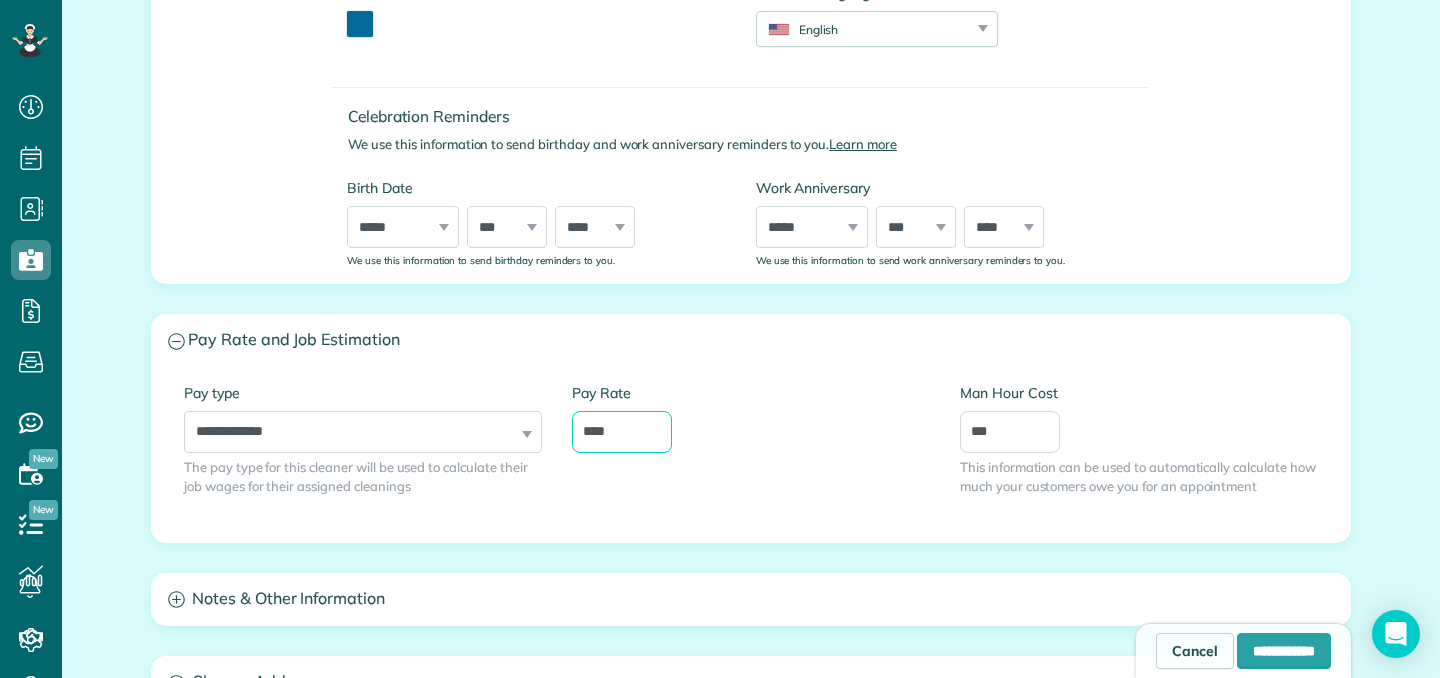 click on "****" at bounding box center (622, 432) 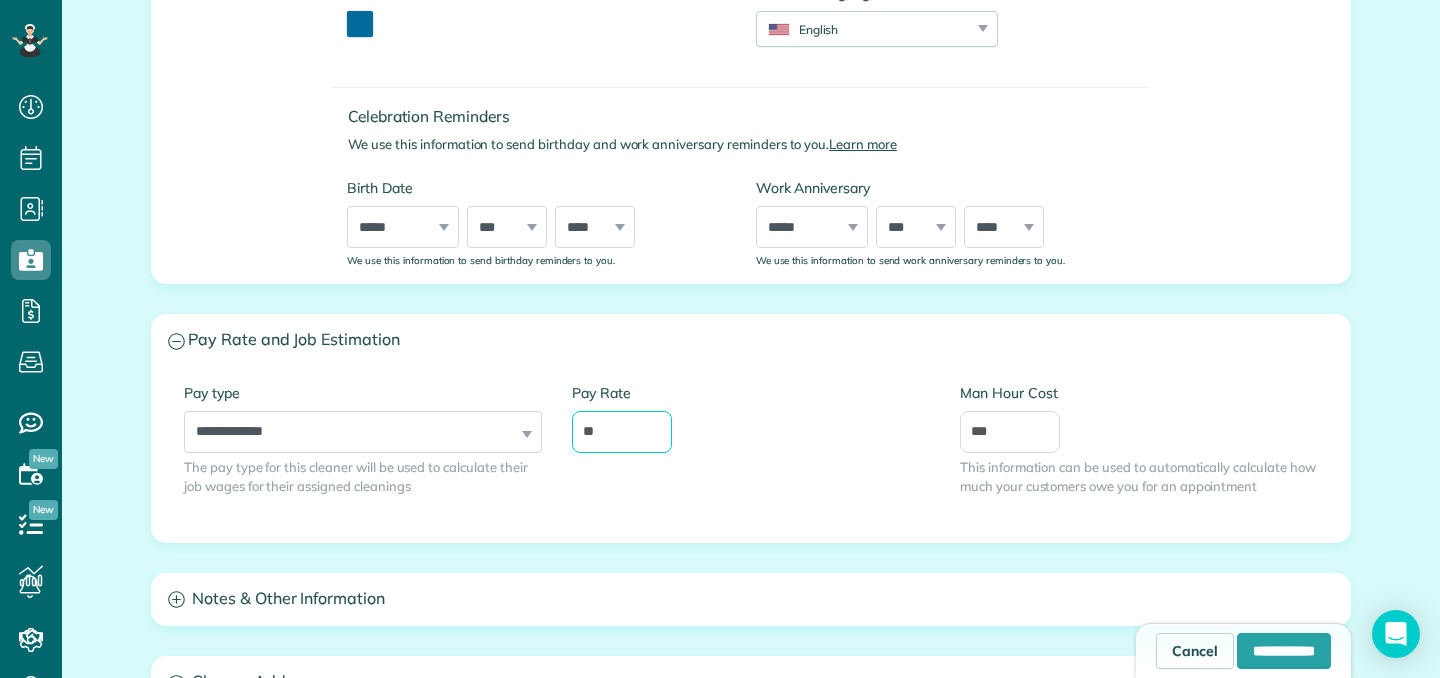 type on "**" 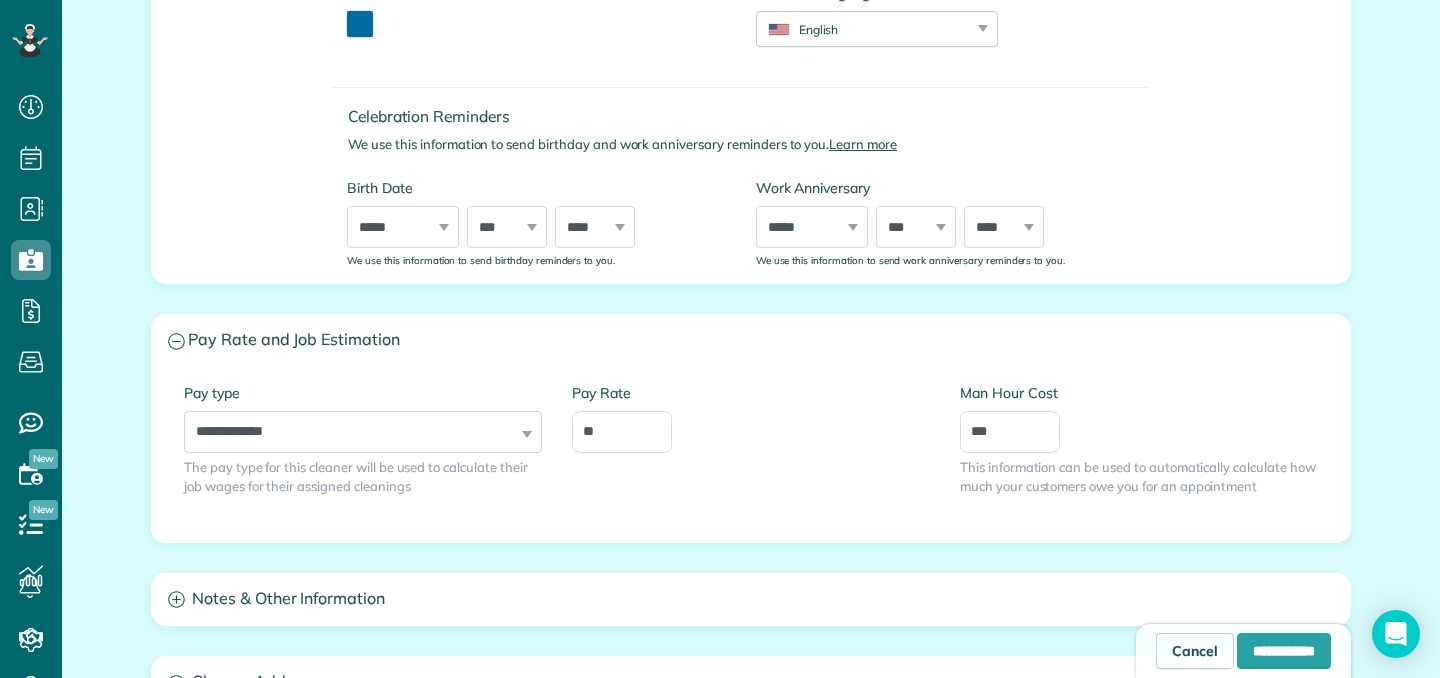click on "Pay Rate **" at bounding box center (751, 418) 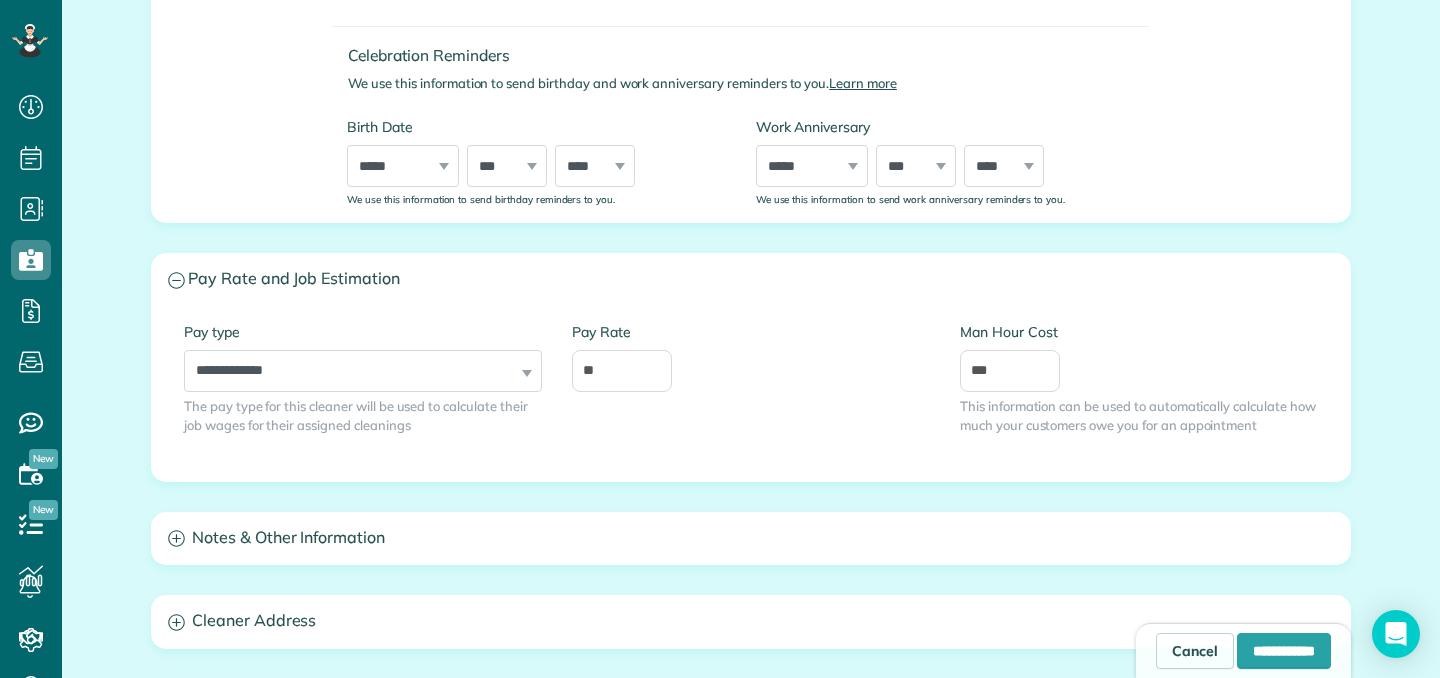scroll, scrollTop: 642, scrollLeft: 0, axis: vertical 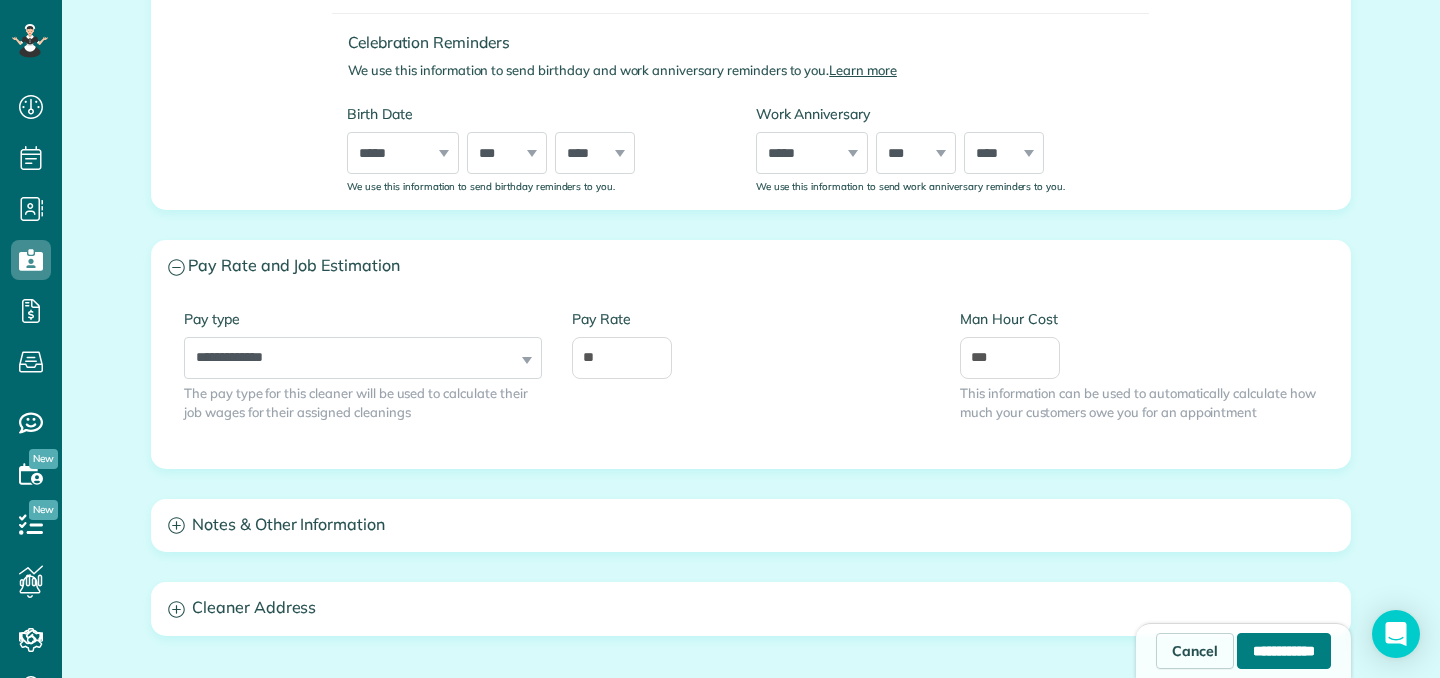 click on "**********" at bounding box center [1284, 651] 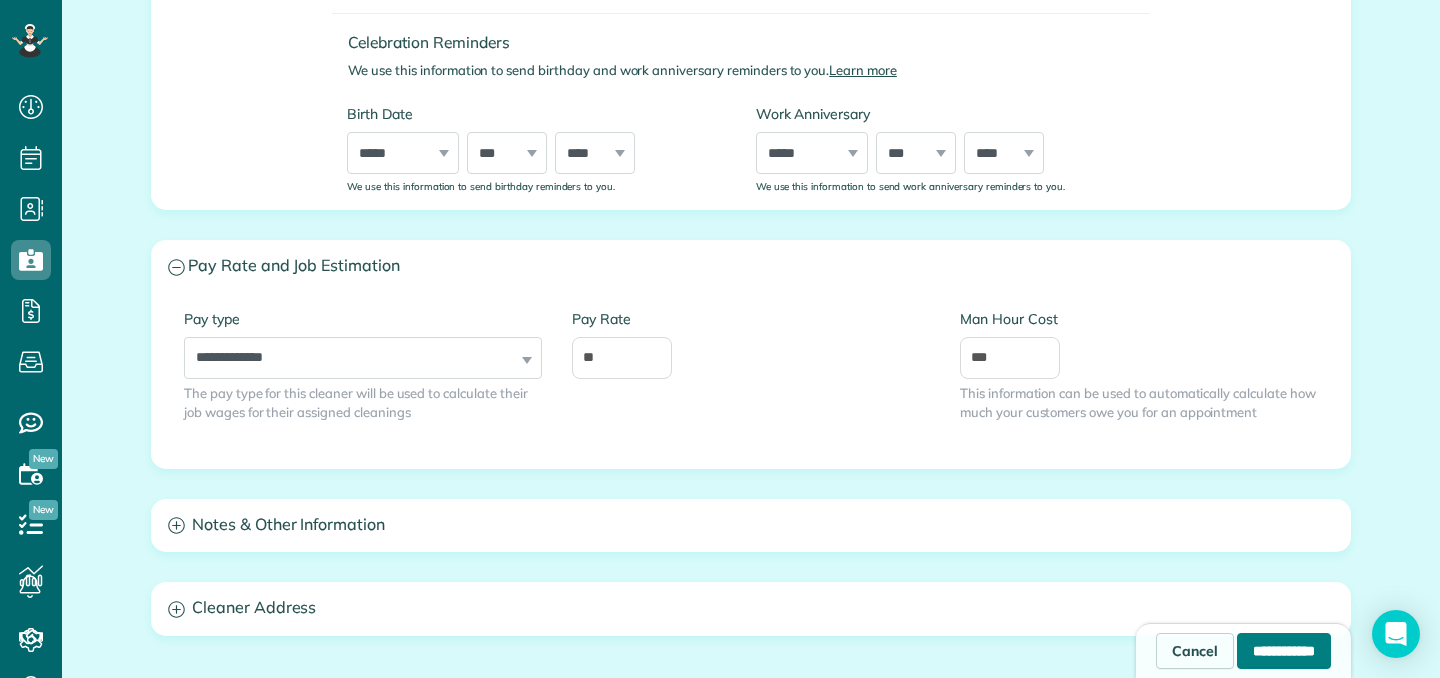 type on "**********" 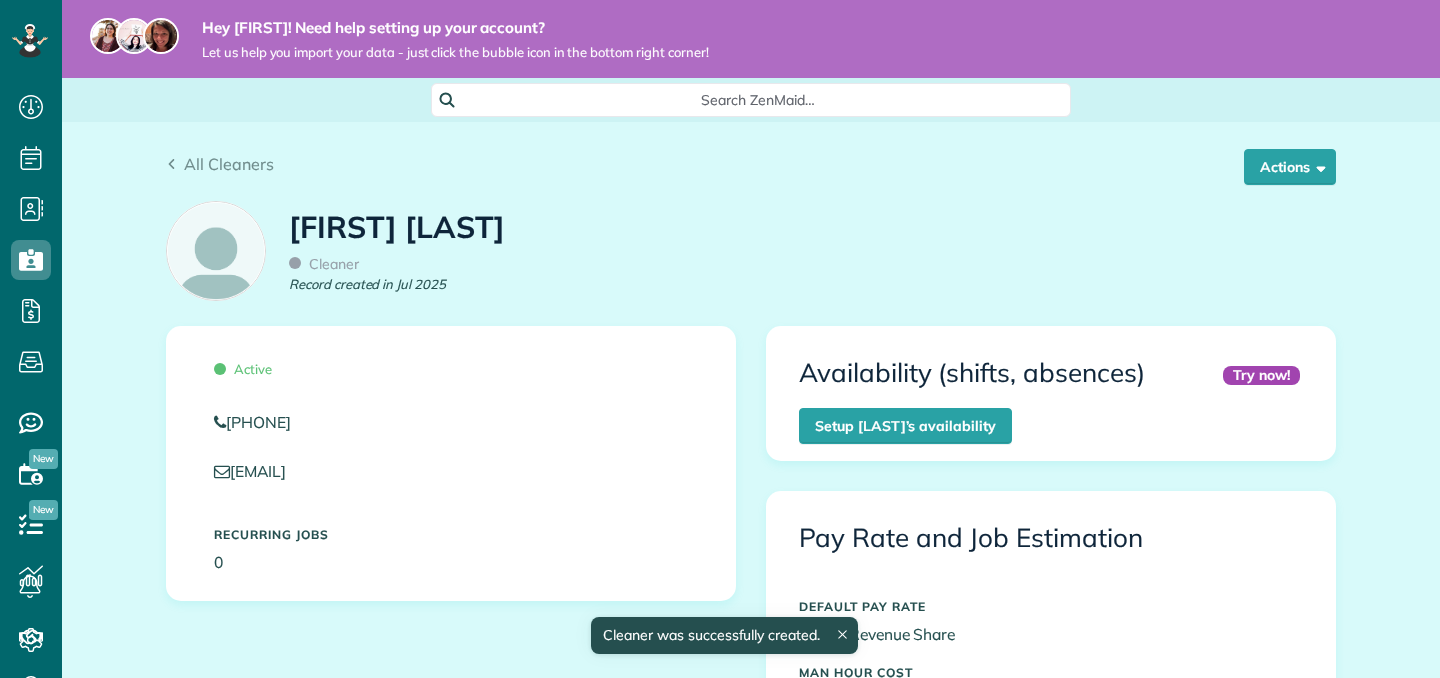 scroll, scrollTop: 0, scrollLeft: 0, axis: both 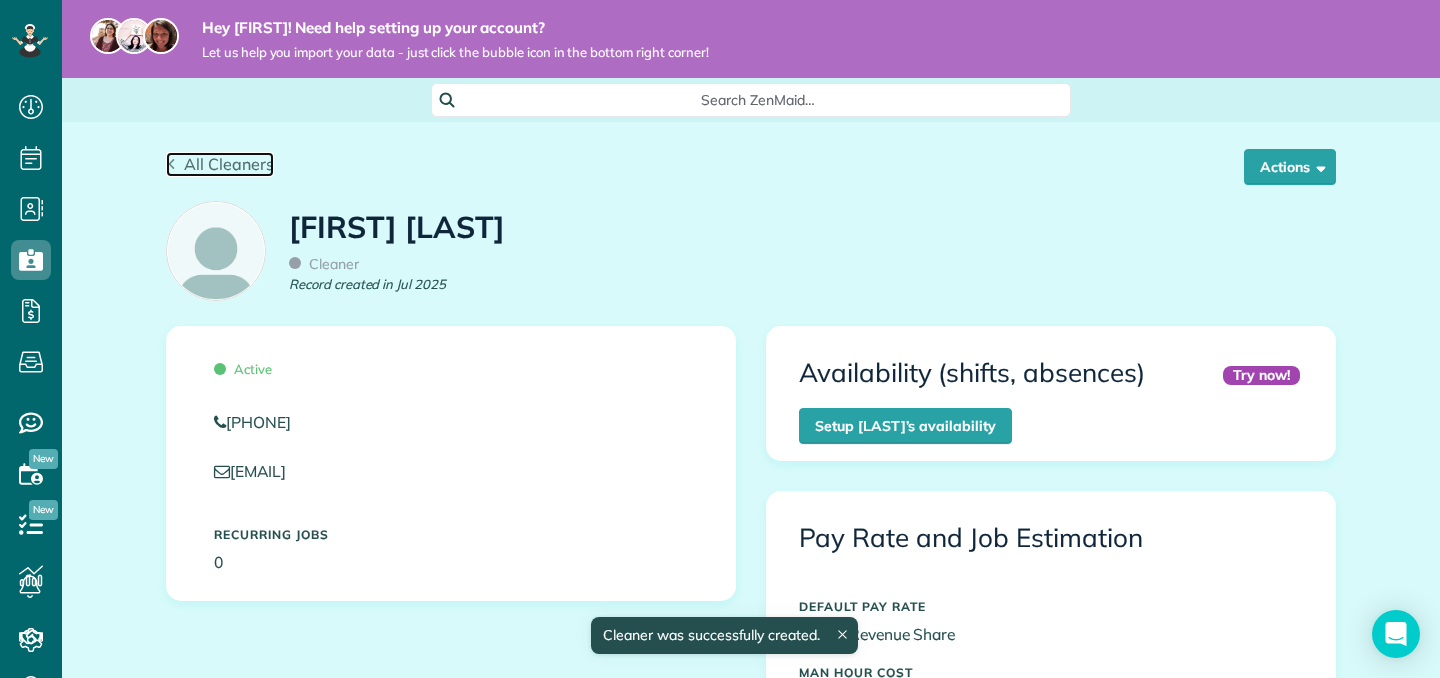 click 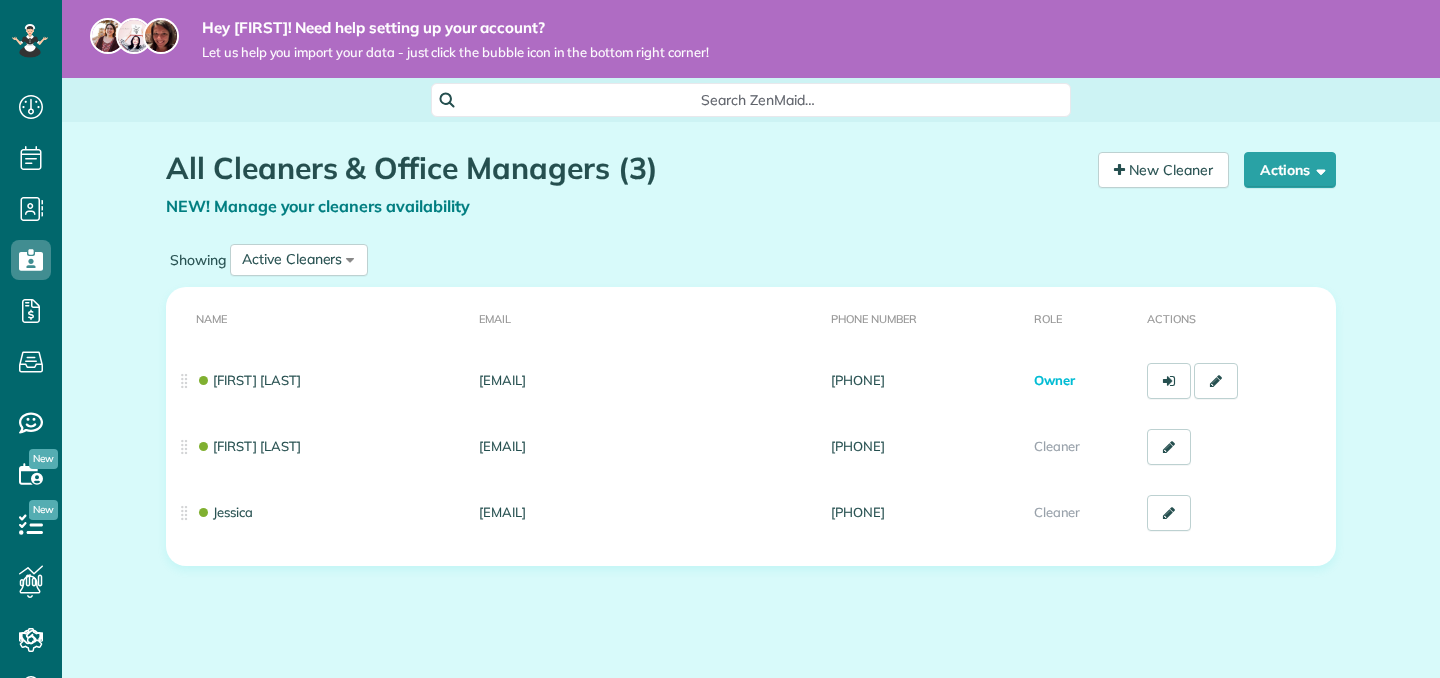 scroll, scrollTop: 0, scrollLeft: 0, axis: both 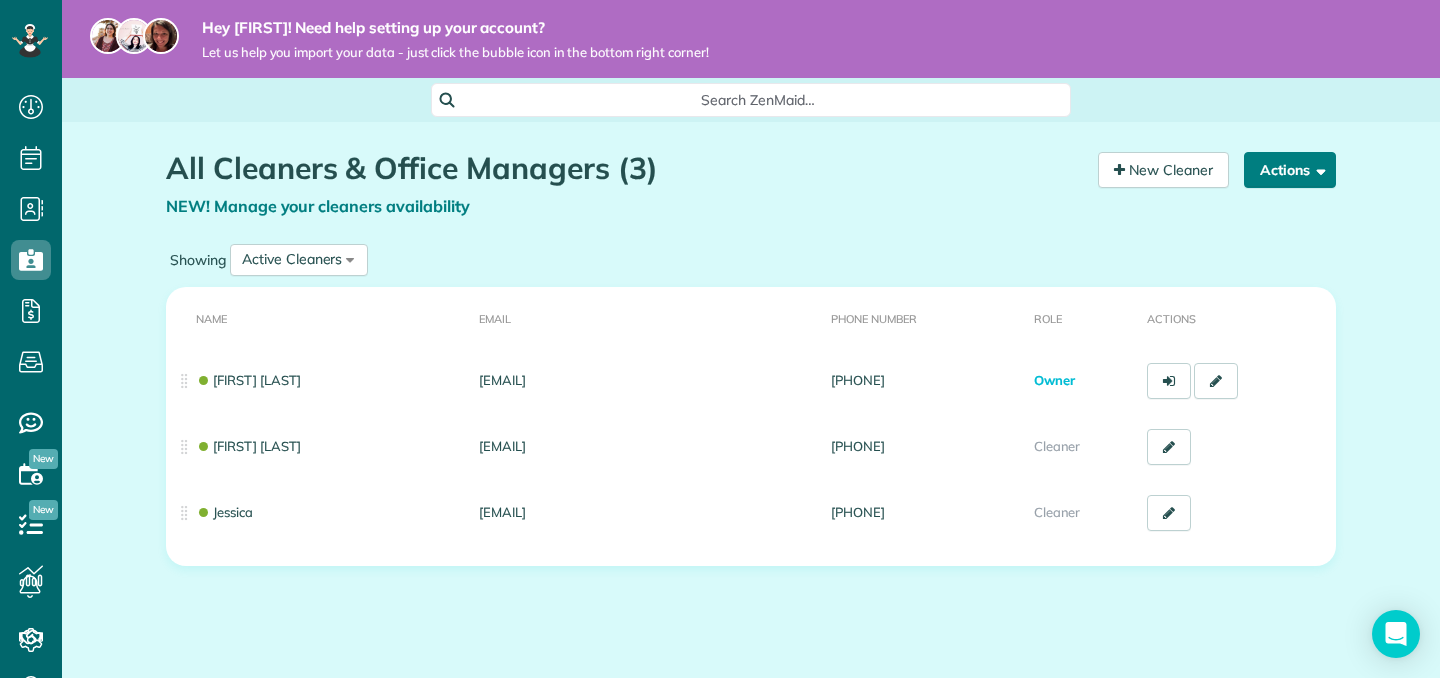 click on "Actions" at bounding box center [1290, 170] 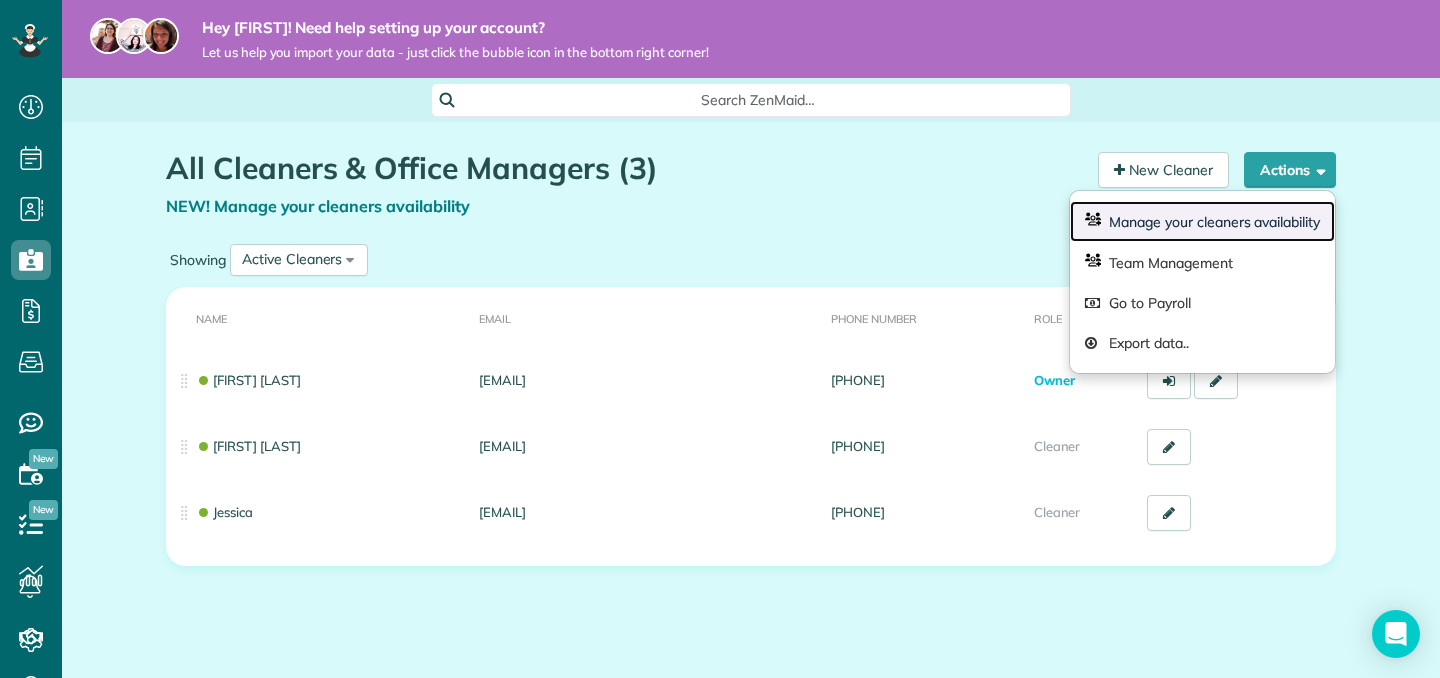 click on "Manage your cleaners availability" at bounding box center [1202, 221] 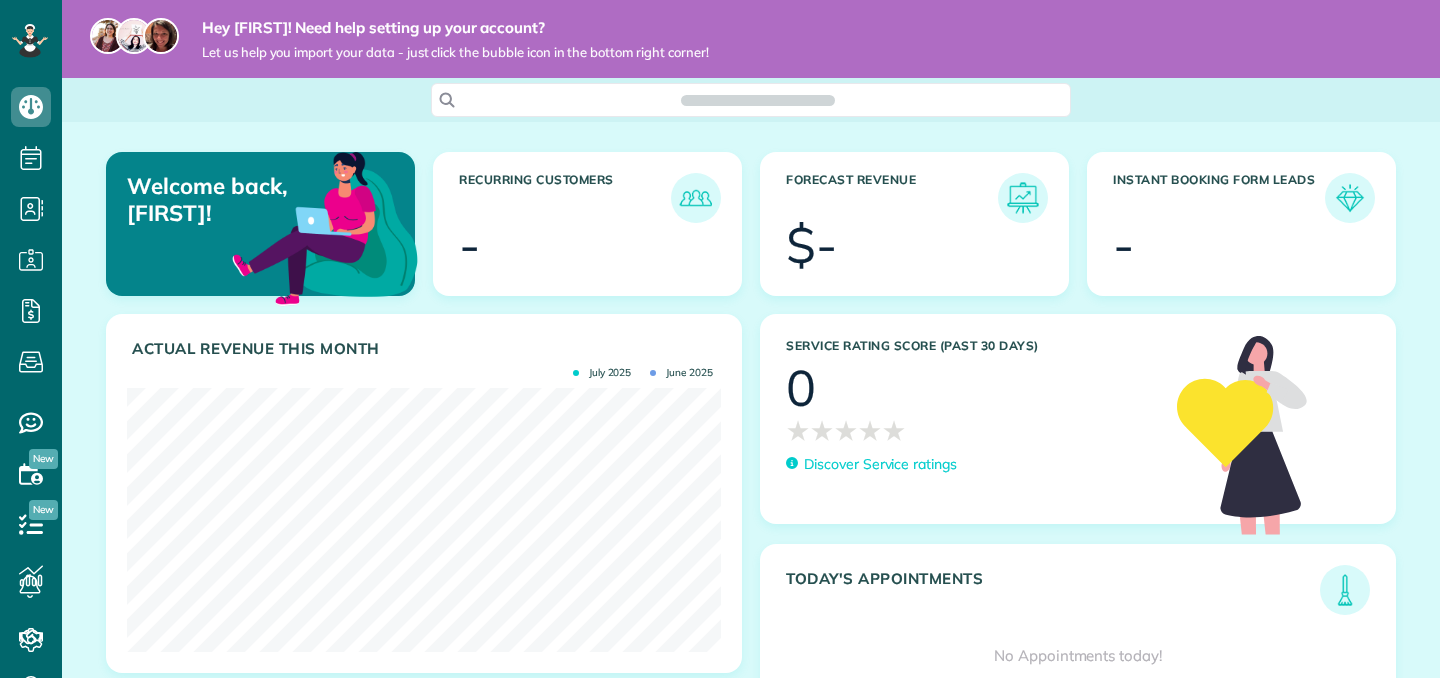 scroll, scrollTop: 0, scrollLeft: 0, axis: both 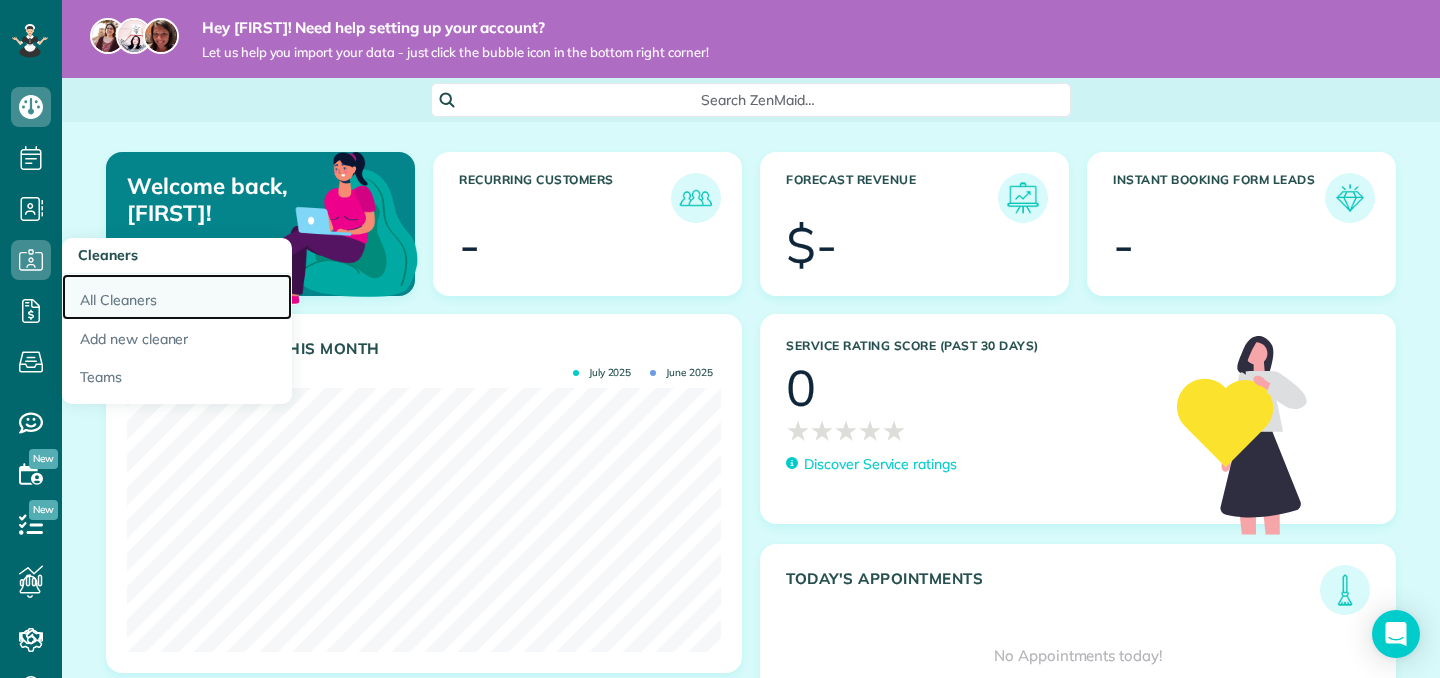 click on "All Cleaners" at bounding box center (177, 297) 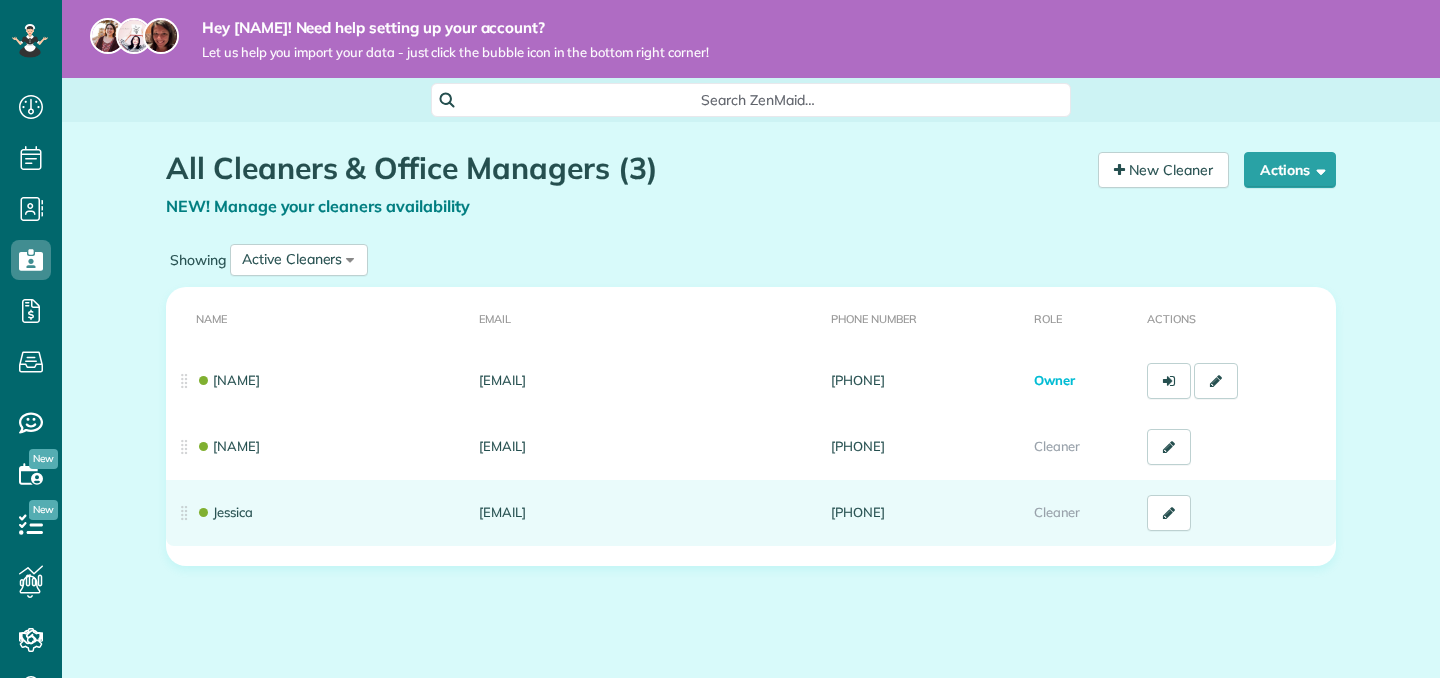 scroll, scrollTop: 0, scrollLeft: 0, axis: both 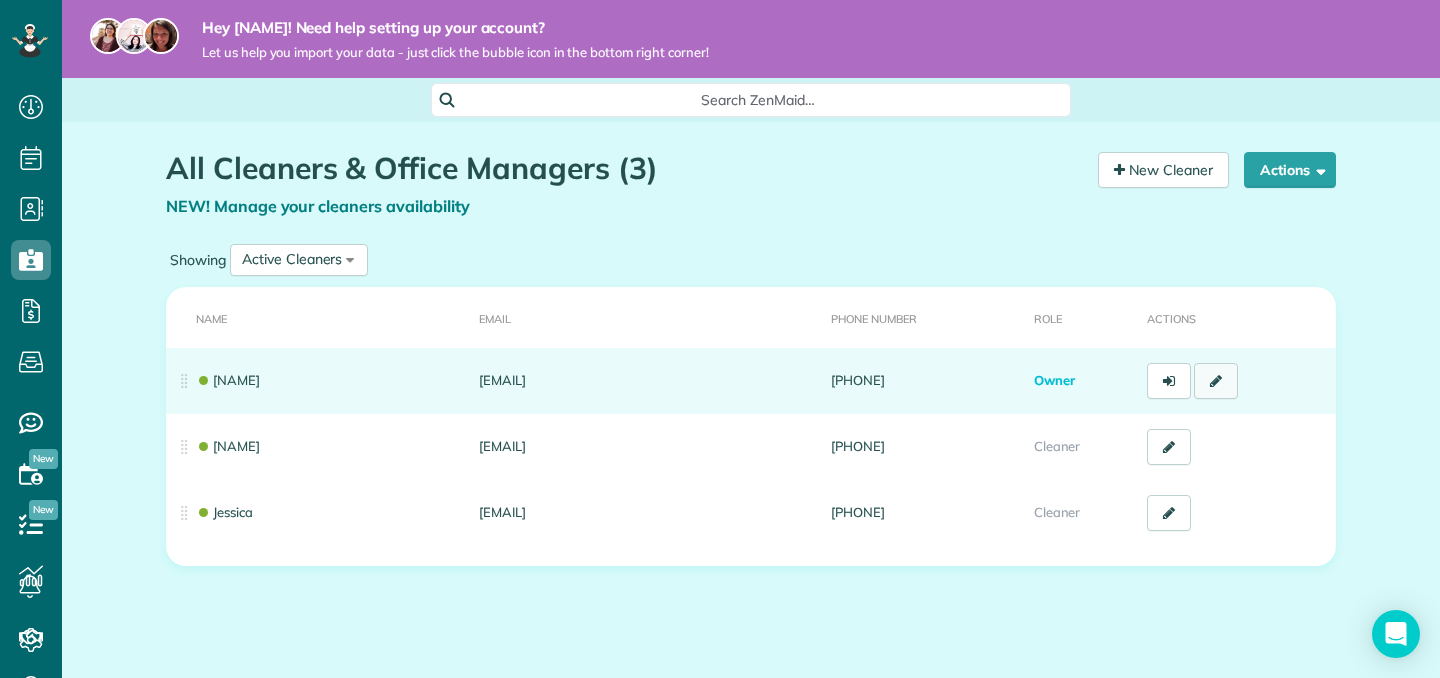 click at bounding box center (1216, 381) 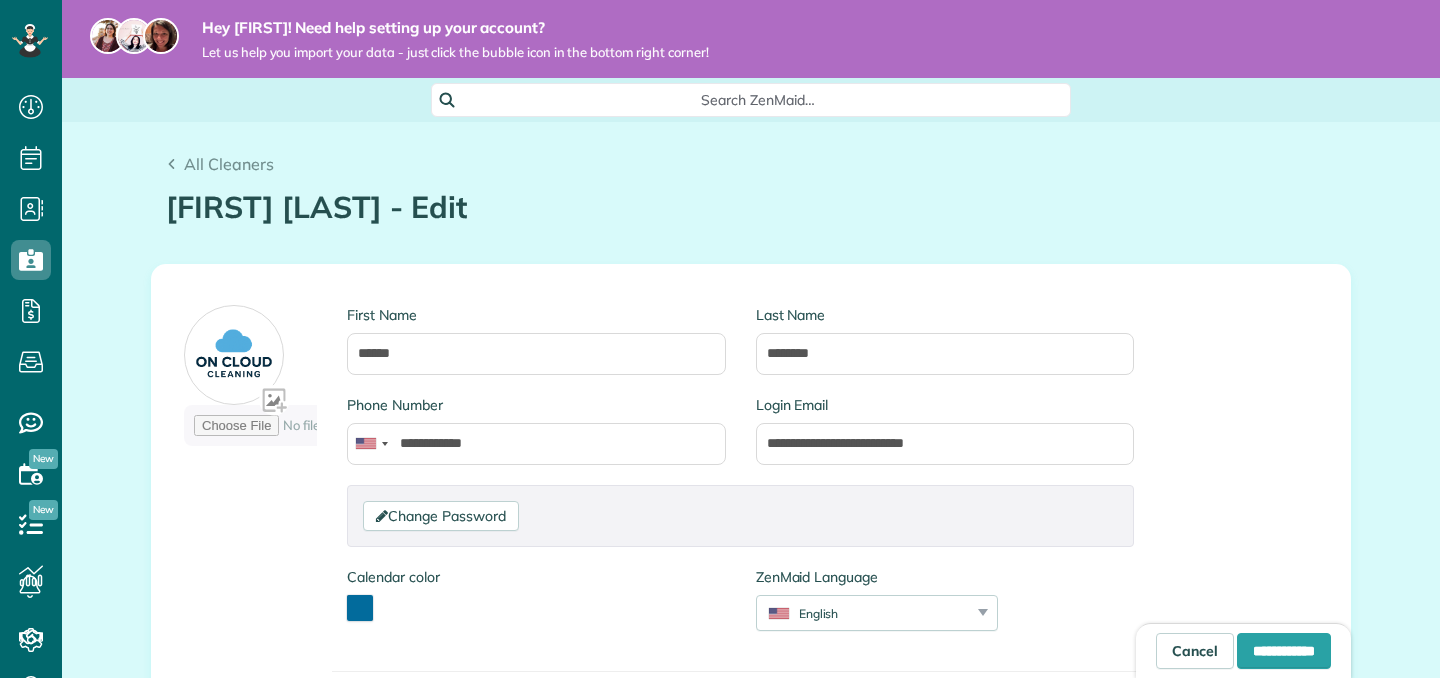 type on "**********" 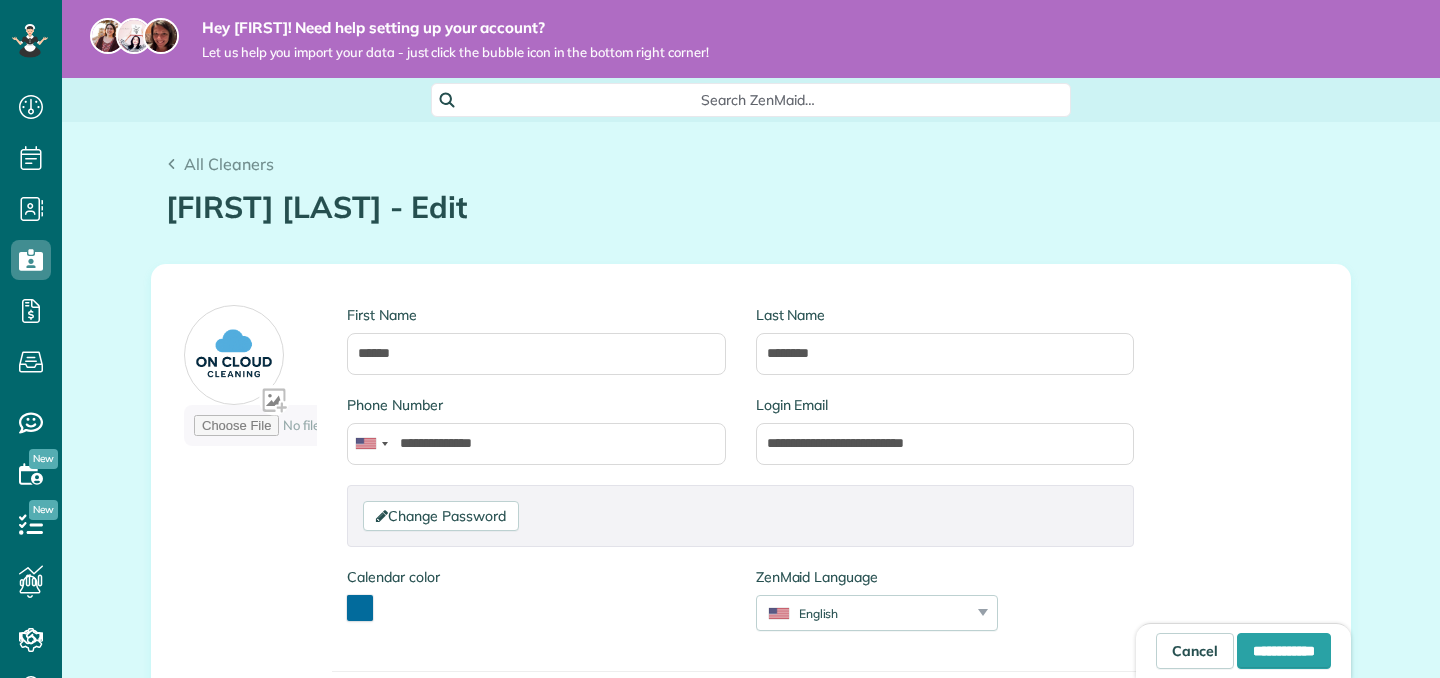scroll, scrollTop: 0, scrollLeft: 0, axis: both 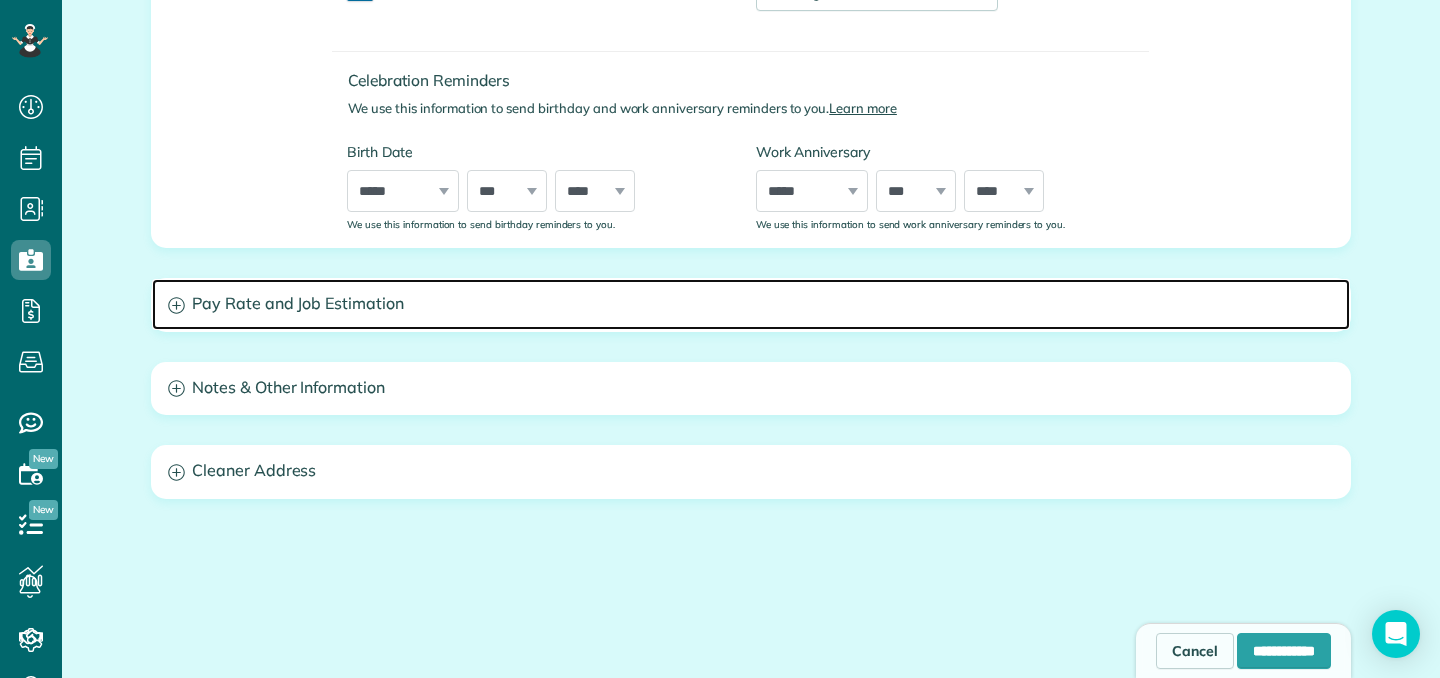 click on "Pay Rate and Job Estimation" at bounding box center [751, 304] 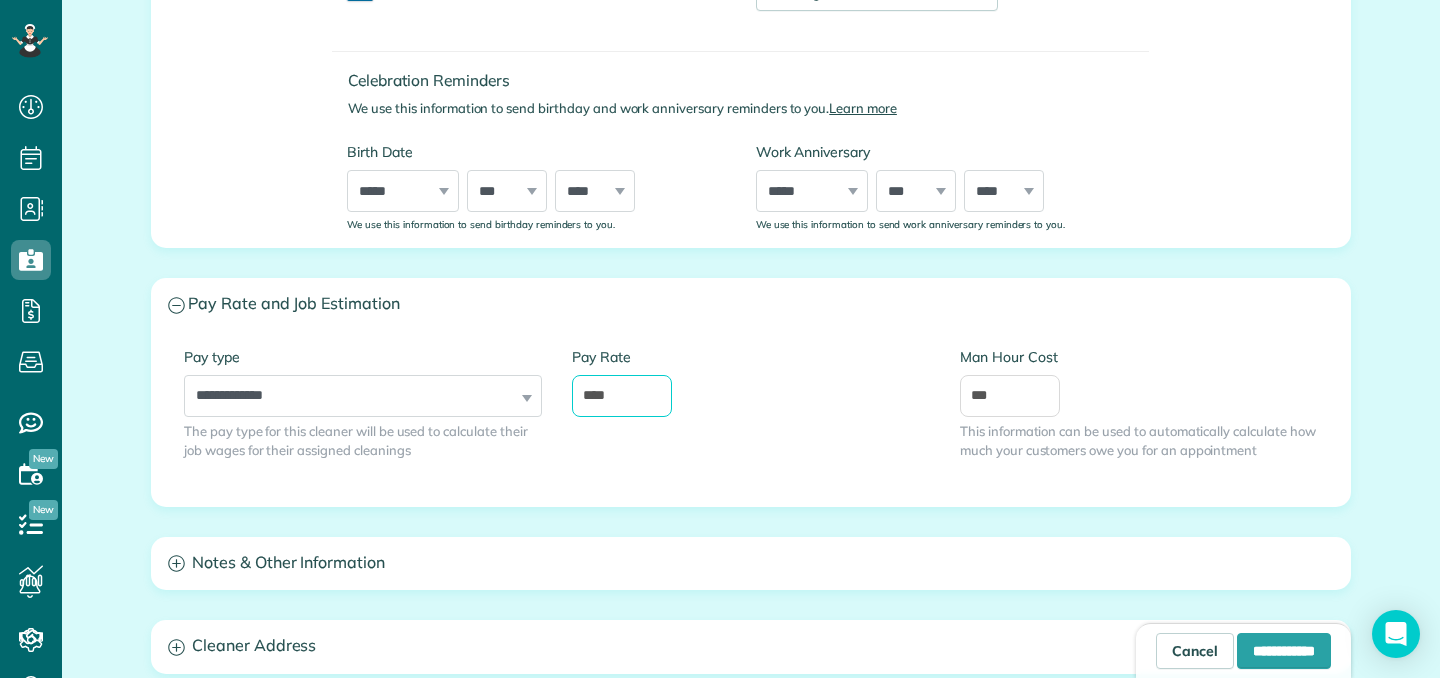 click on "****" at bounding box center [622, 396] 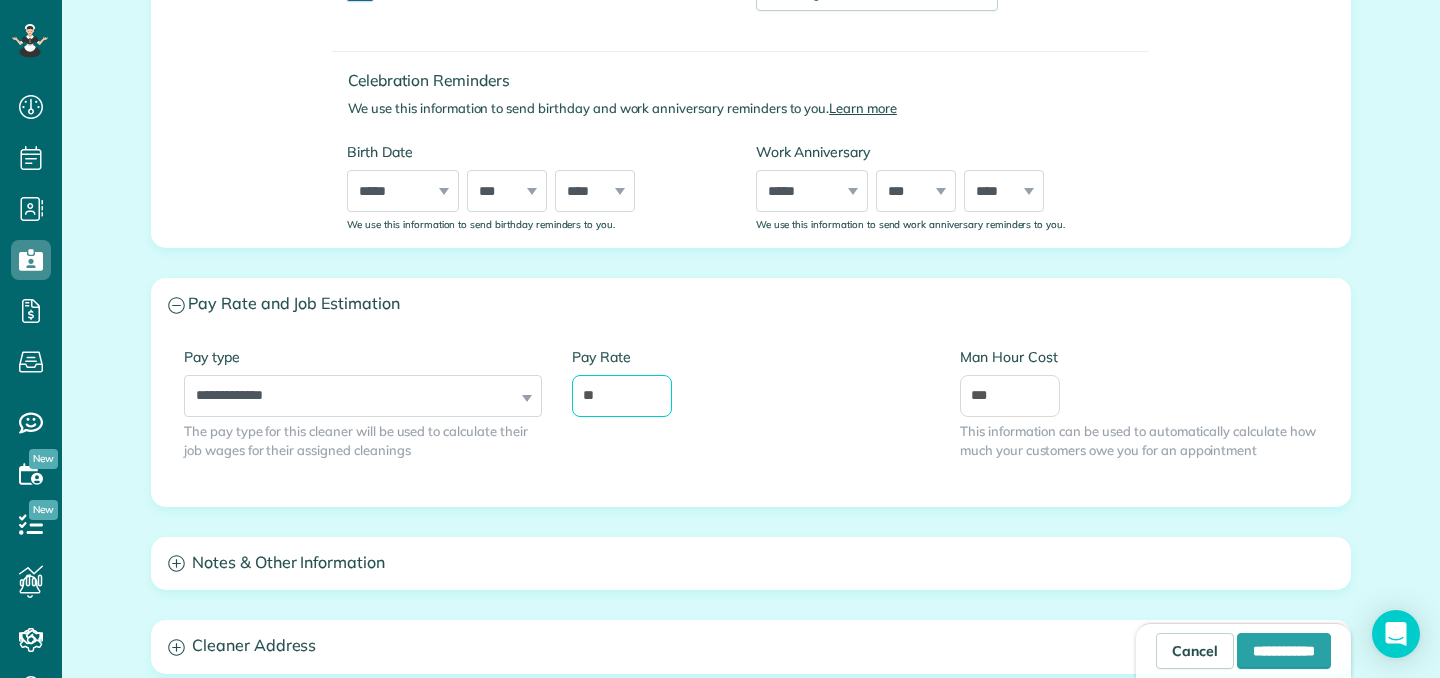 type on "**" 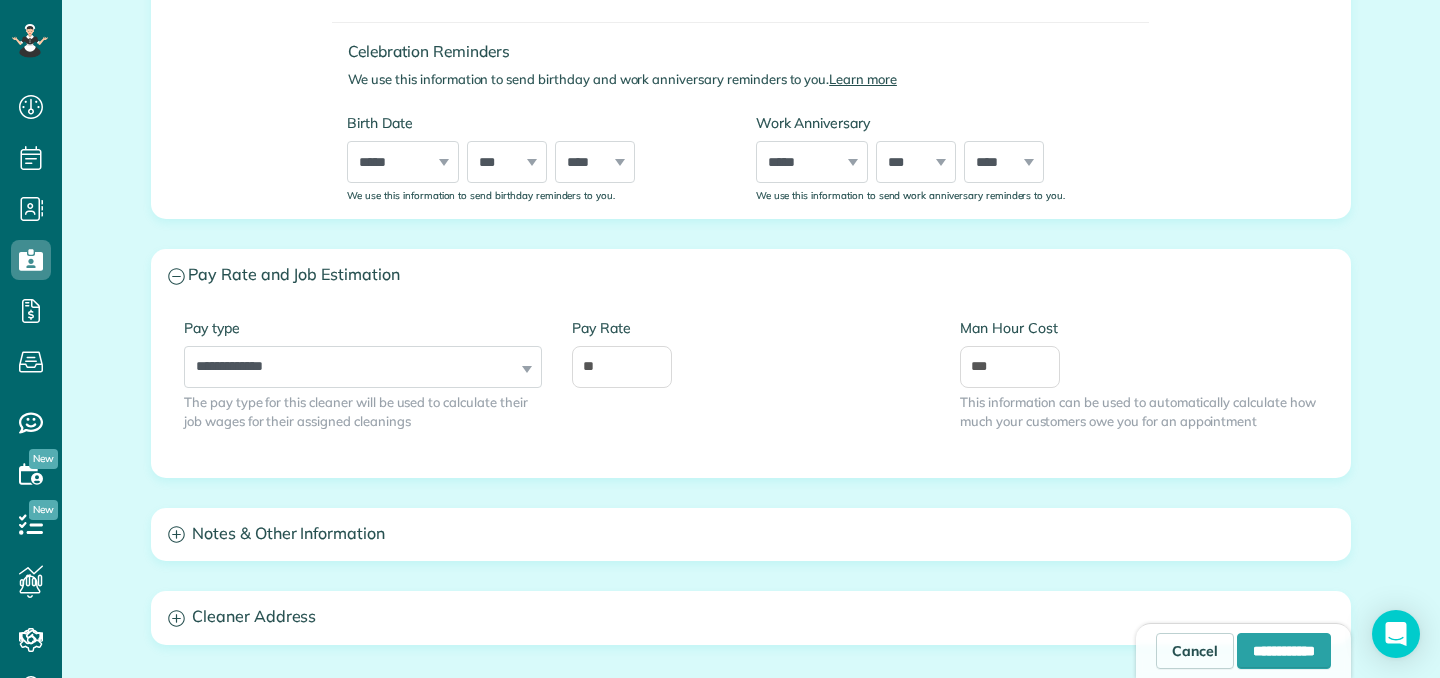 scroll, scrollTop: 659, scrollLeft: 0, axis: vertical 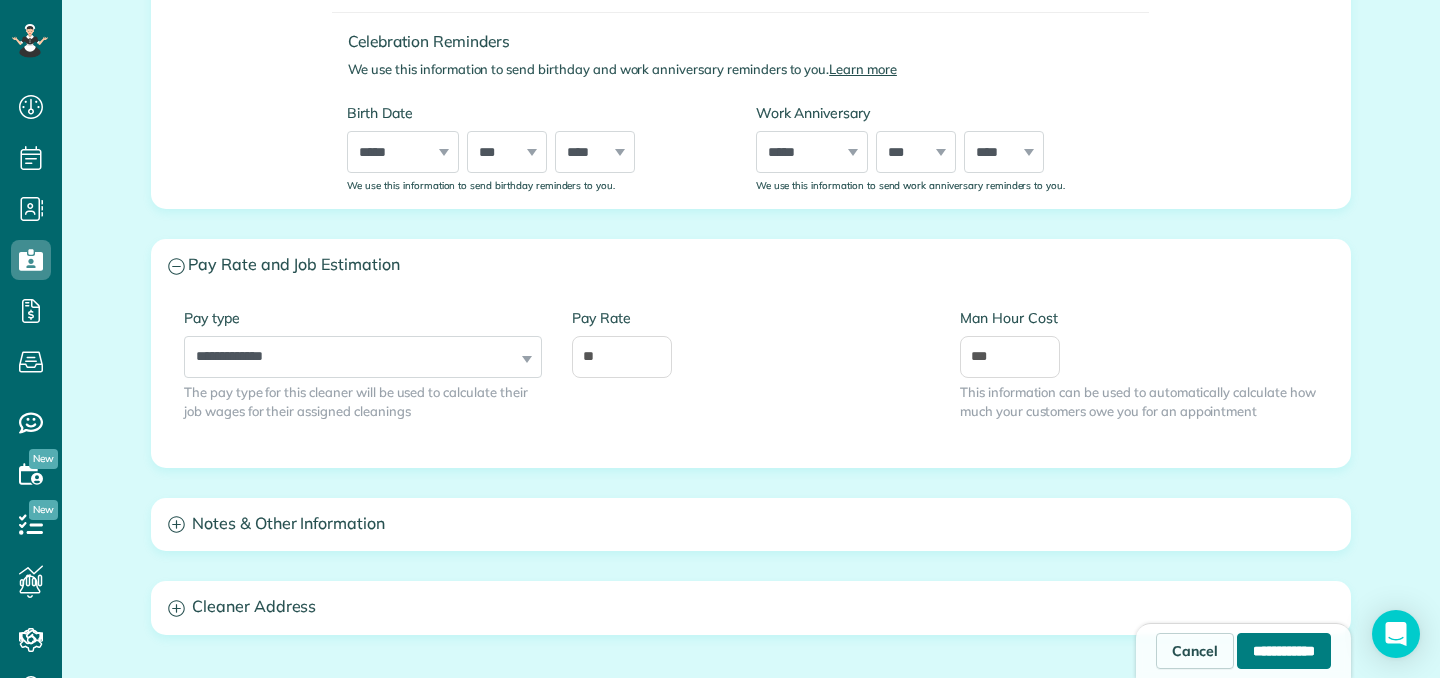 click on "**********" at bounding box center (1284, 651) 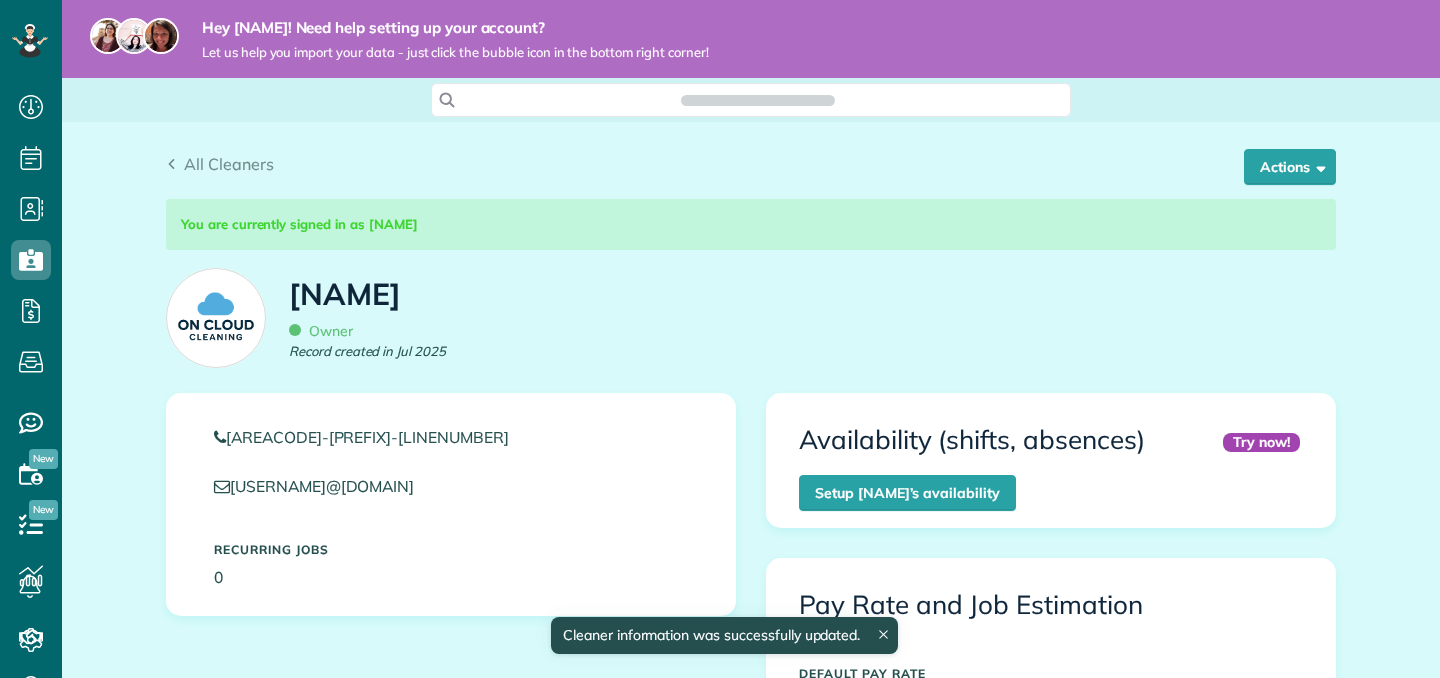 scroll, scrollTop: 0, scrollLeft: 0, axis: both 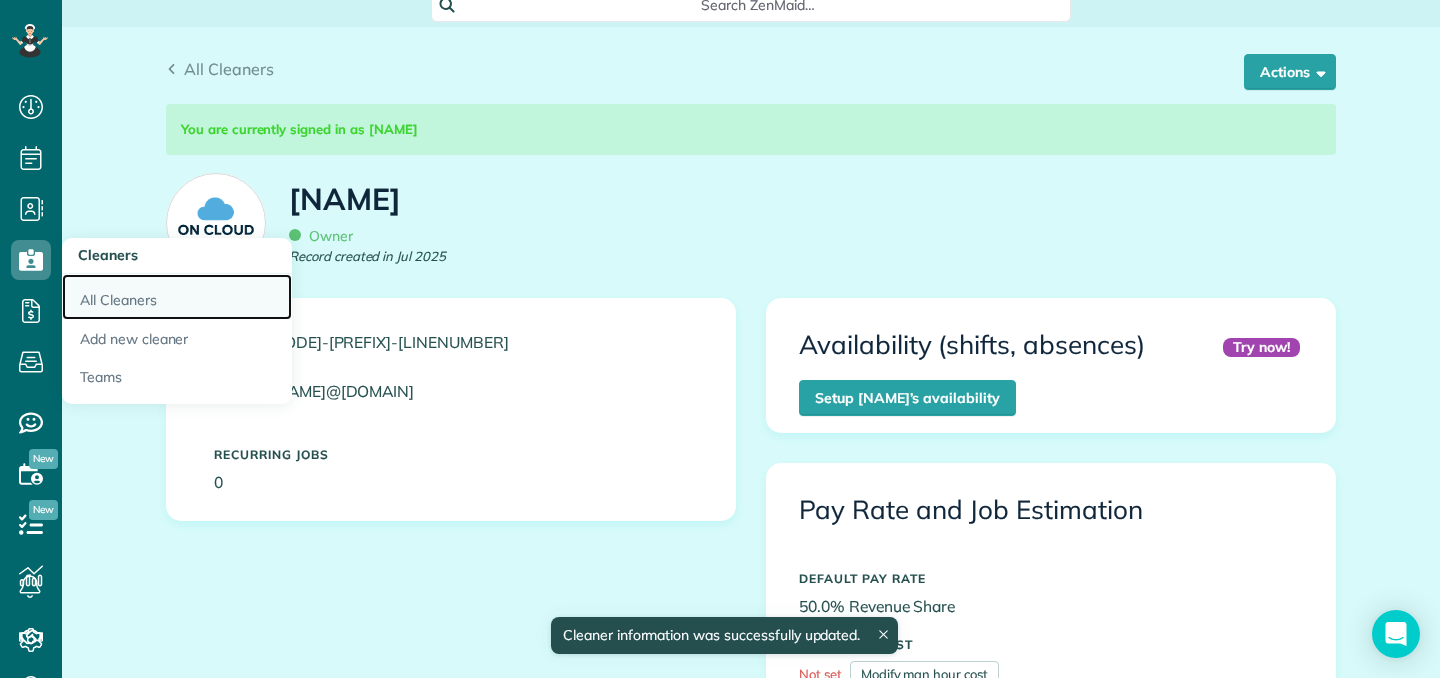 click on "All Cleaners" at bounding box center (177, 297) 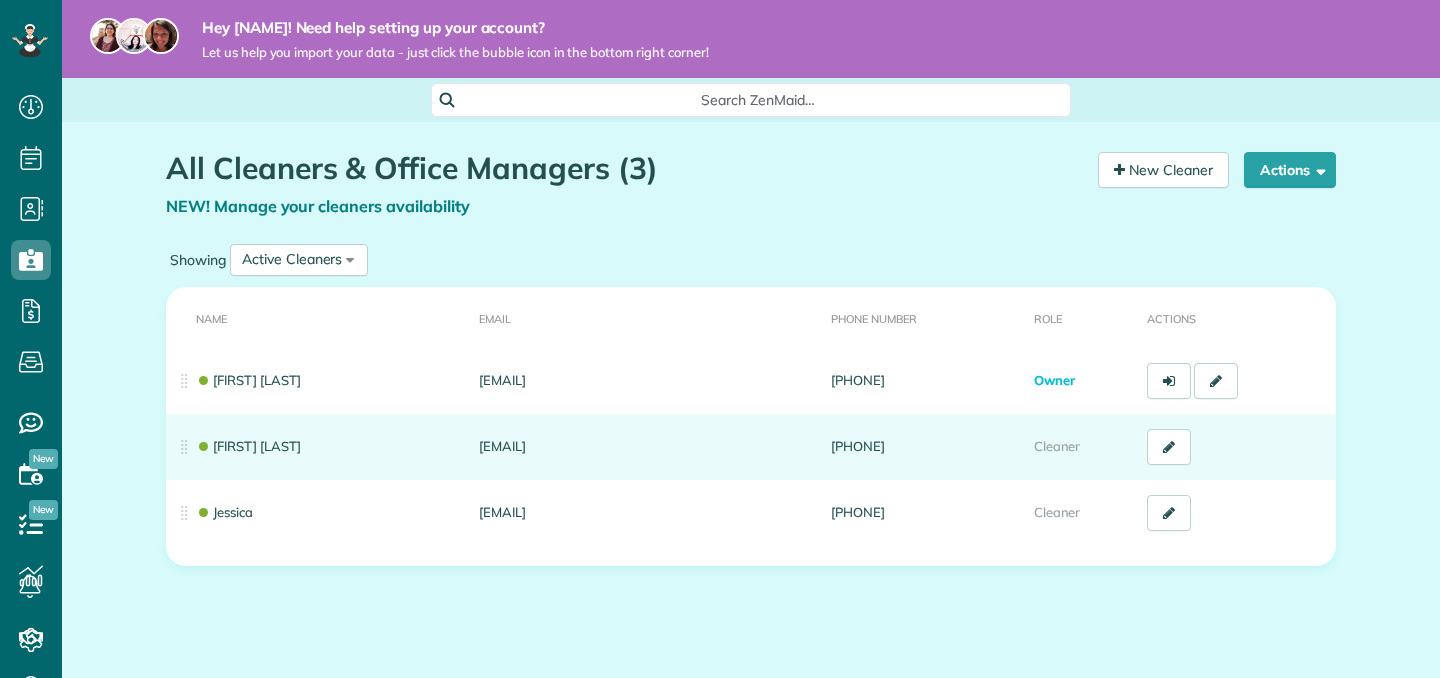 scroll, scrollTop: 0, scrollLeft: 0, axis: both 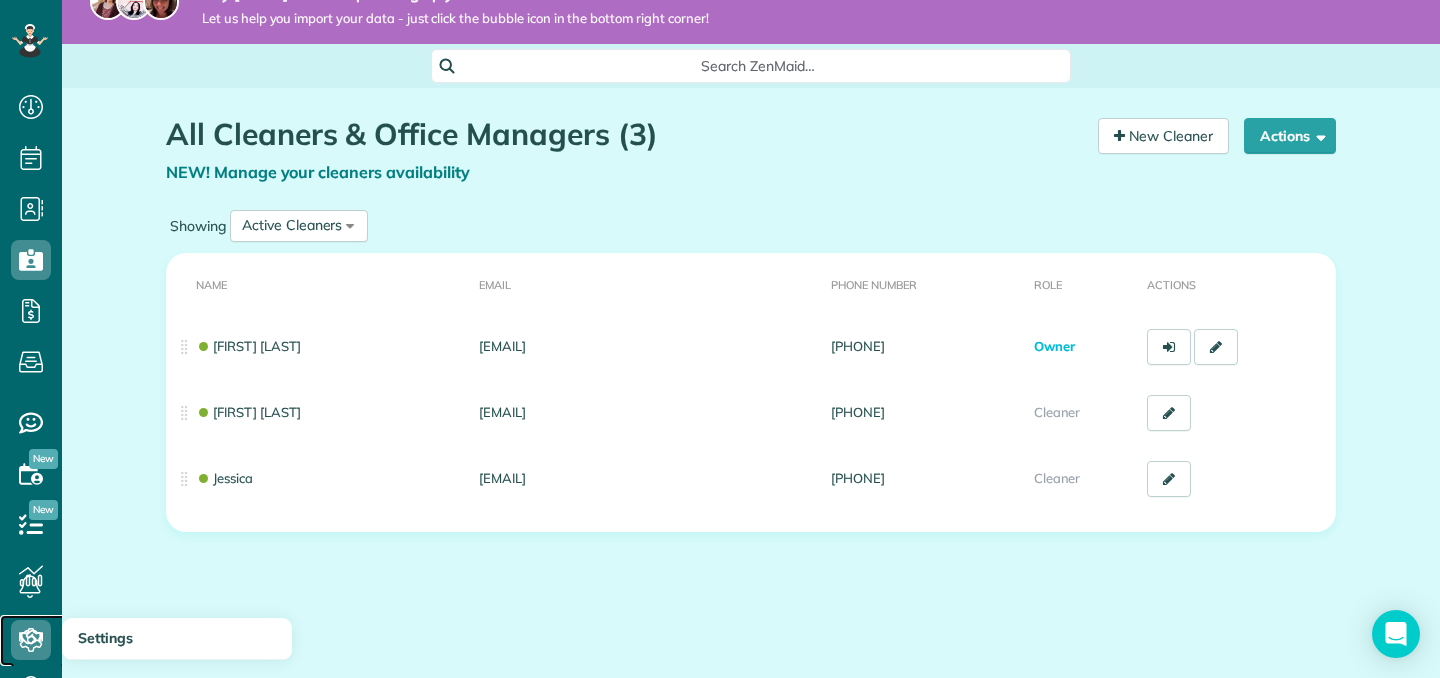 click 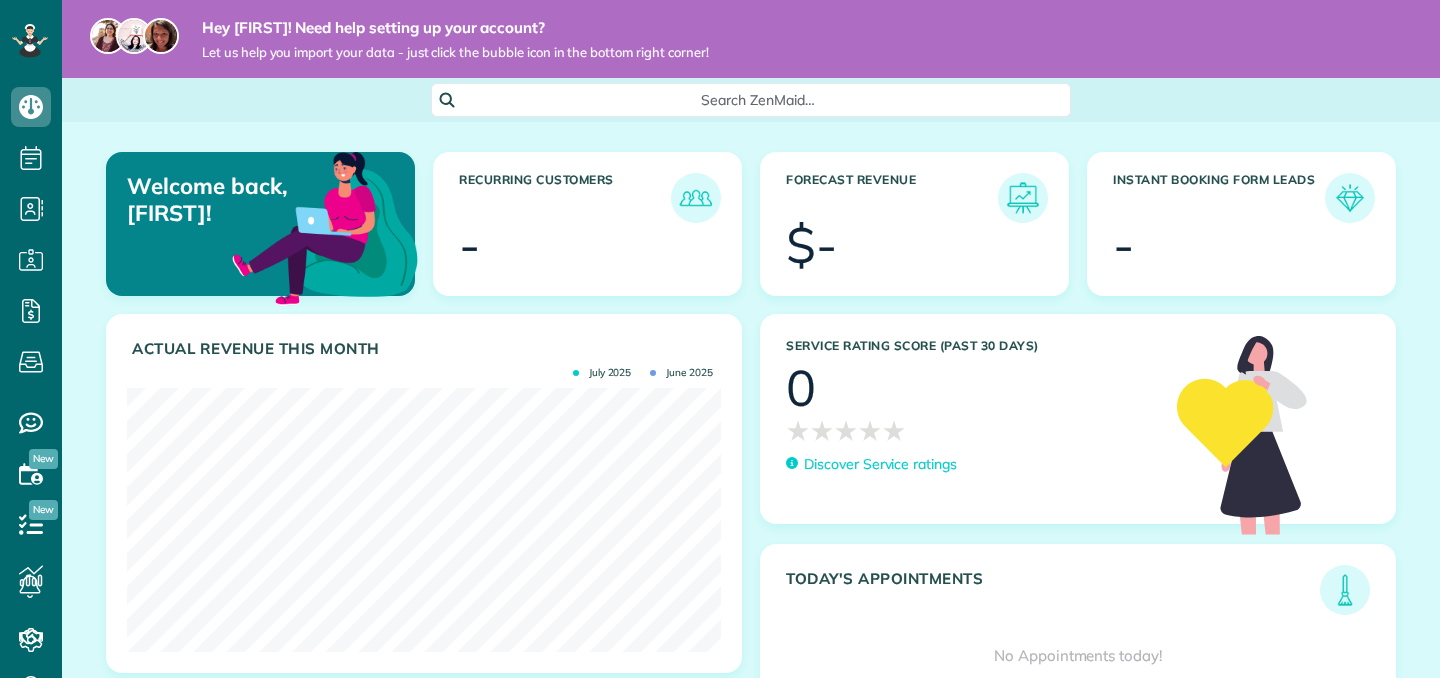 scroll, scrollTop: 0, scrollLeft: 0, axis: both 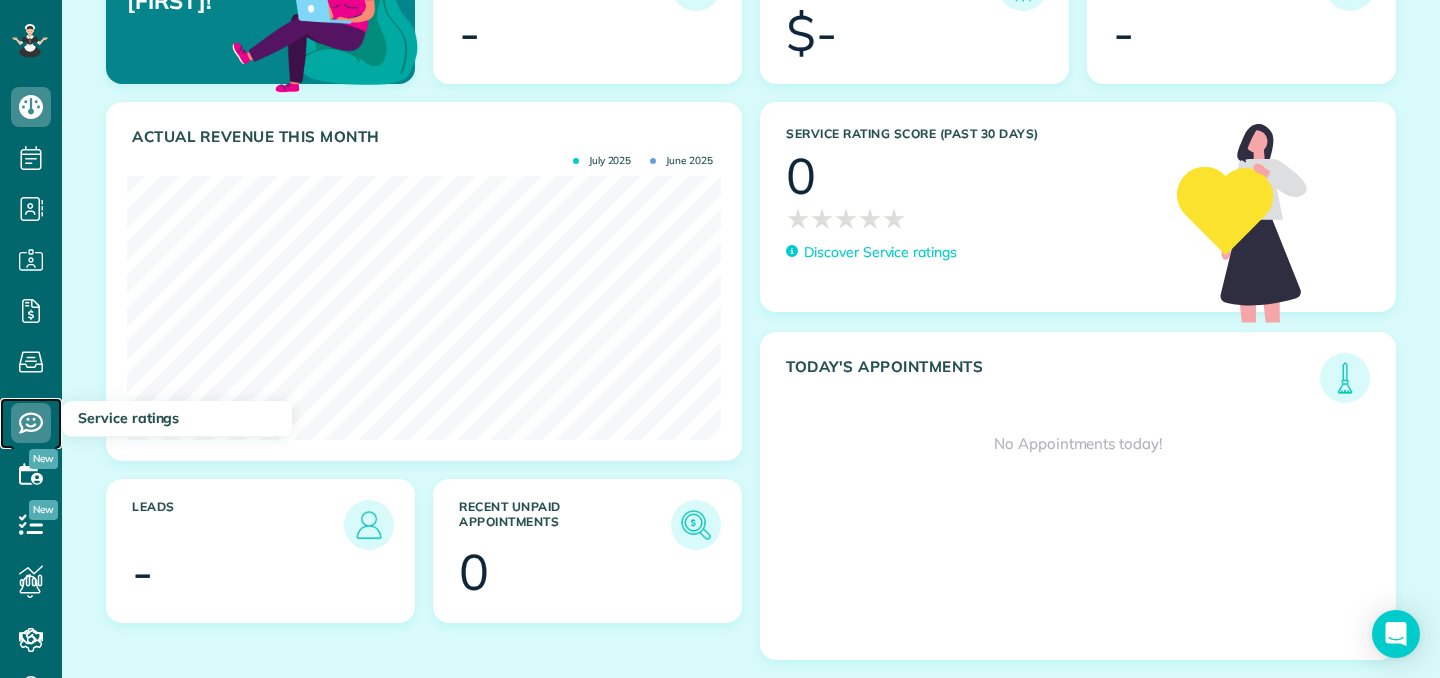 click 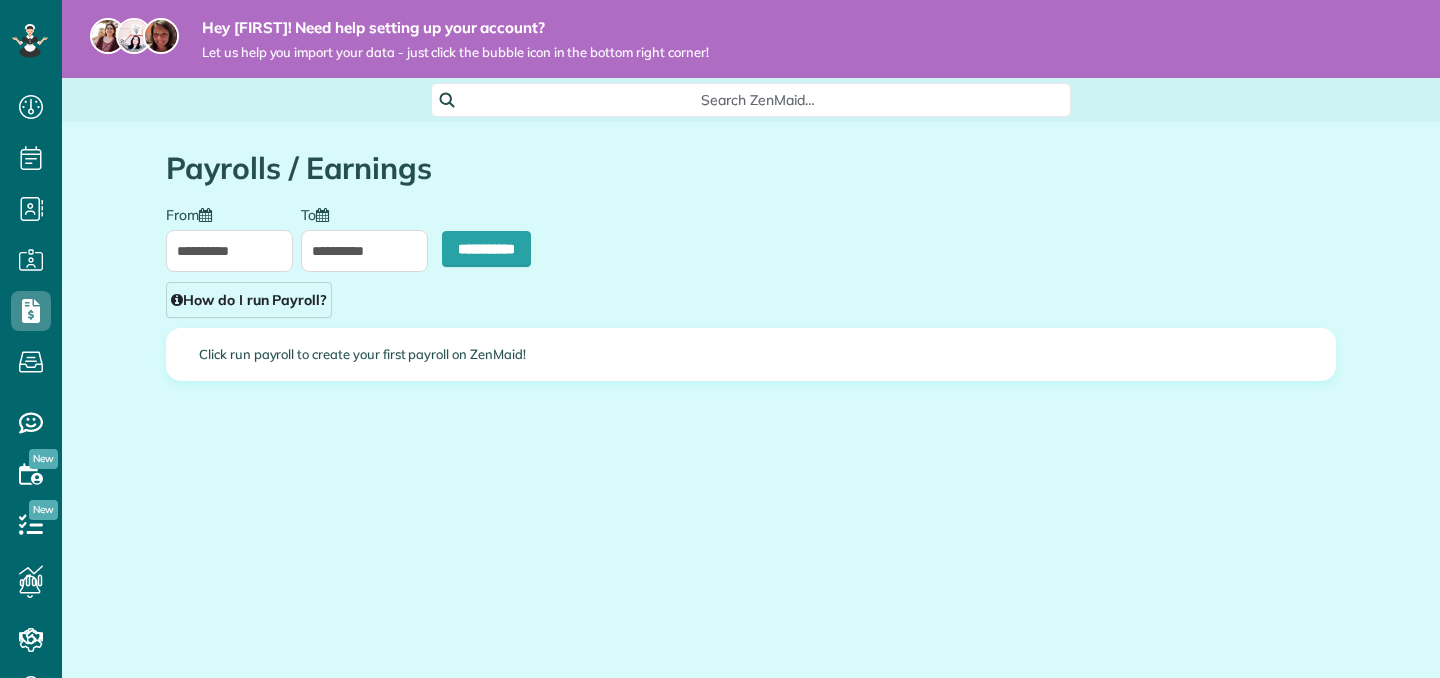 scroll, scrollTop: 0, scrollLeft: 0, axis: both 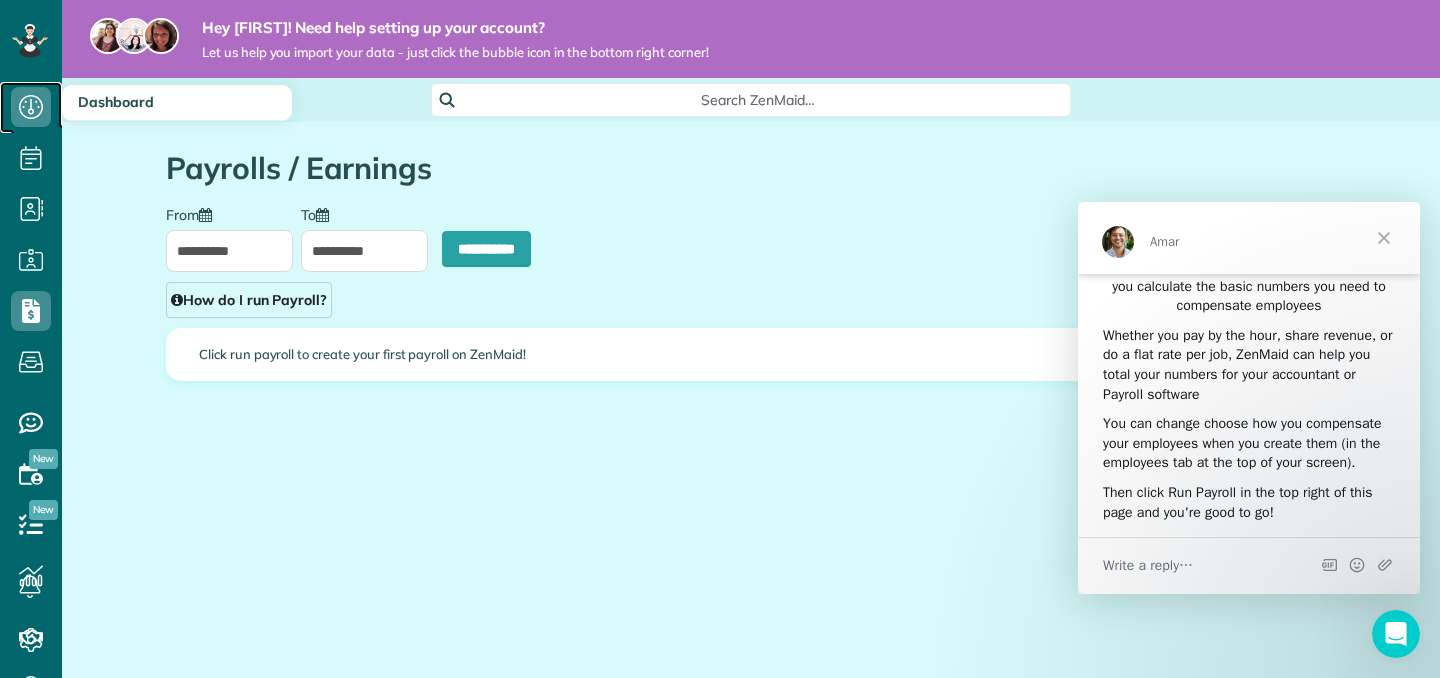 click 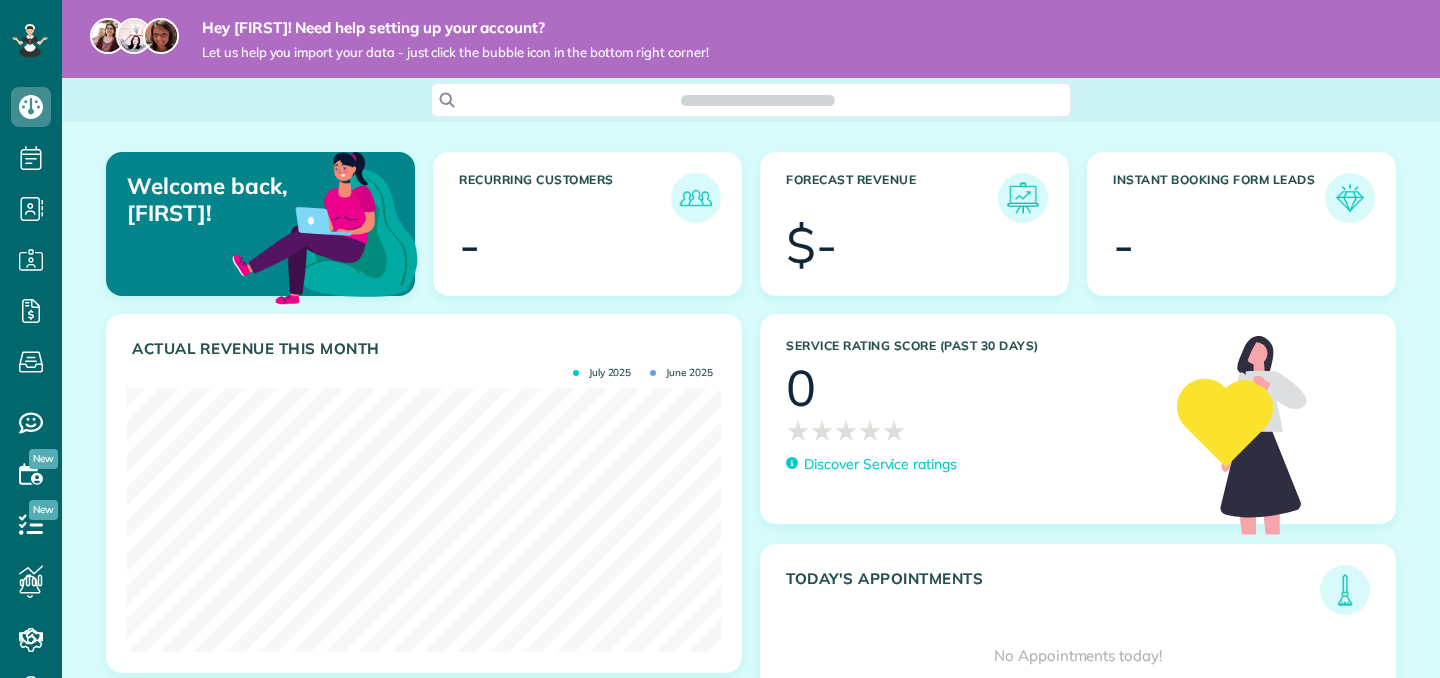 scroll, scrollTop: 0, scrollLeft: 0, axis: both 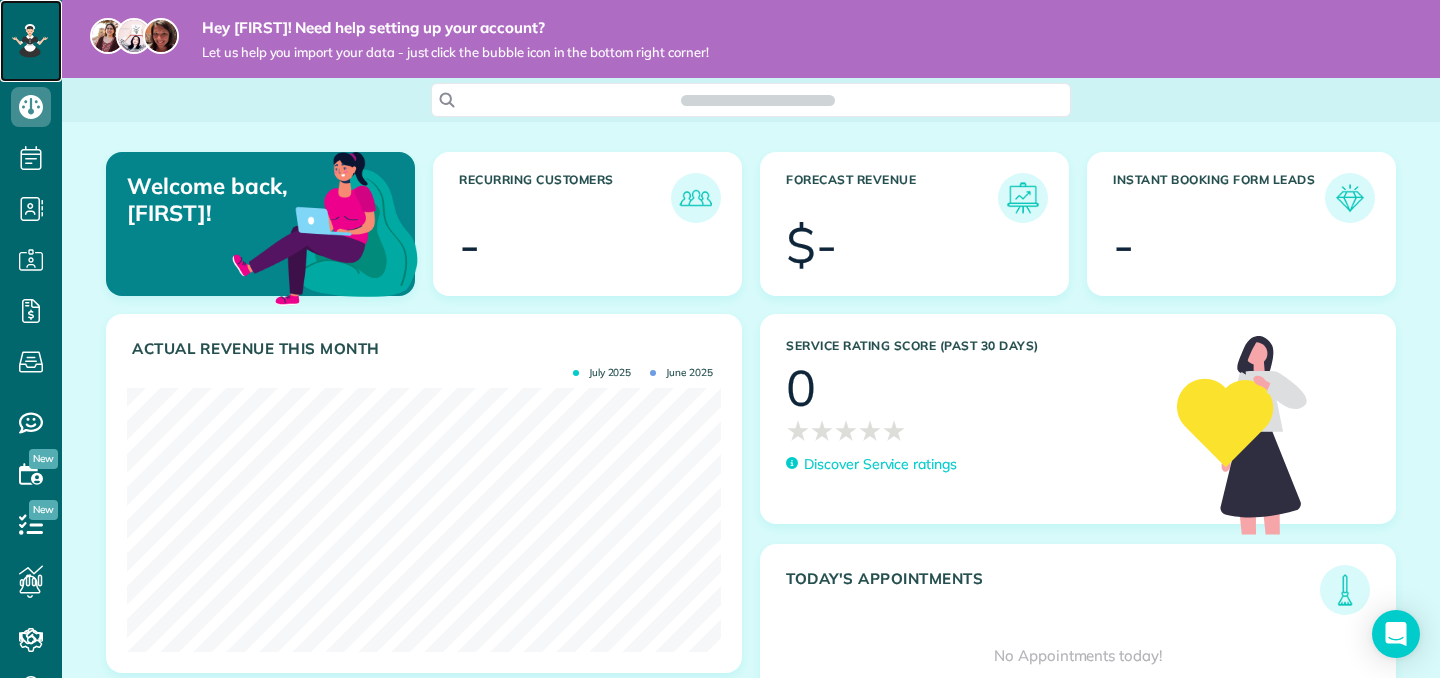 click 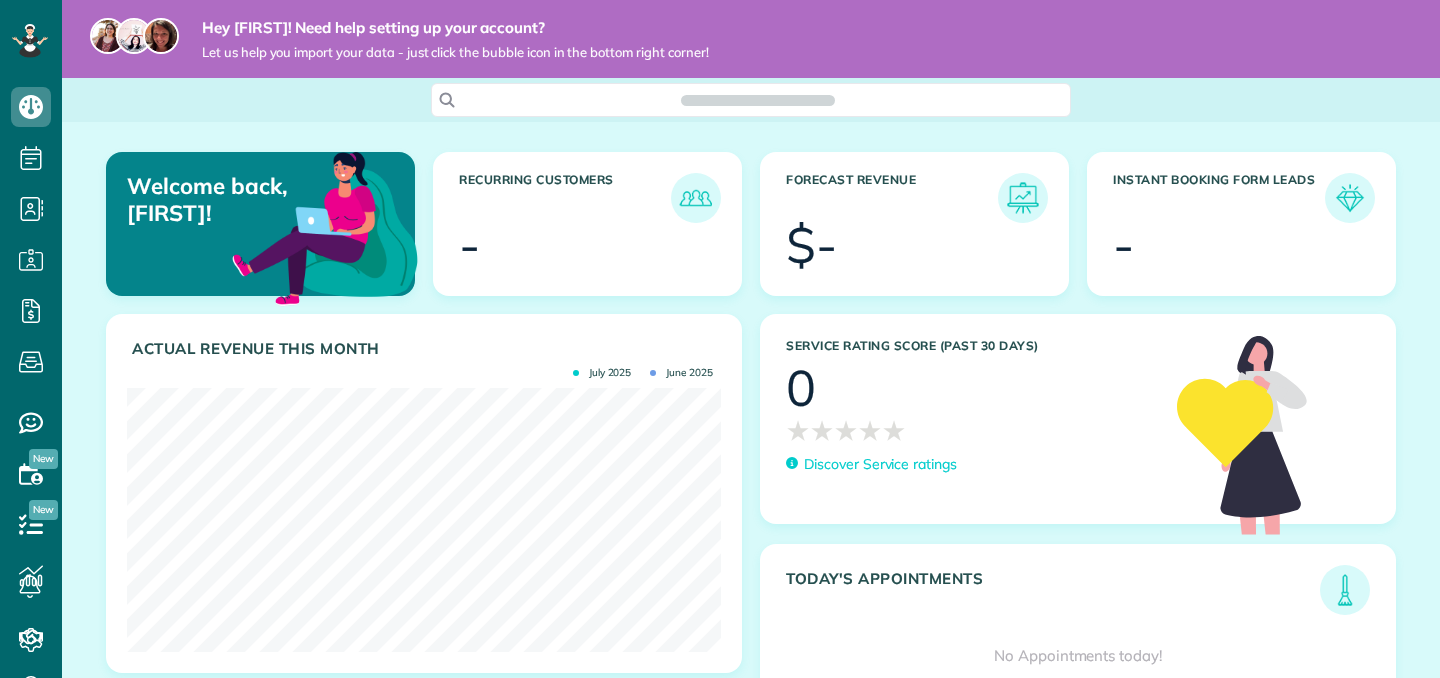 scroll, scrollTop: 0, scrollLeft: 0, axis: both 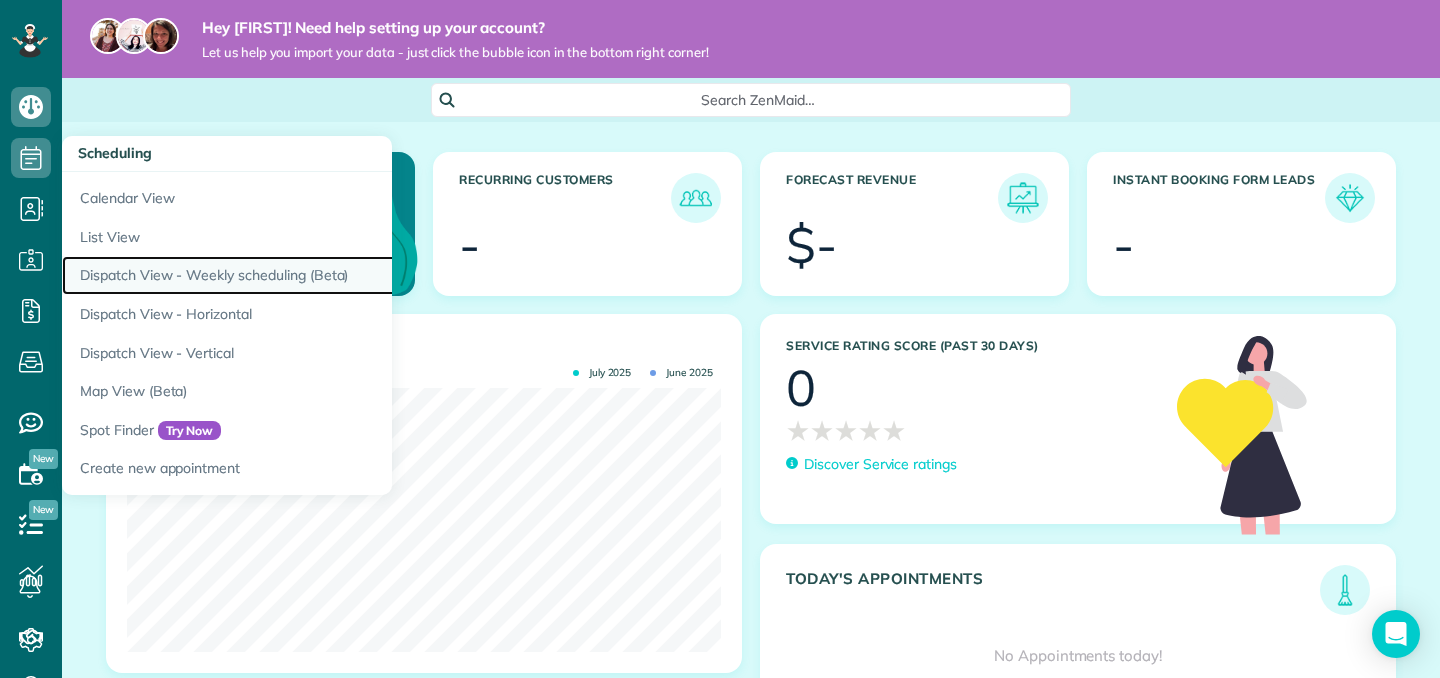 click on "Dispatch View - Weekly scheduling (Beta)" at bounding box center (312, 275) 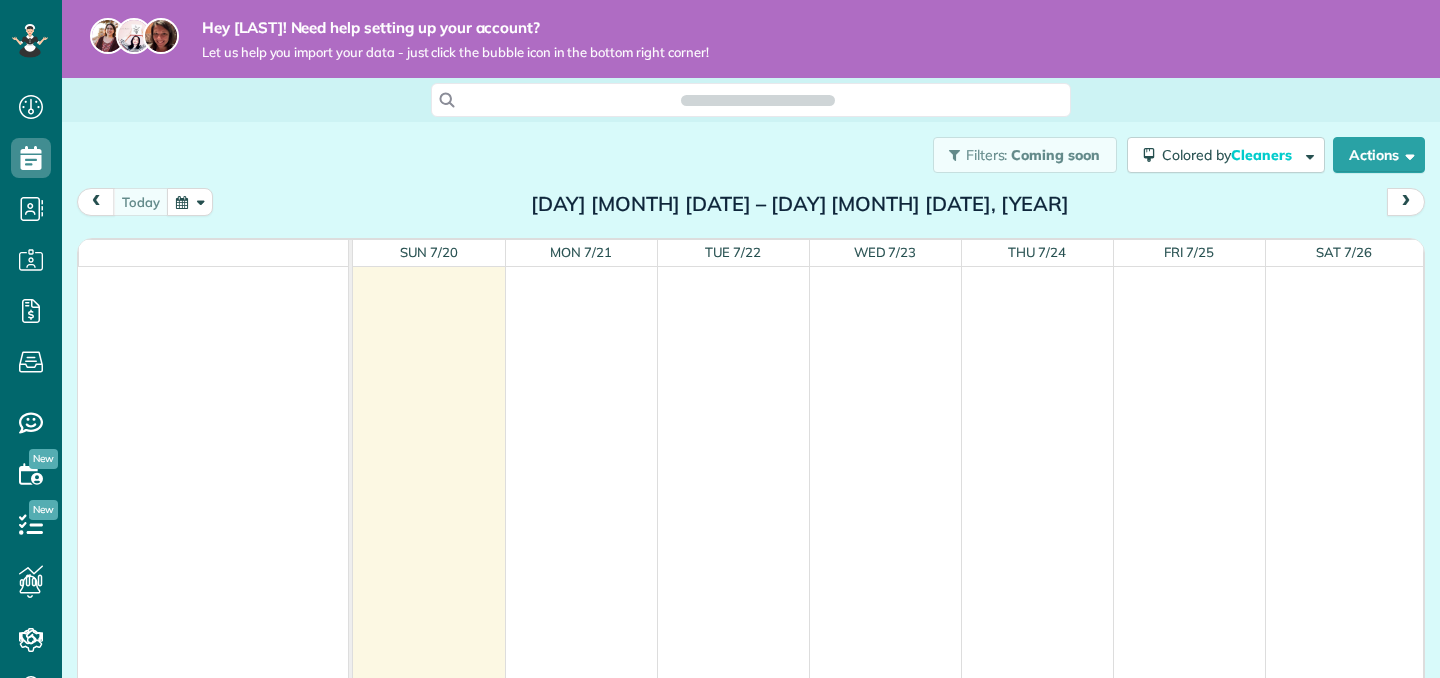 scroll, scrollTop: 0, scrollLeft: 0, axis: both 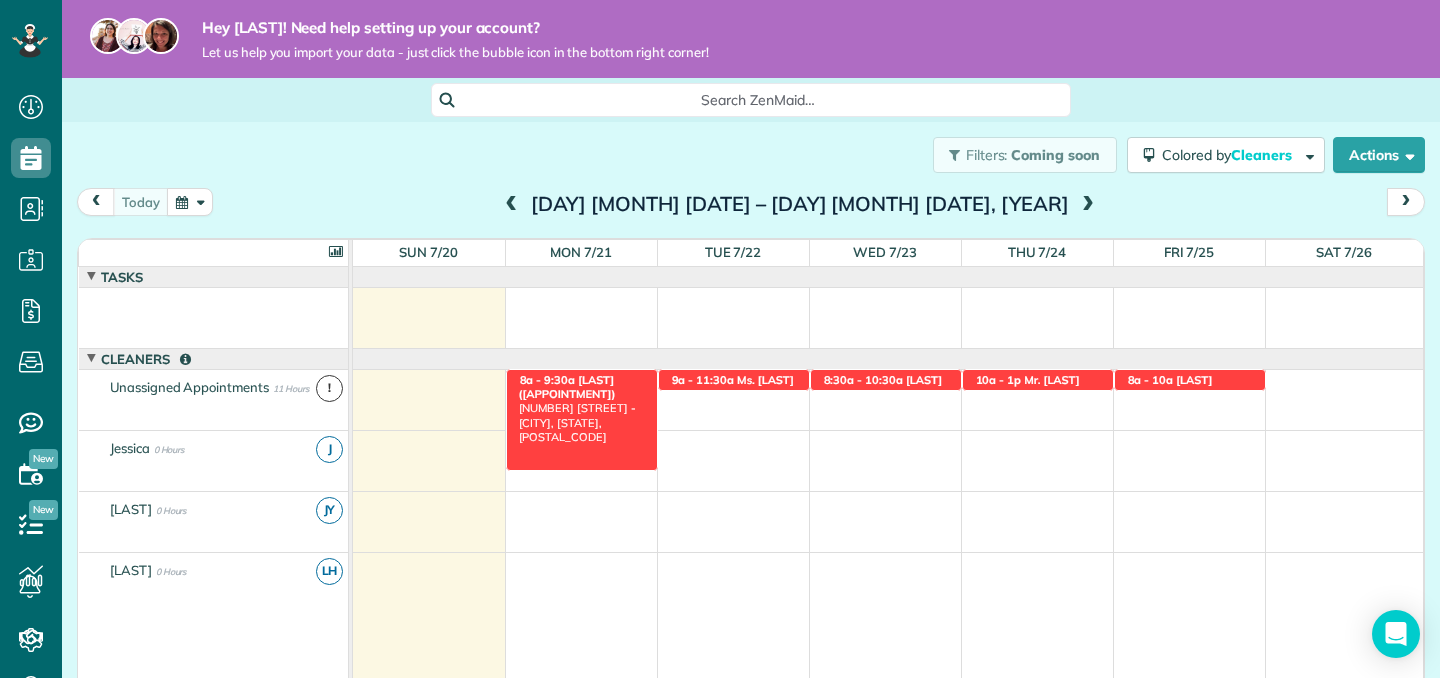 click on "8a - 9:30a" at bounding box center (548, 380) 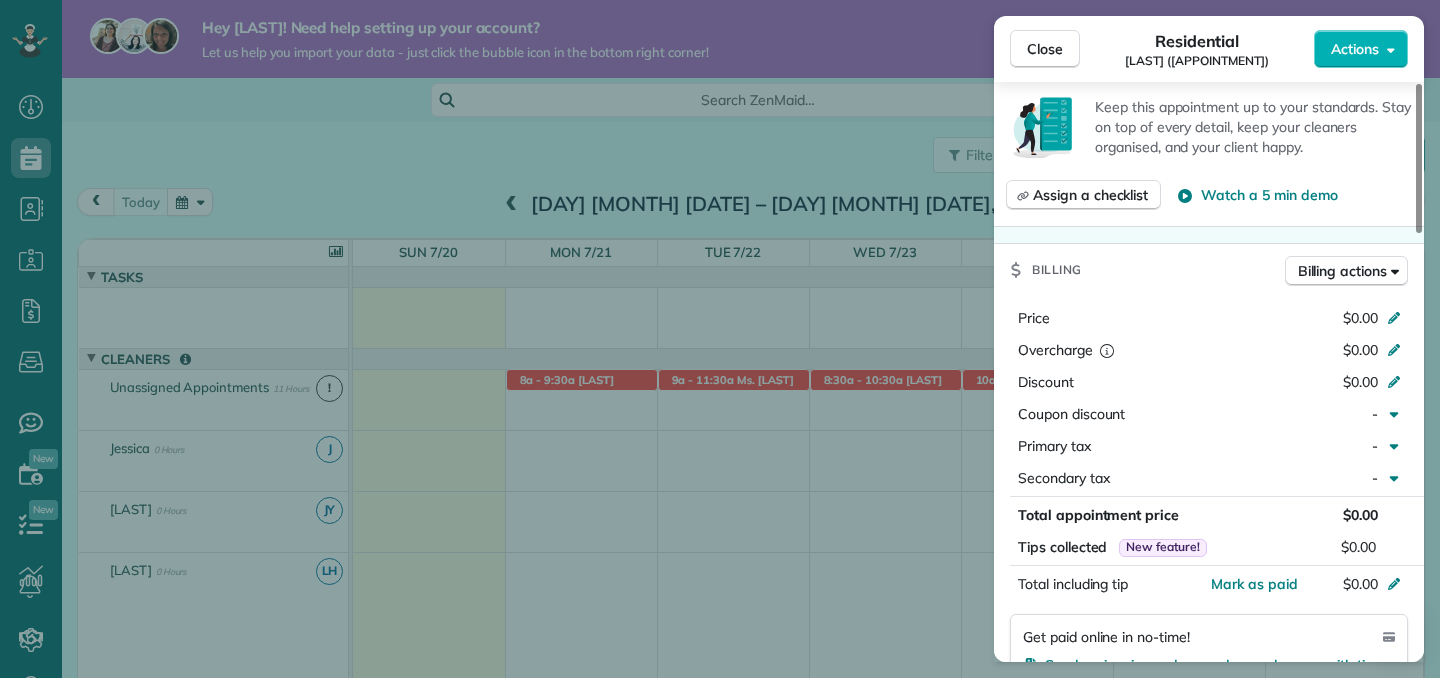 scroll, scrollTop: 704, scrollLeft: 0, axis: vertical 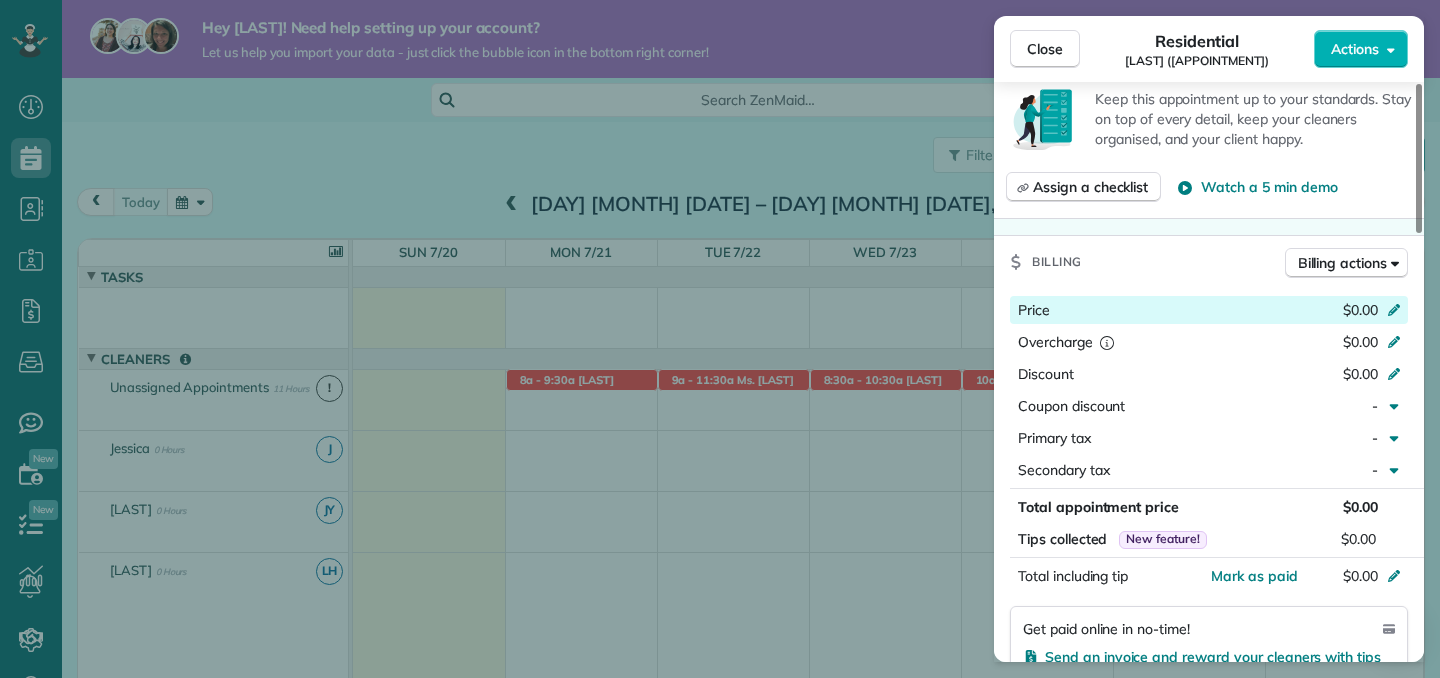 click 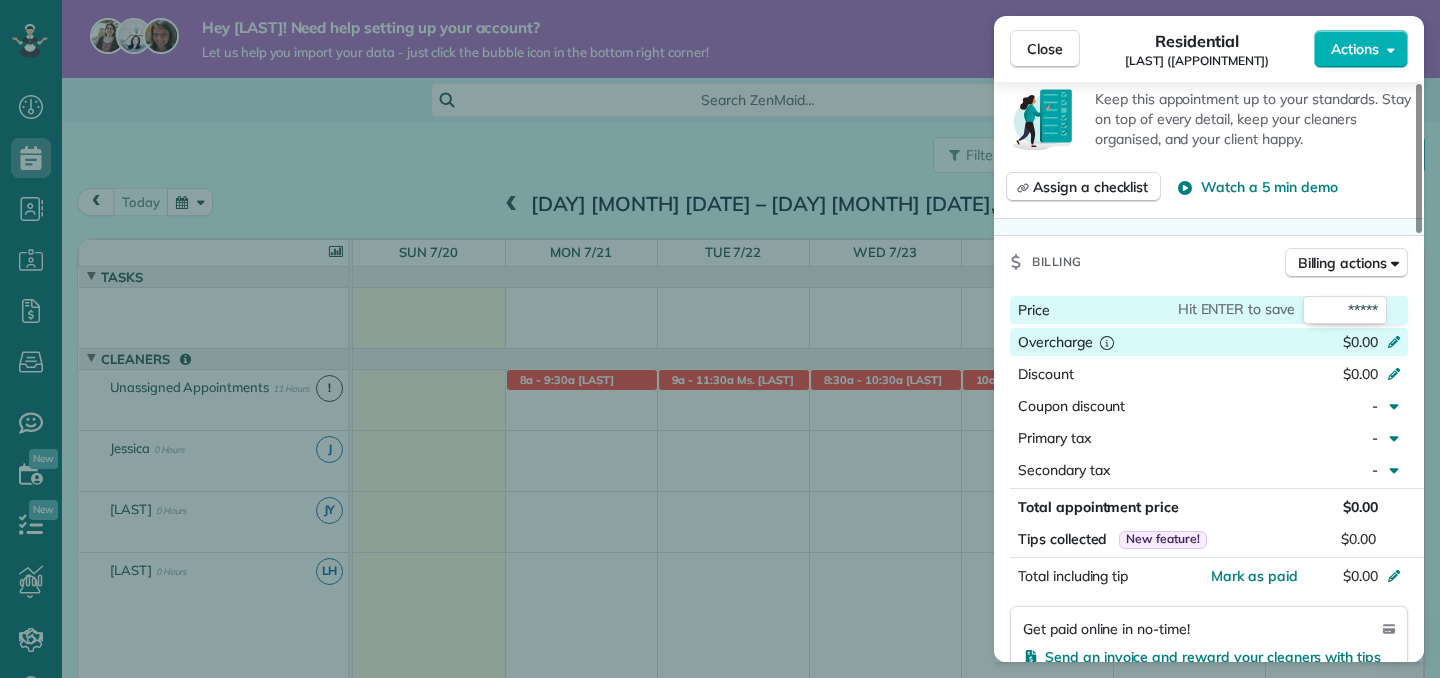 click 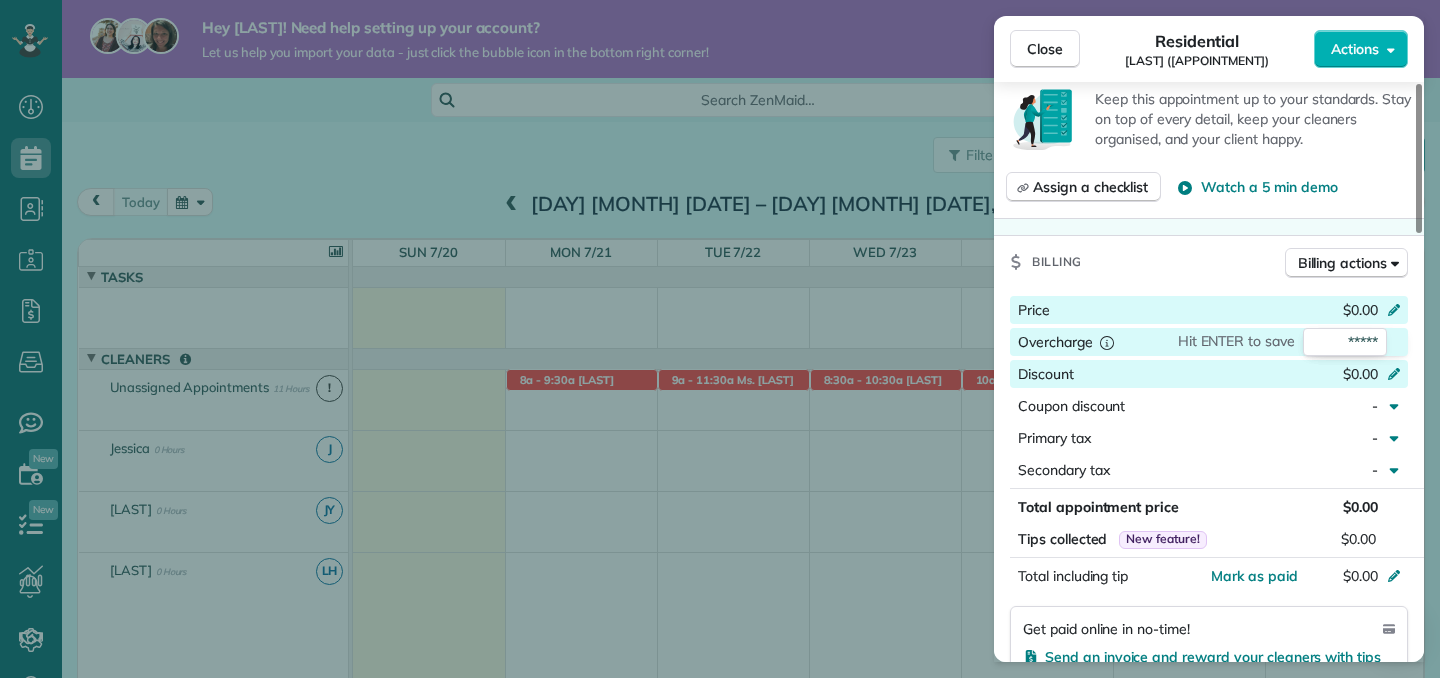 click 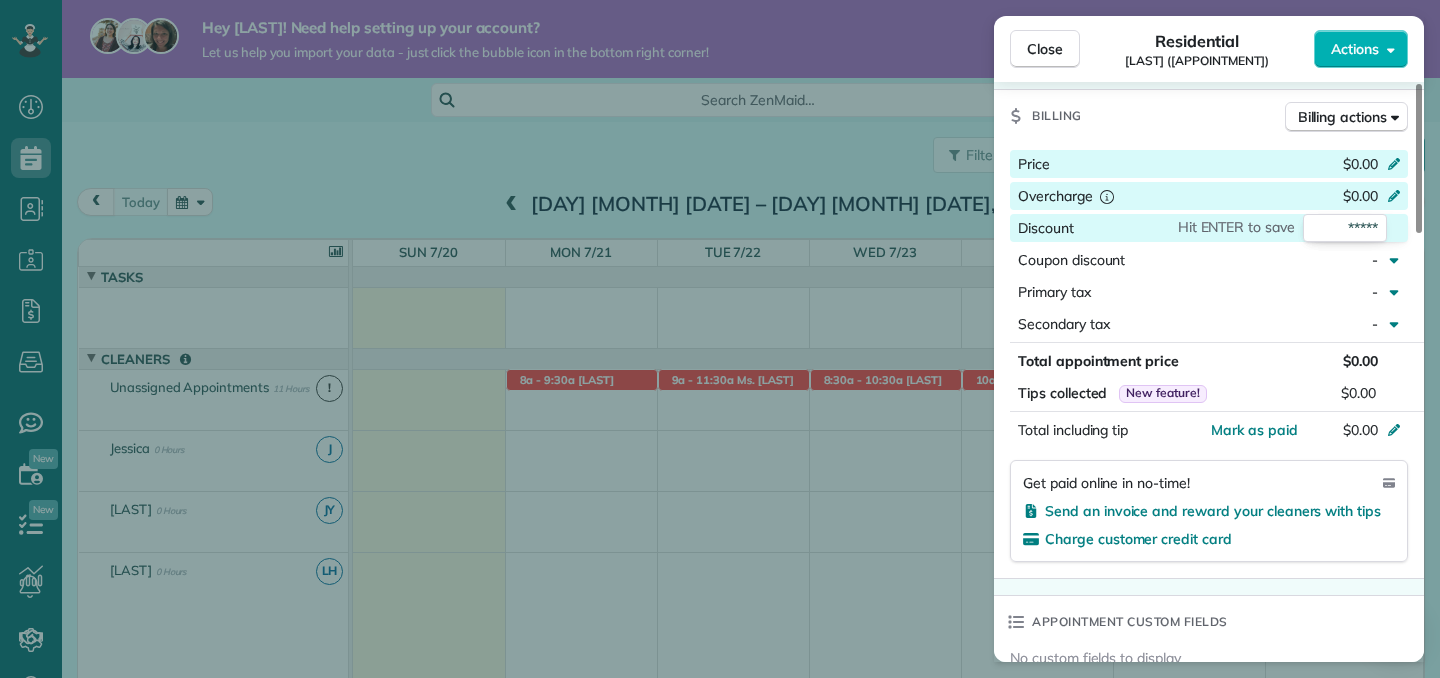 scroll, scrollTop: 856, scrollLeft: 0, axis: vertical 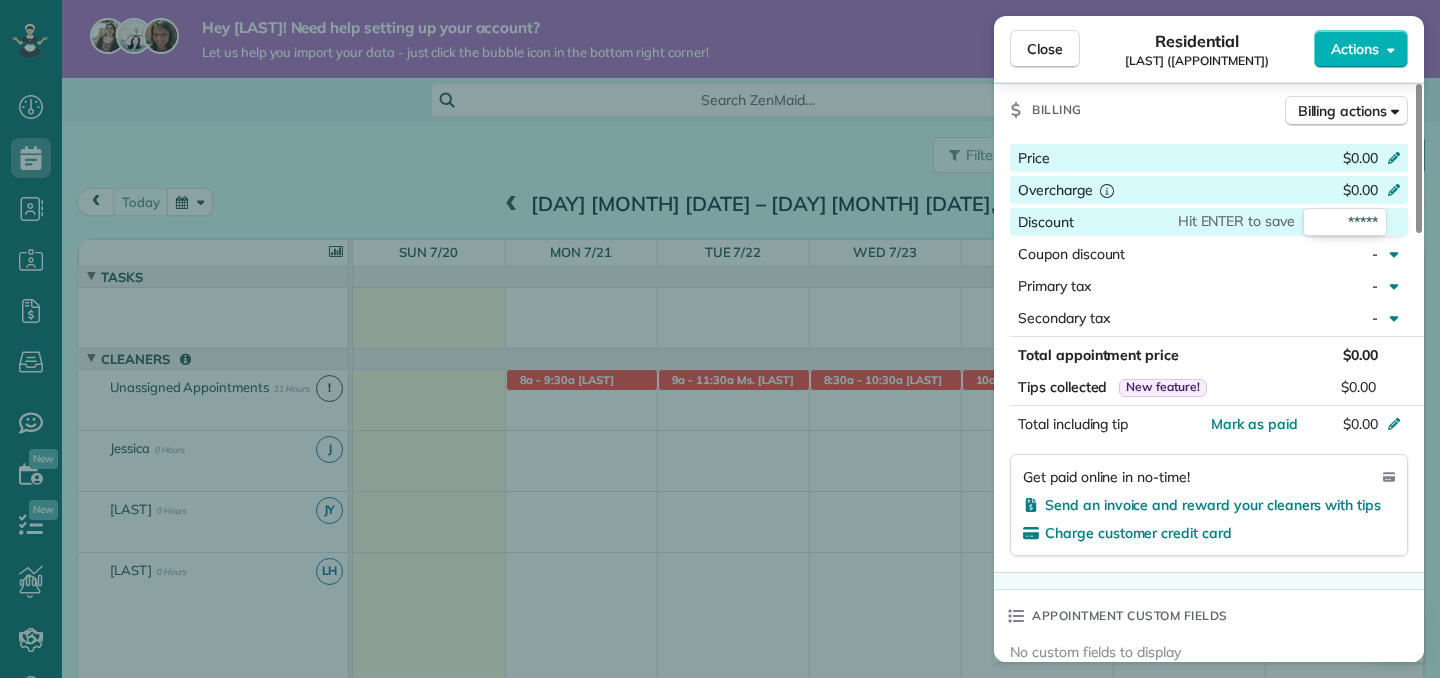 click on "Get paid online in no-time!" at bounding box center (1106, 477) 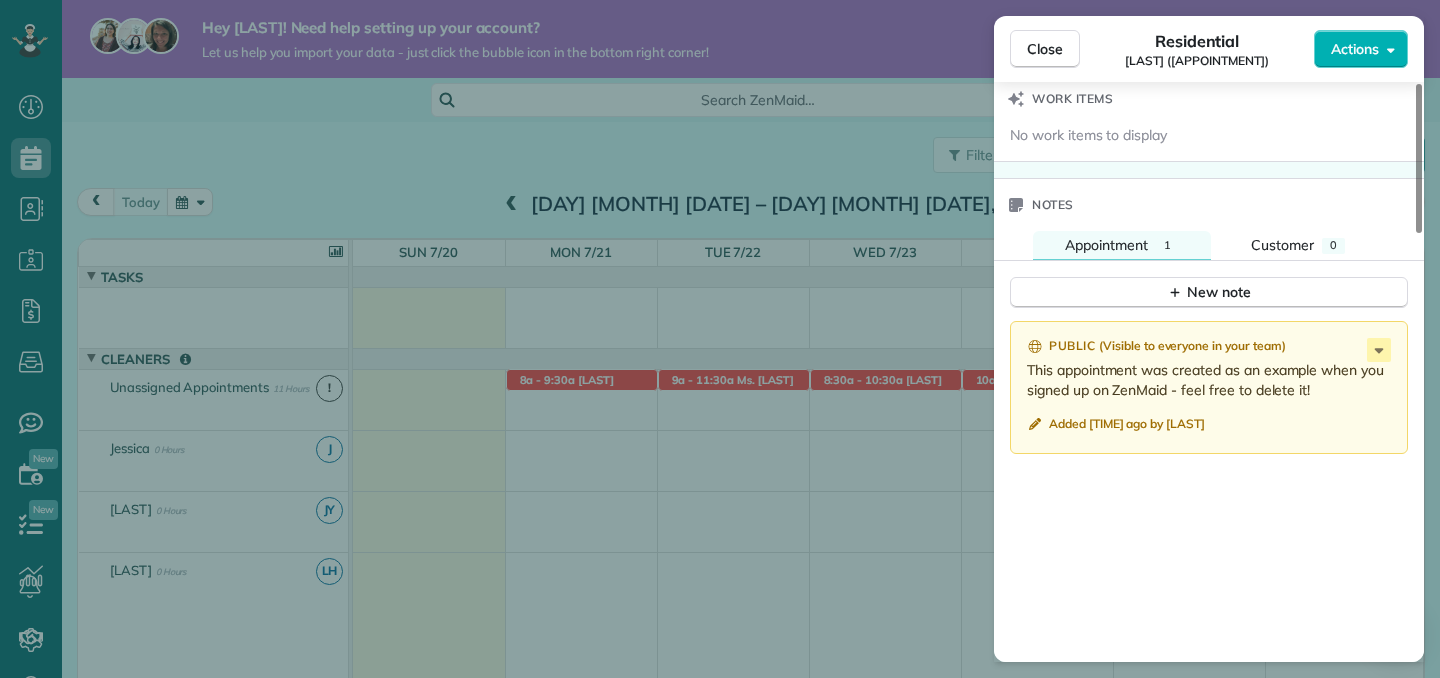 scroll, scrollTop: 1481, scrollLeft: 0, axis: vertical 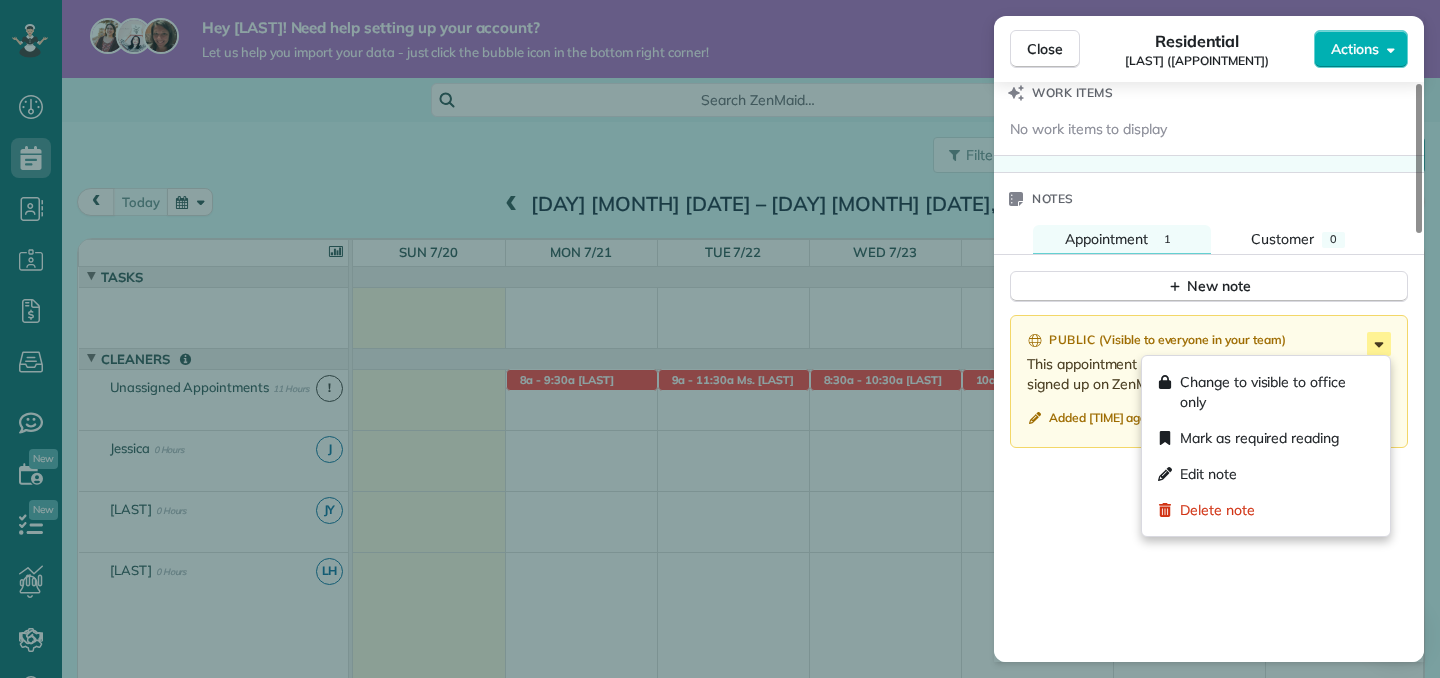 click 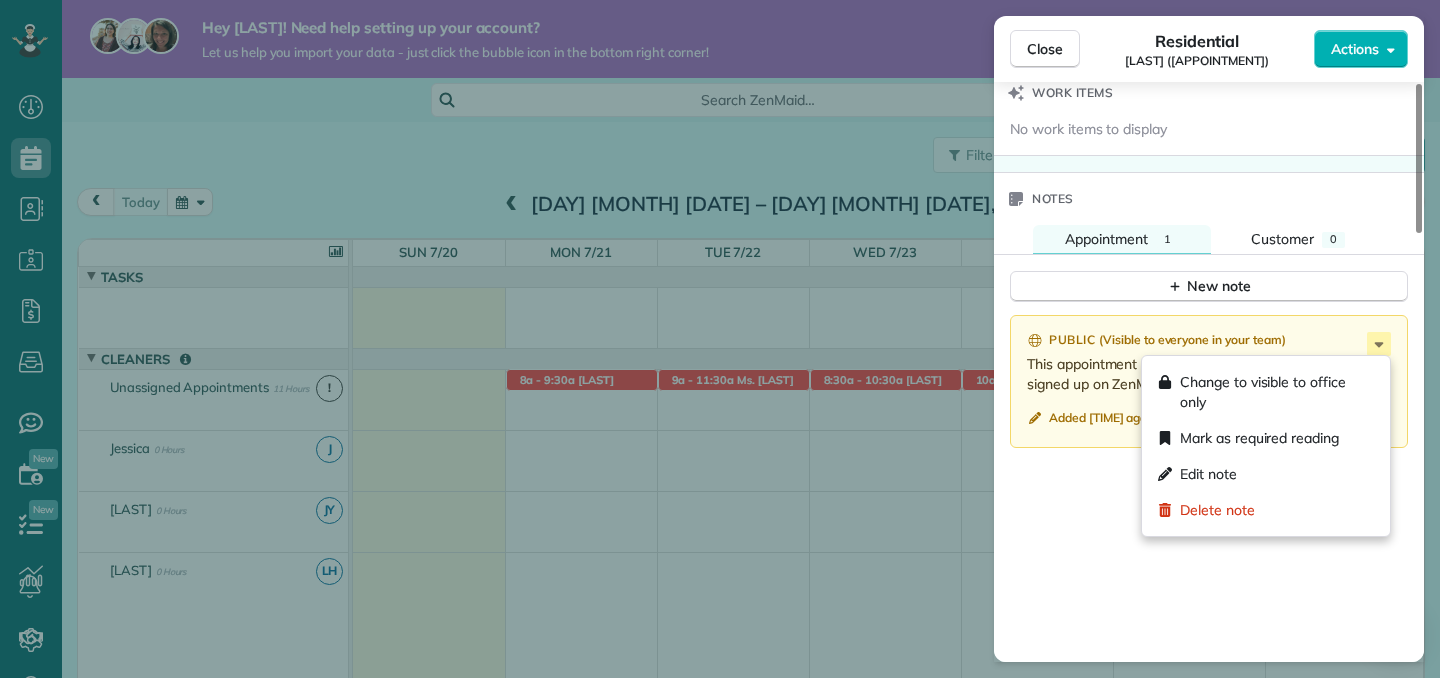 click on "Public ( Visible to everyone in your team ) This appointment was created as an example when you signed up on ZenMaid - feel free to delete it! Added 21 minutes ago by Joshua Yanetsko" at bounding box center (1209, 508) 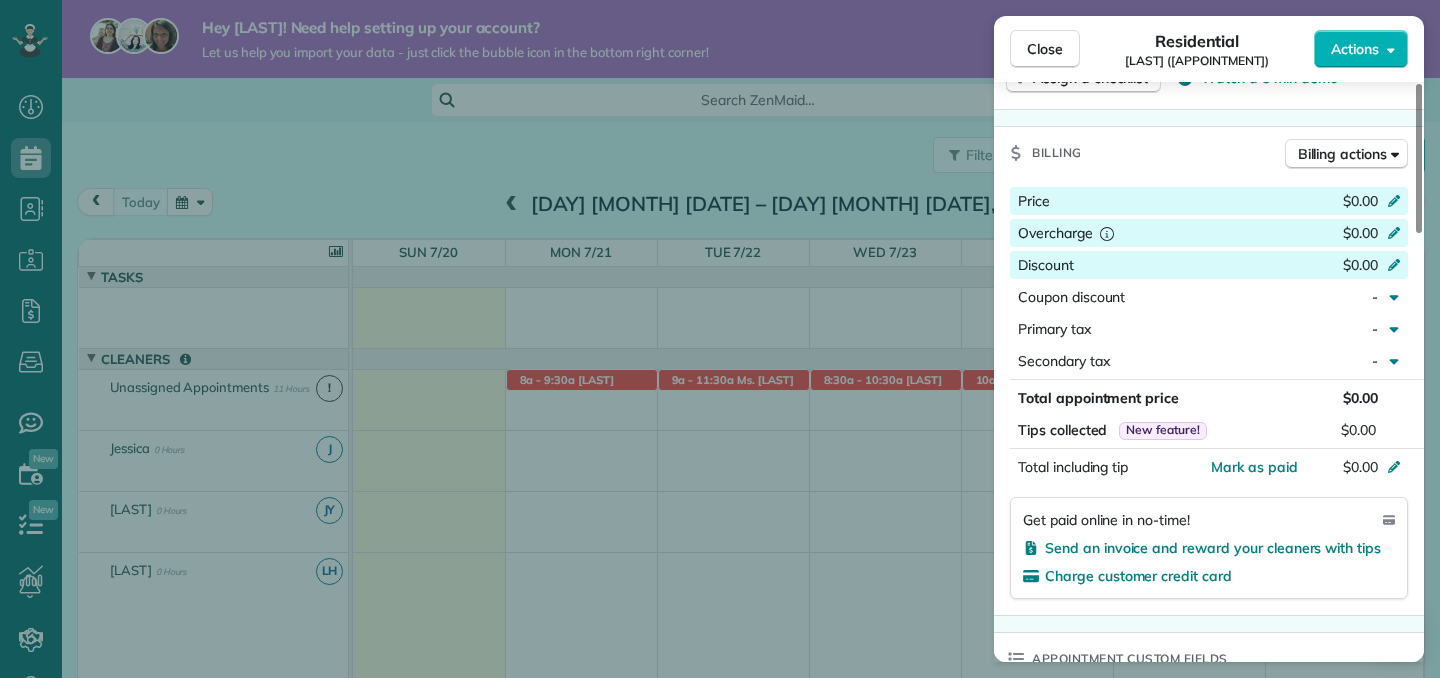 scroll, scrollTop: 695, scrollLeft: 0, axis: vertical 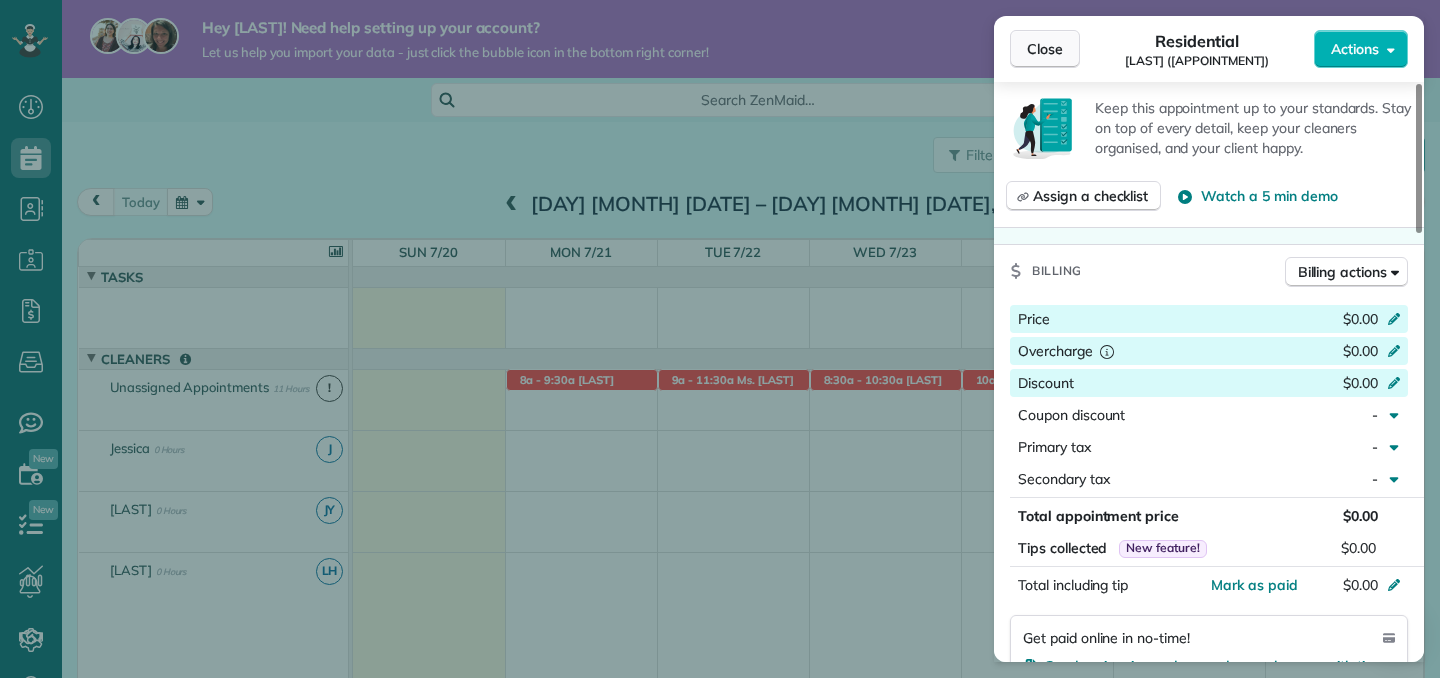 click on "Close" at bounding box center (1045, 49) 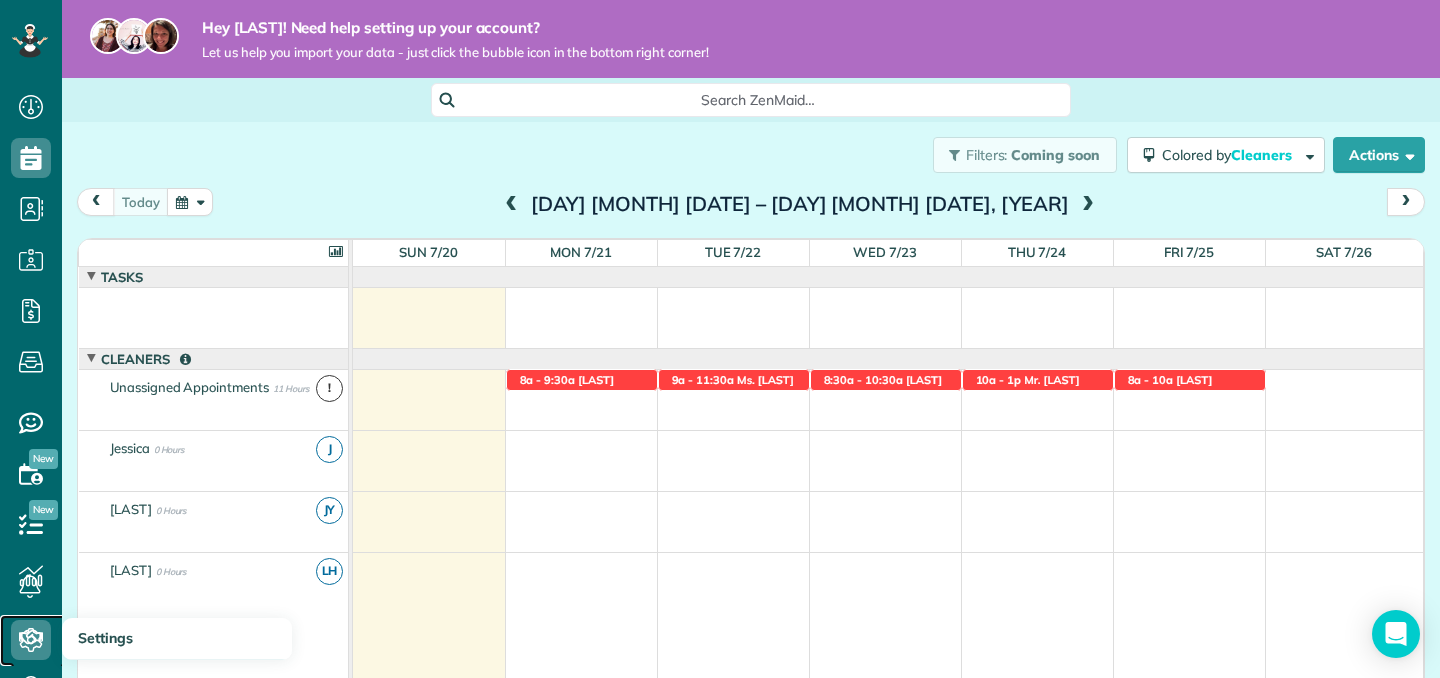 click 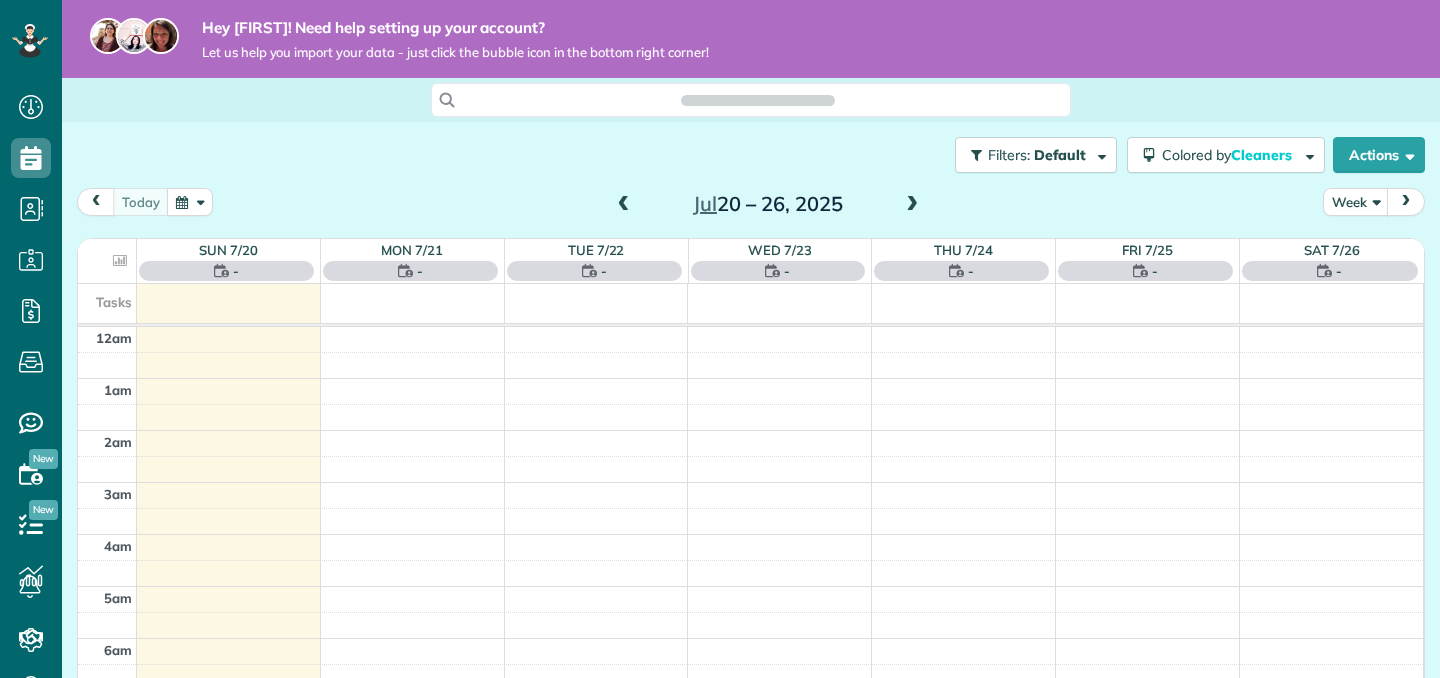 scroll, scrollTop: 0, scrollLeft: 0, axis: both 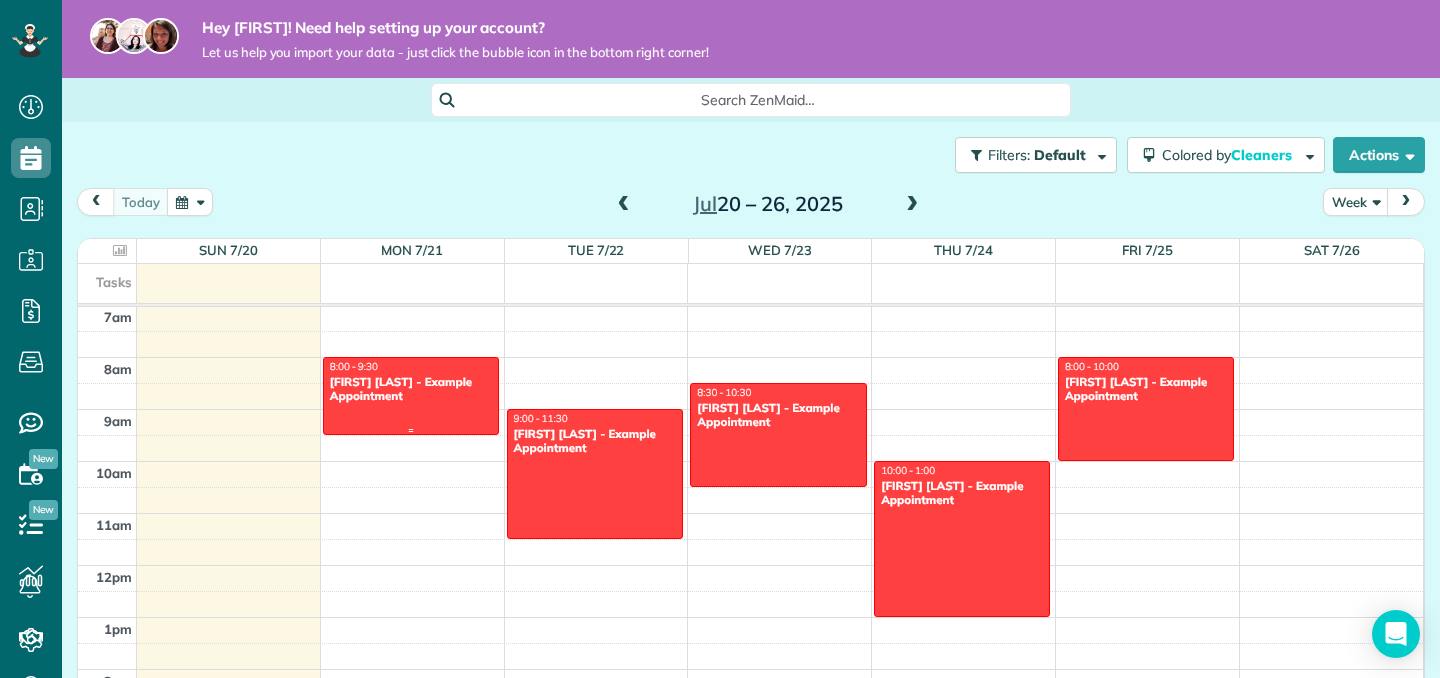 click on "Debbie Sardone - Example Appointment" at bounding box center (411, 389) 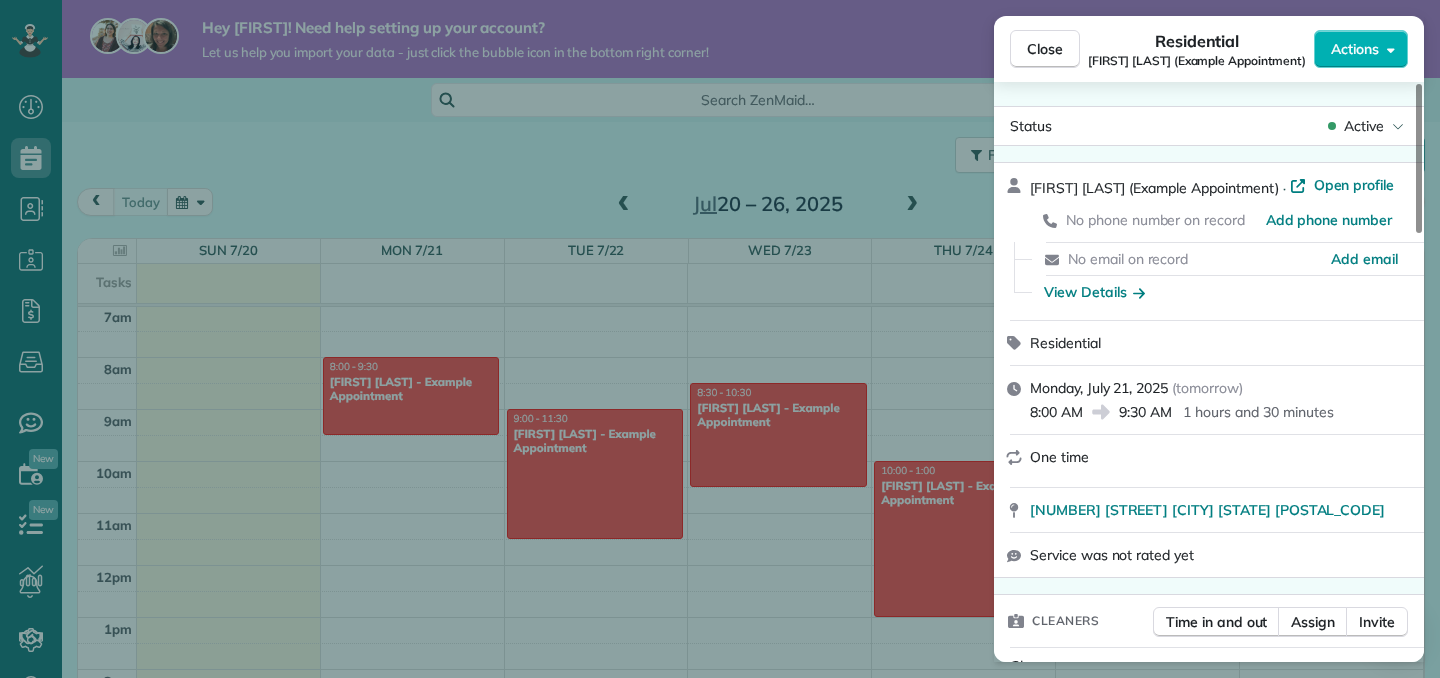 scroll, scrollTop: 23, scrollLeft: 0, axis: vertical 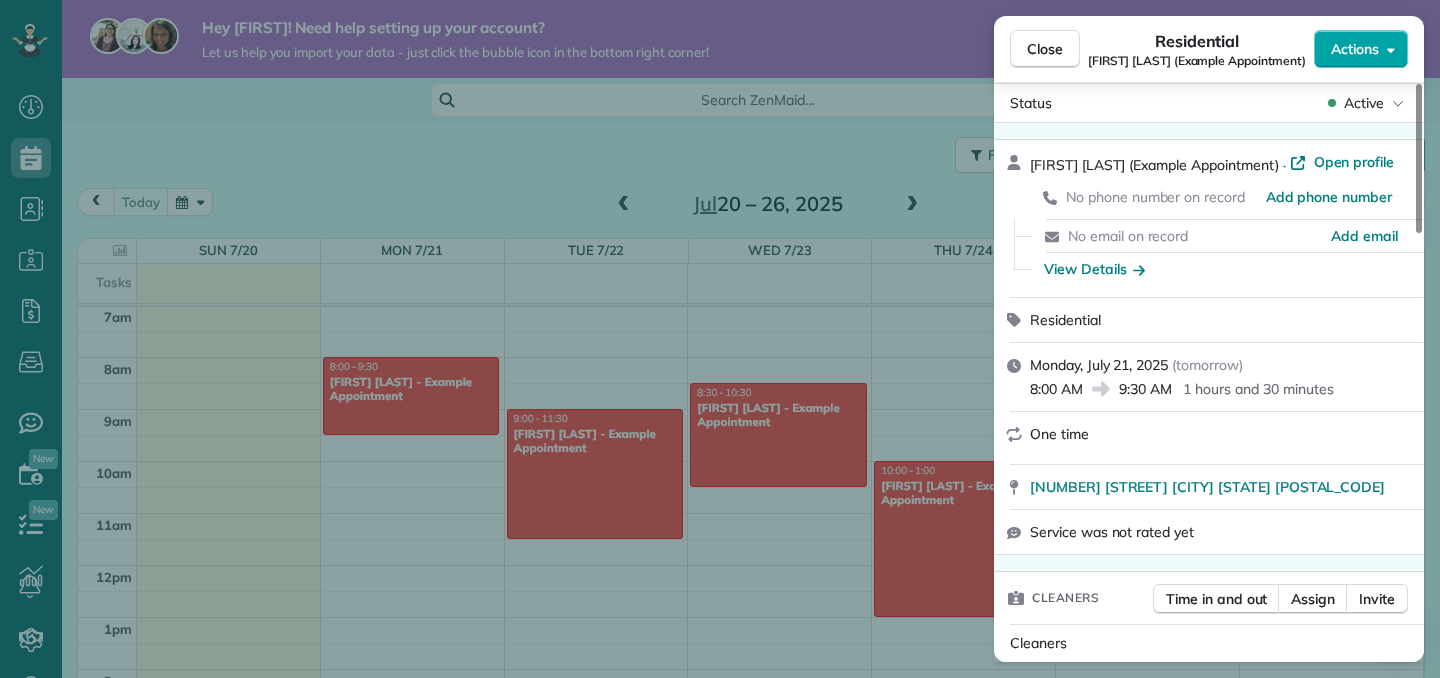 click on "Actions" at bounding box center (1355, 49) 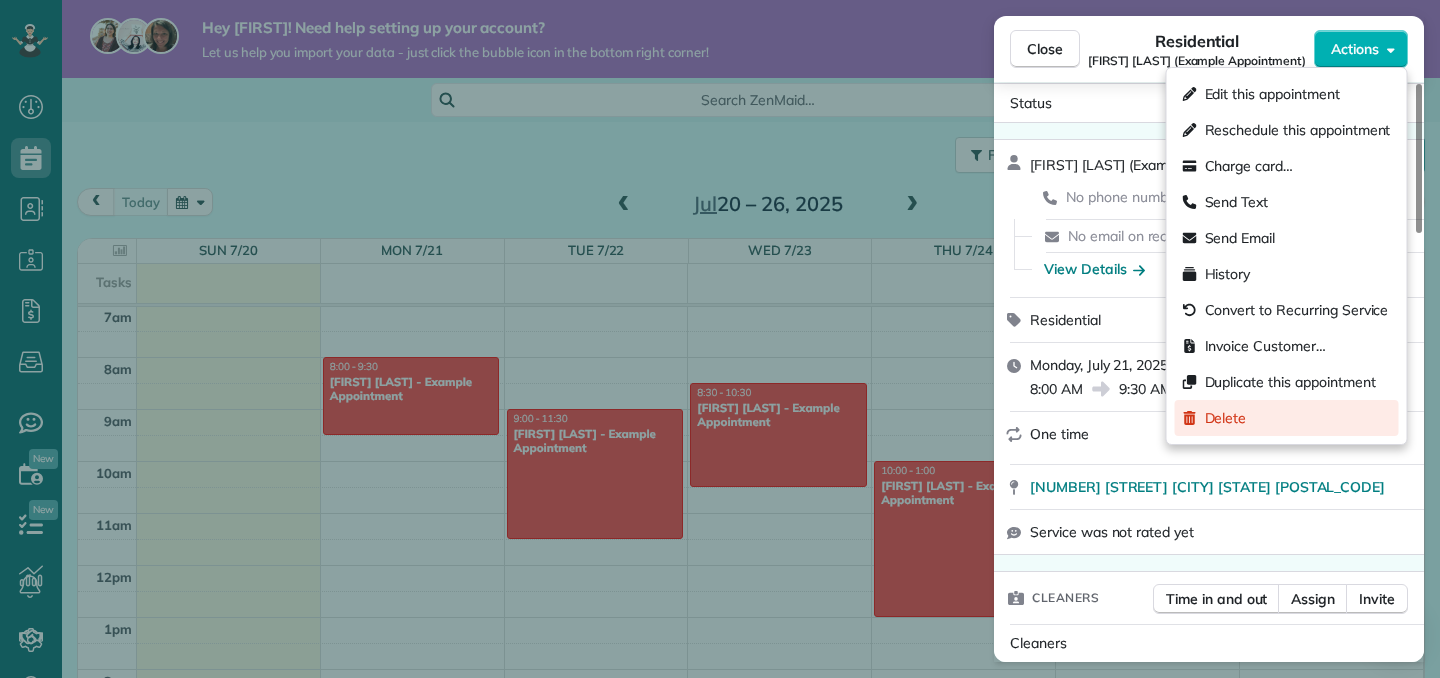 click on "Delete" at bounding box center [1226, 418] 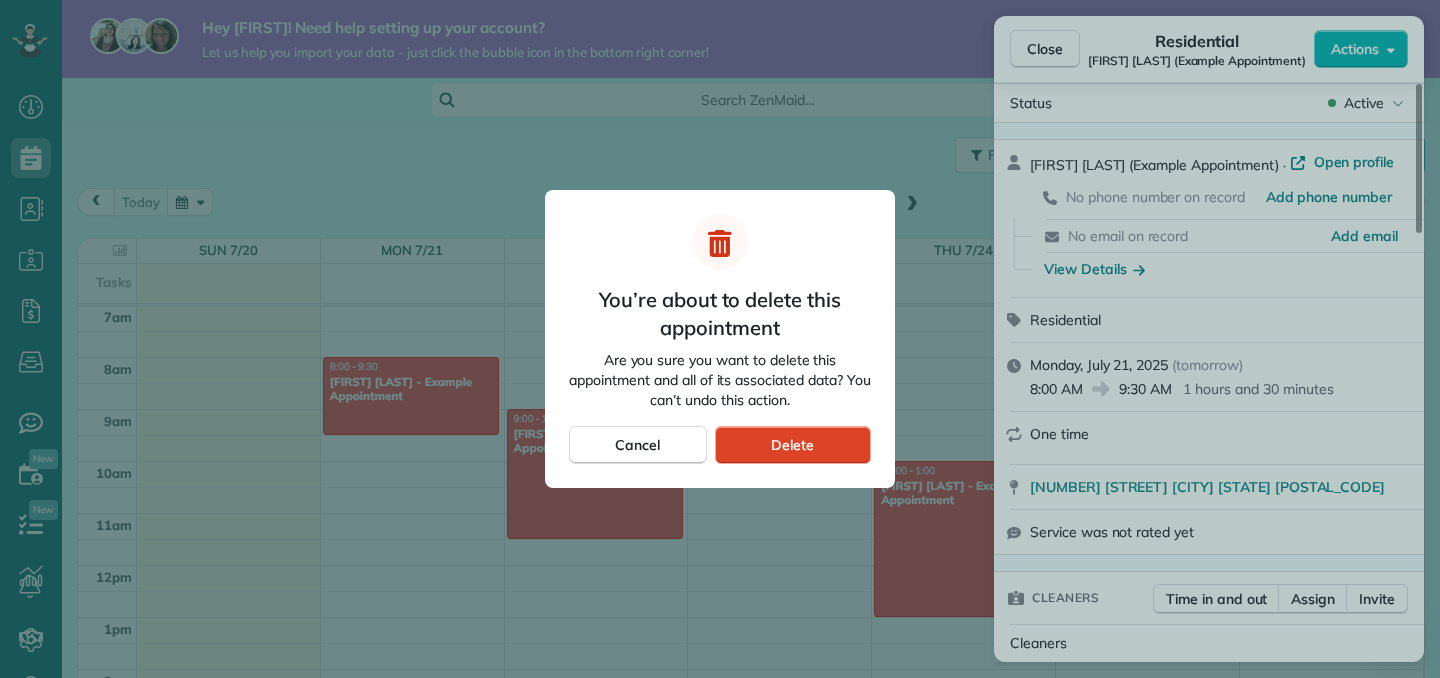 click on "Delete" at bounding box center [793, 445] 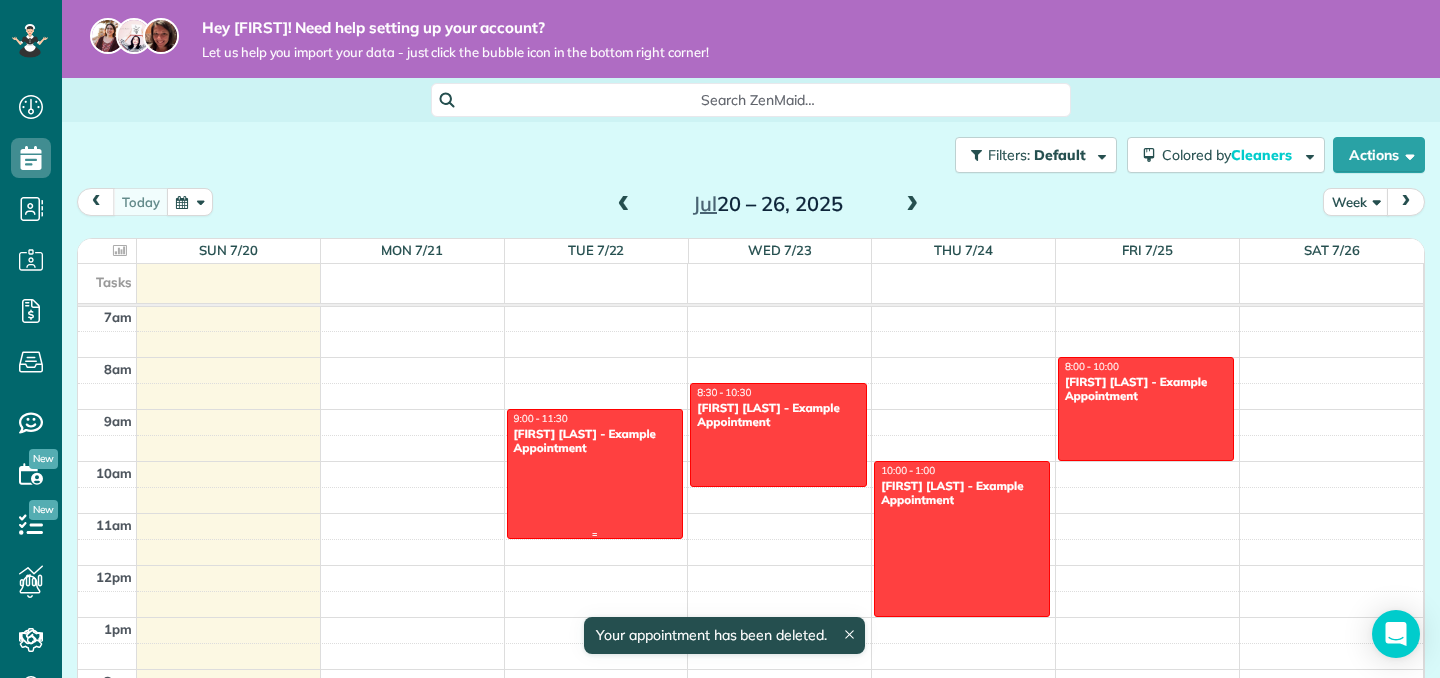 click at bounding box center (595, 474) 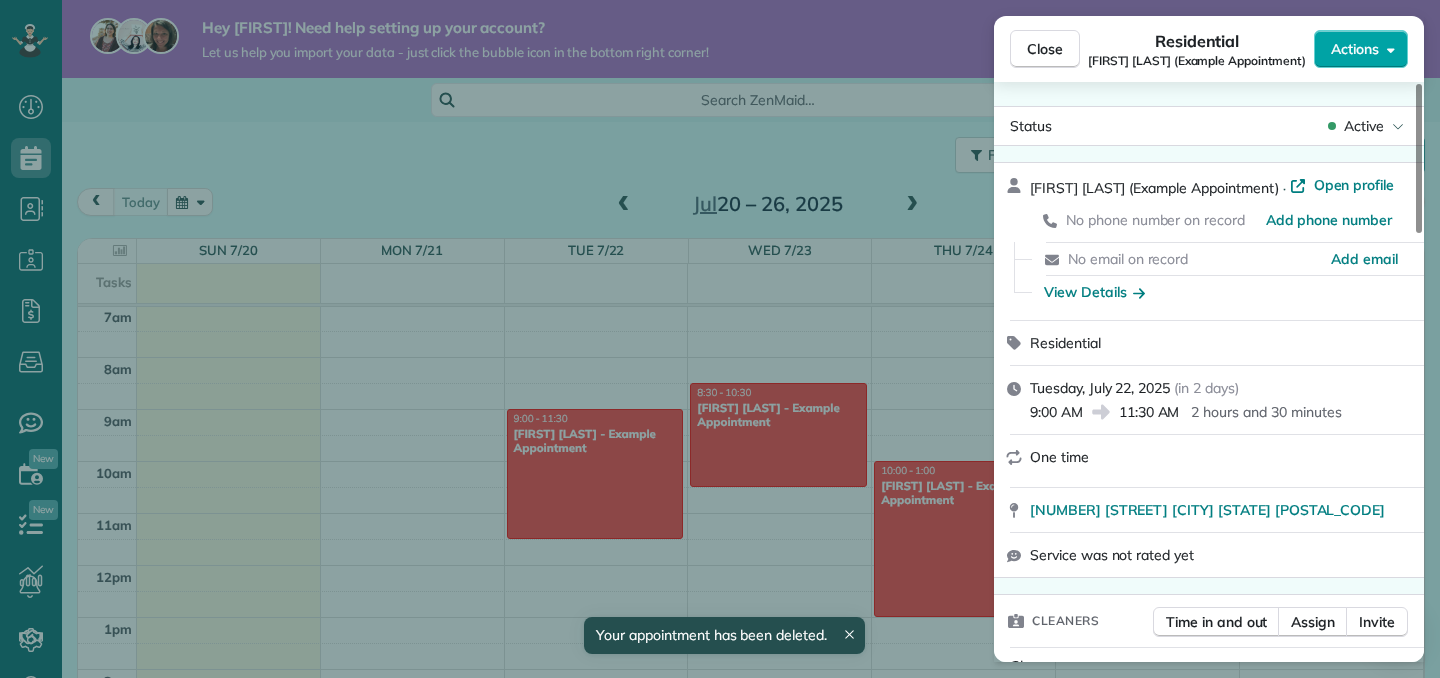 click on "Actions" at bounding box center [1355, 49] 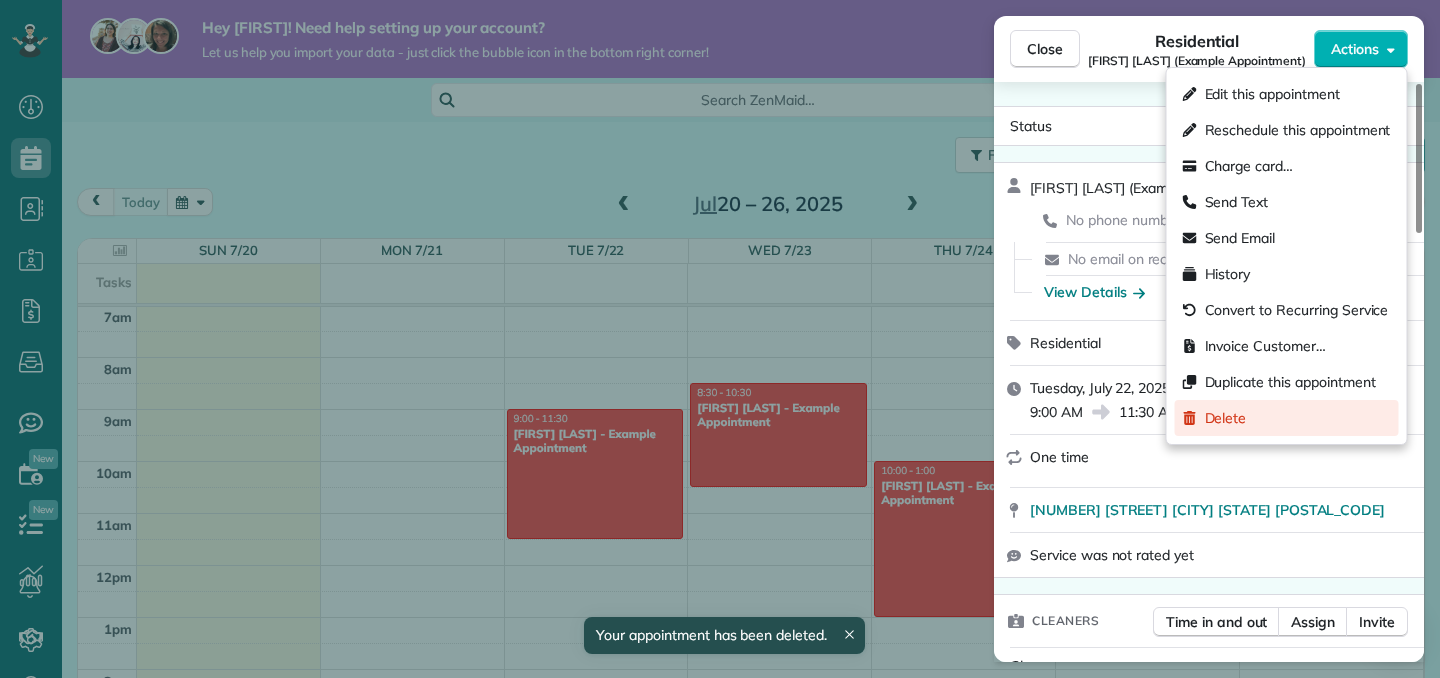 click on "Delete" at bounding box center (1226, 418) 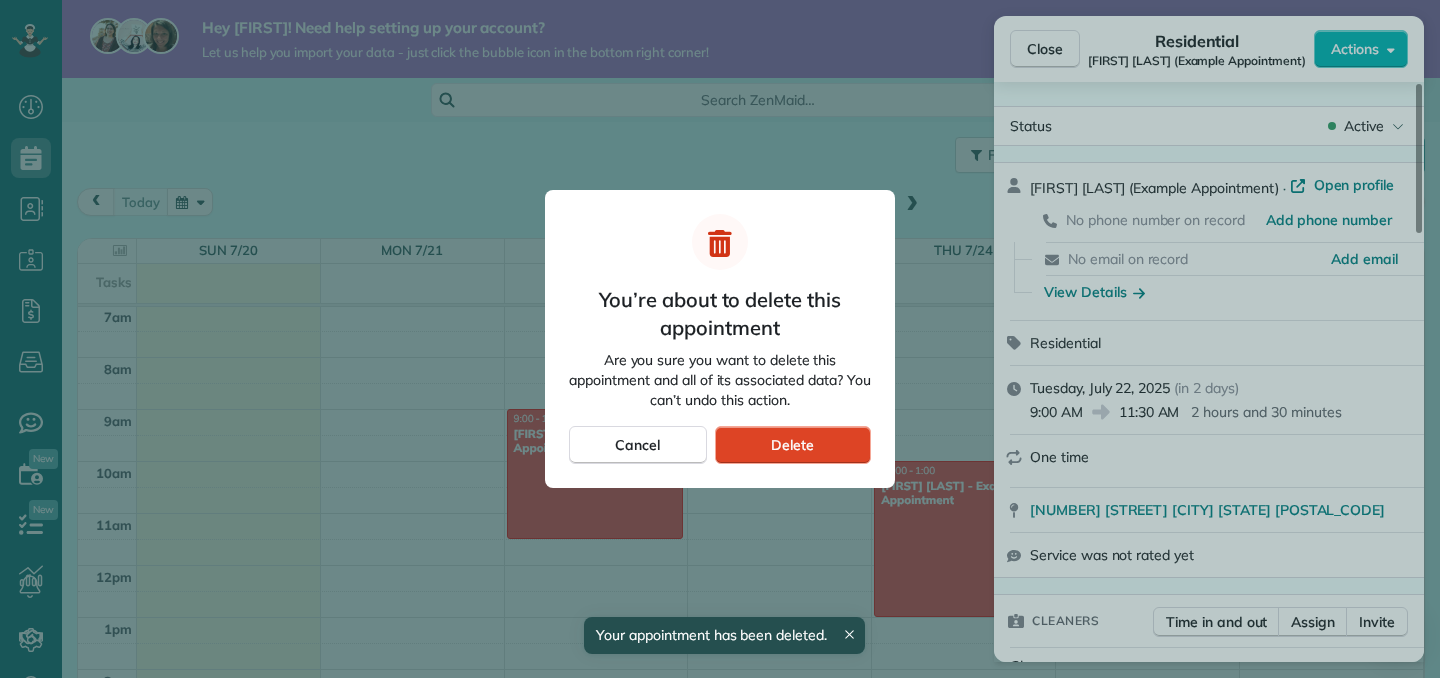 click on "Delete" at bounding box center (792, 445) 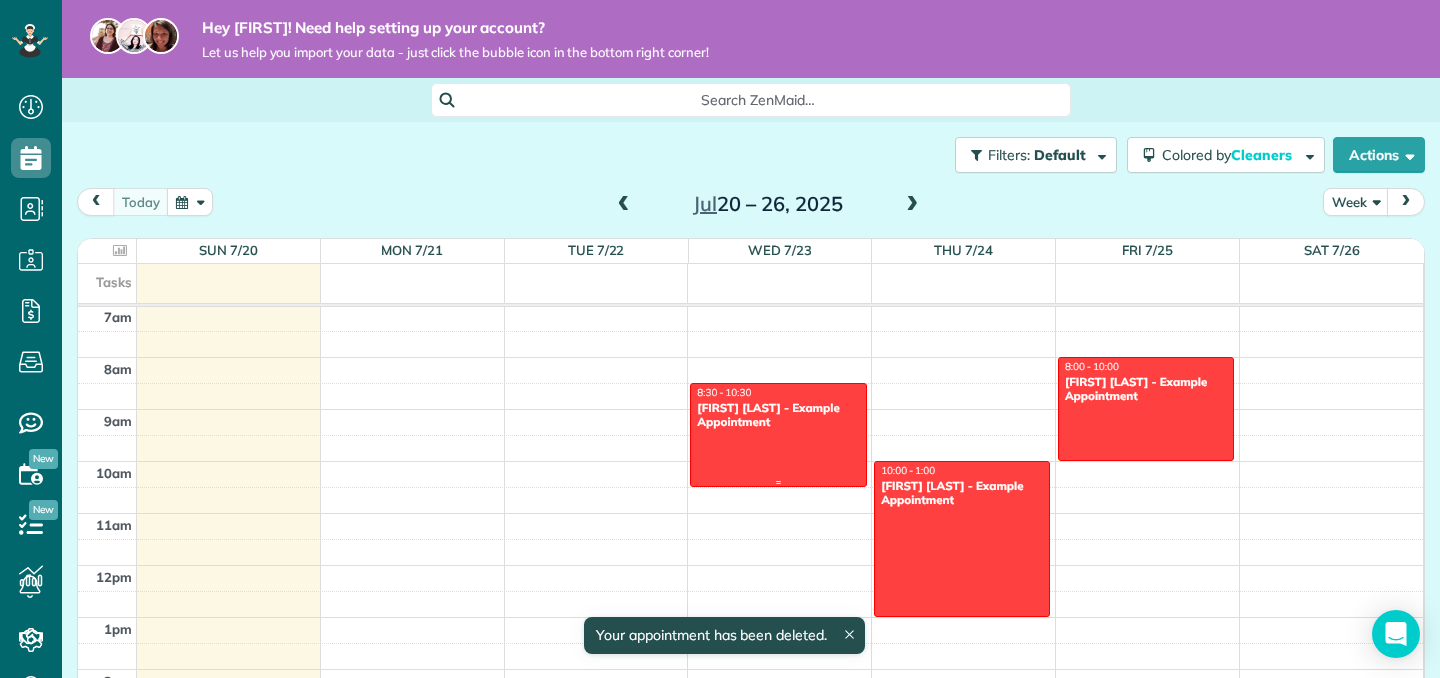 click at bounding box center [778, 435] 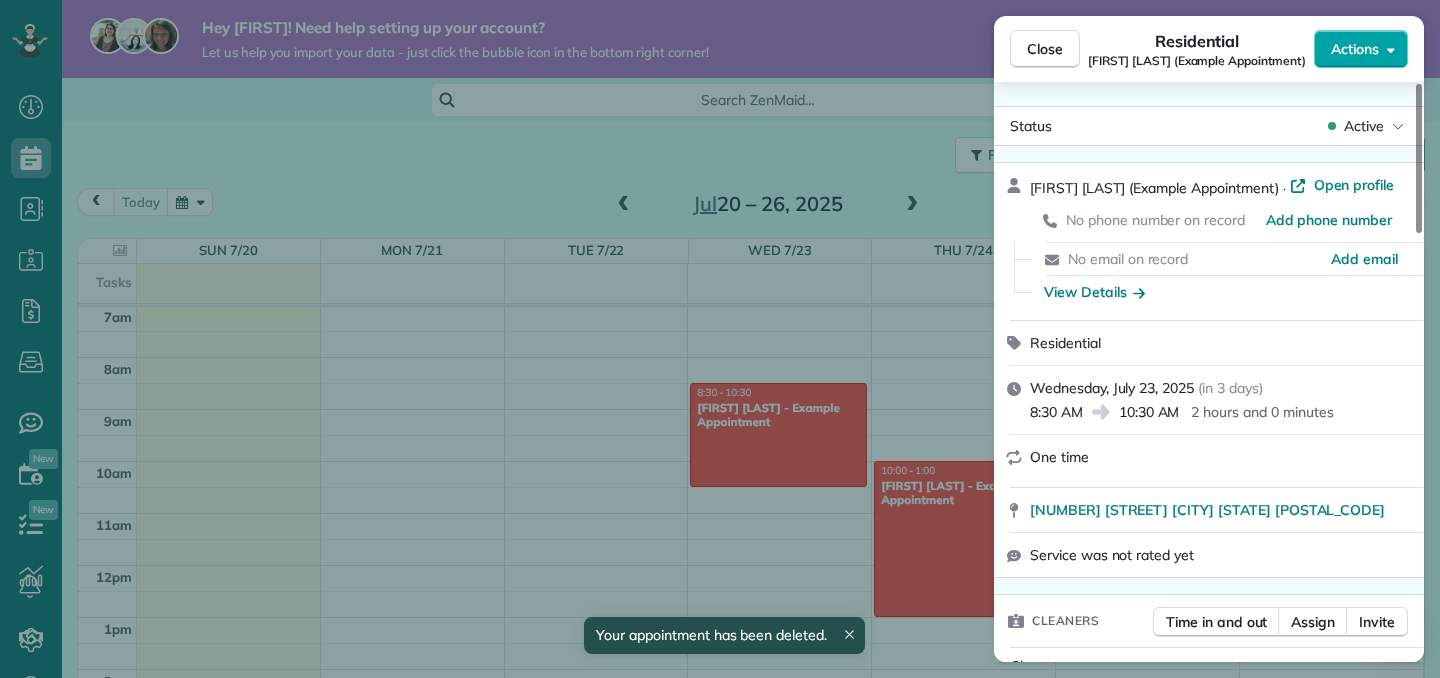 click on "Actions" at bounding box center (1355, 49) 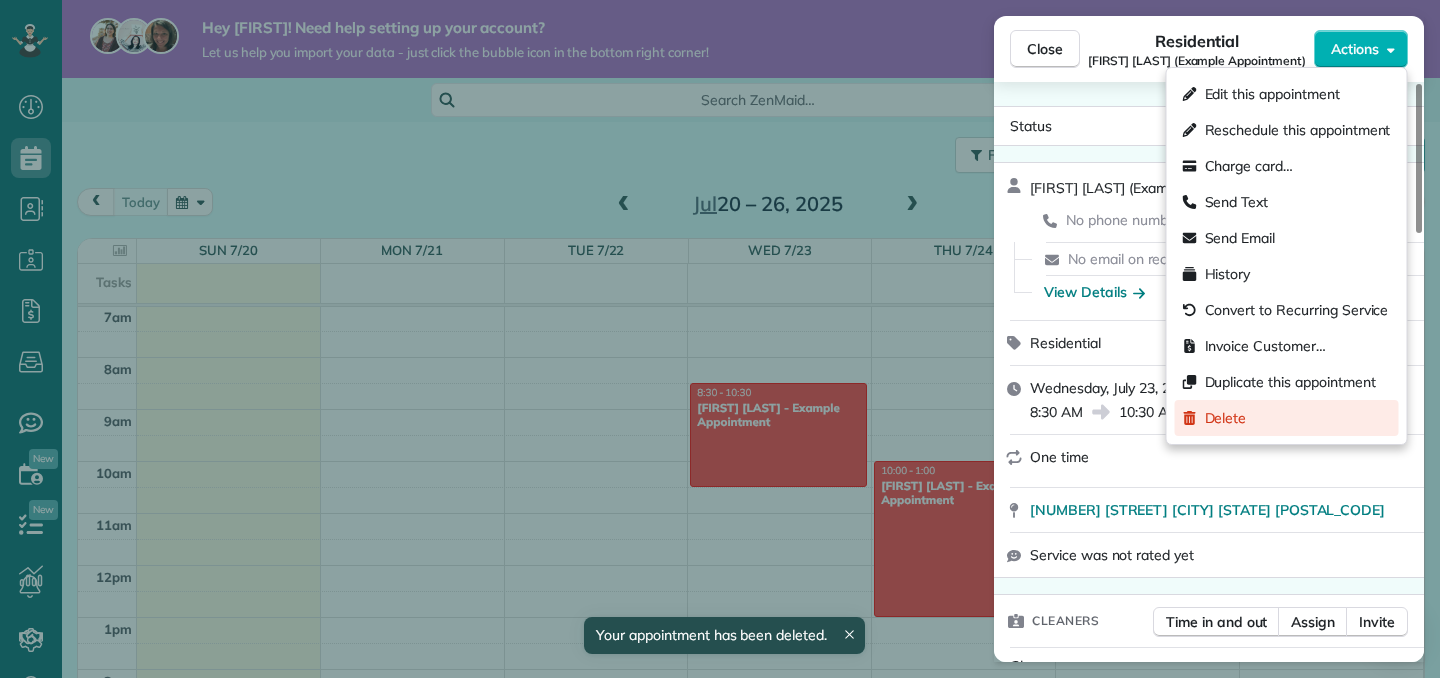 click on "Delete" at bounding box center [1287, 418] 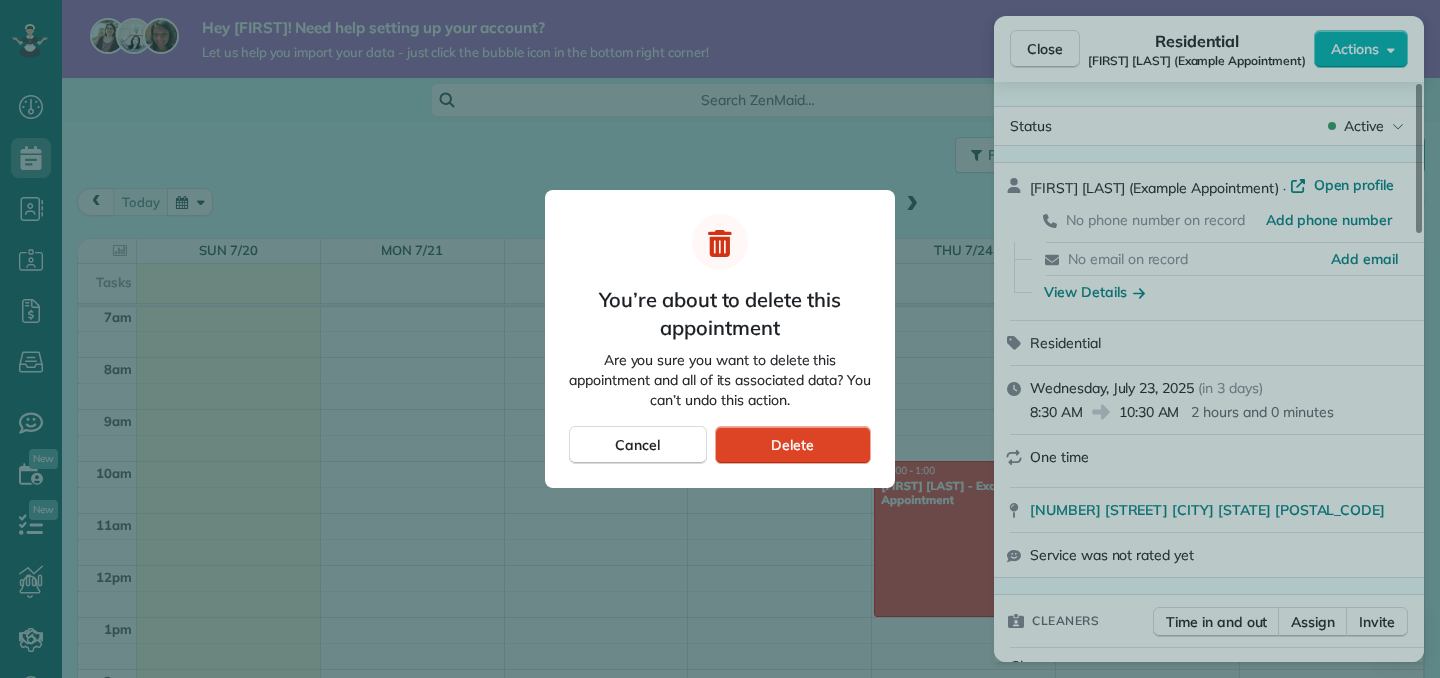 click on "Delete" at bounding box center [792, 445] 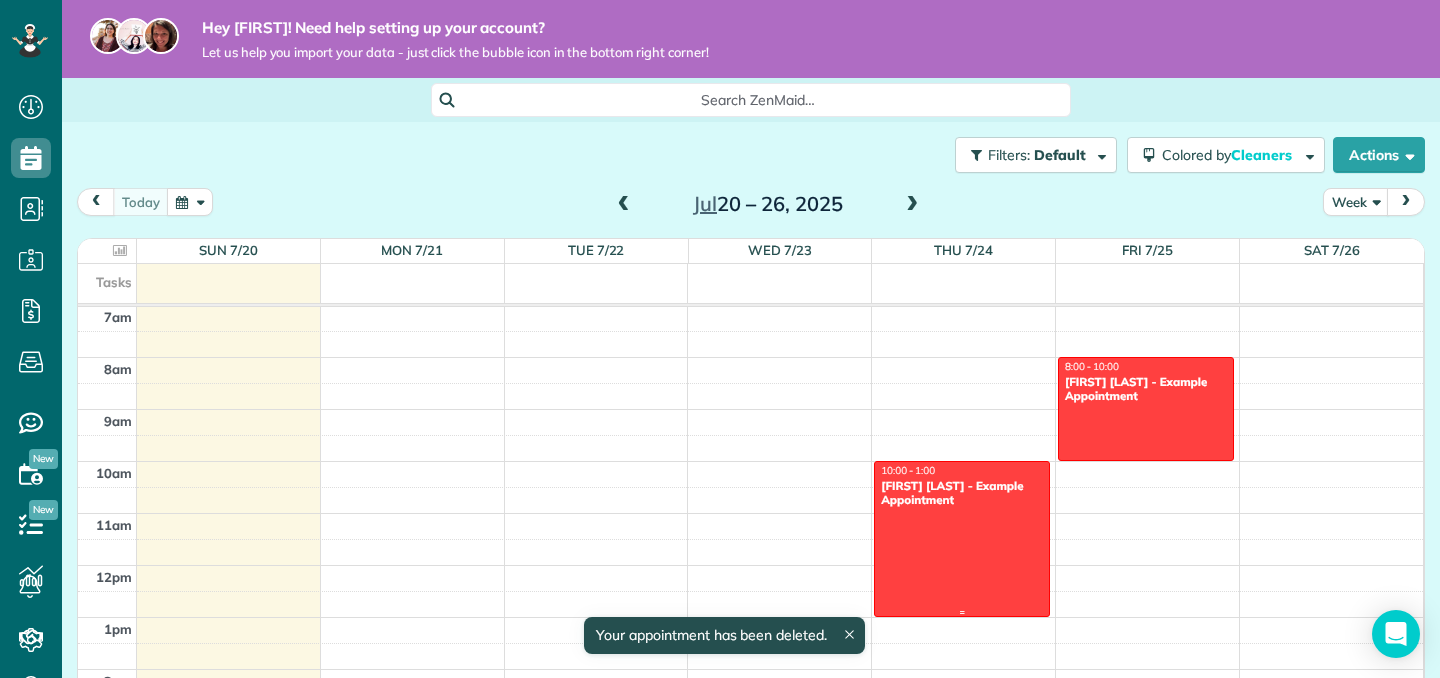 click at bounding box center (962, 539) 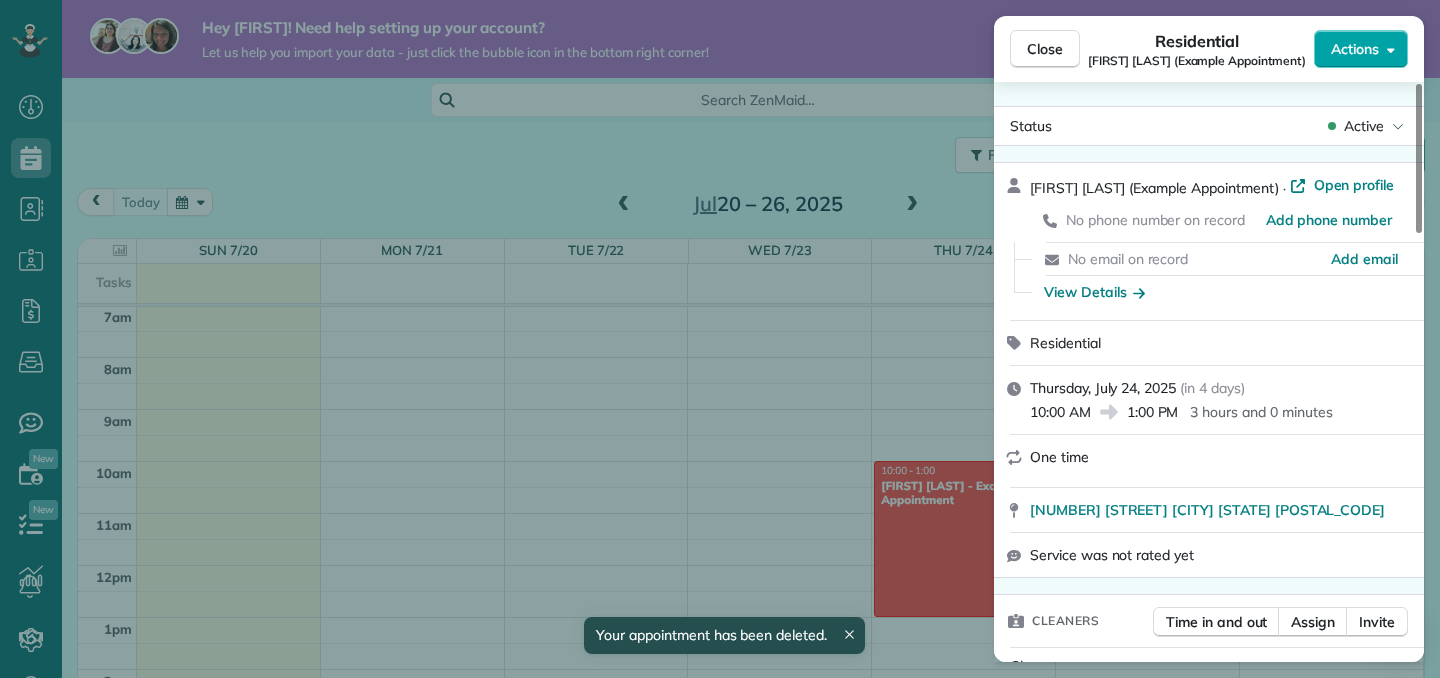 click on "Actions" at bounding box center [1355, 49] 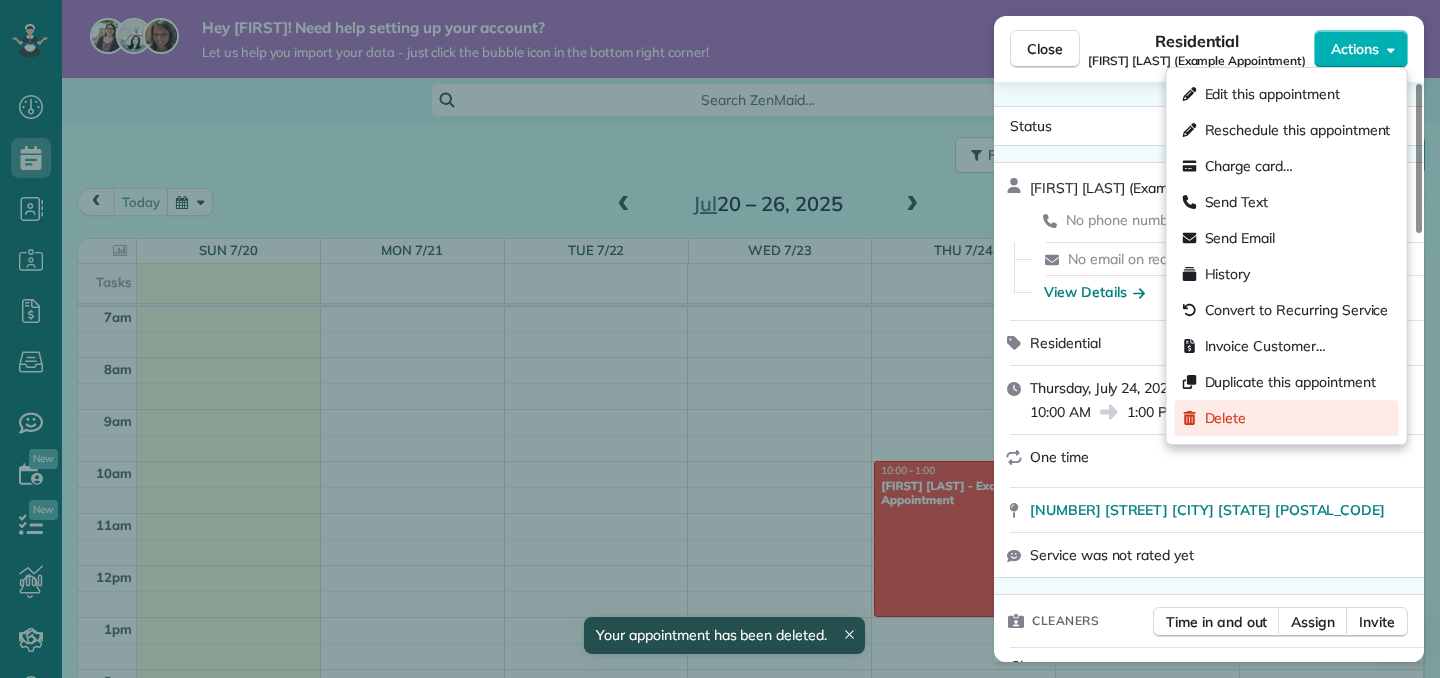click on "Delete" at bounding box center [1287, 418] 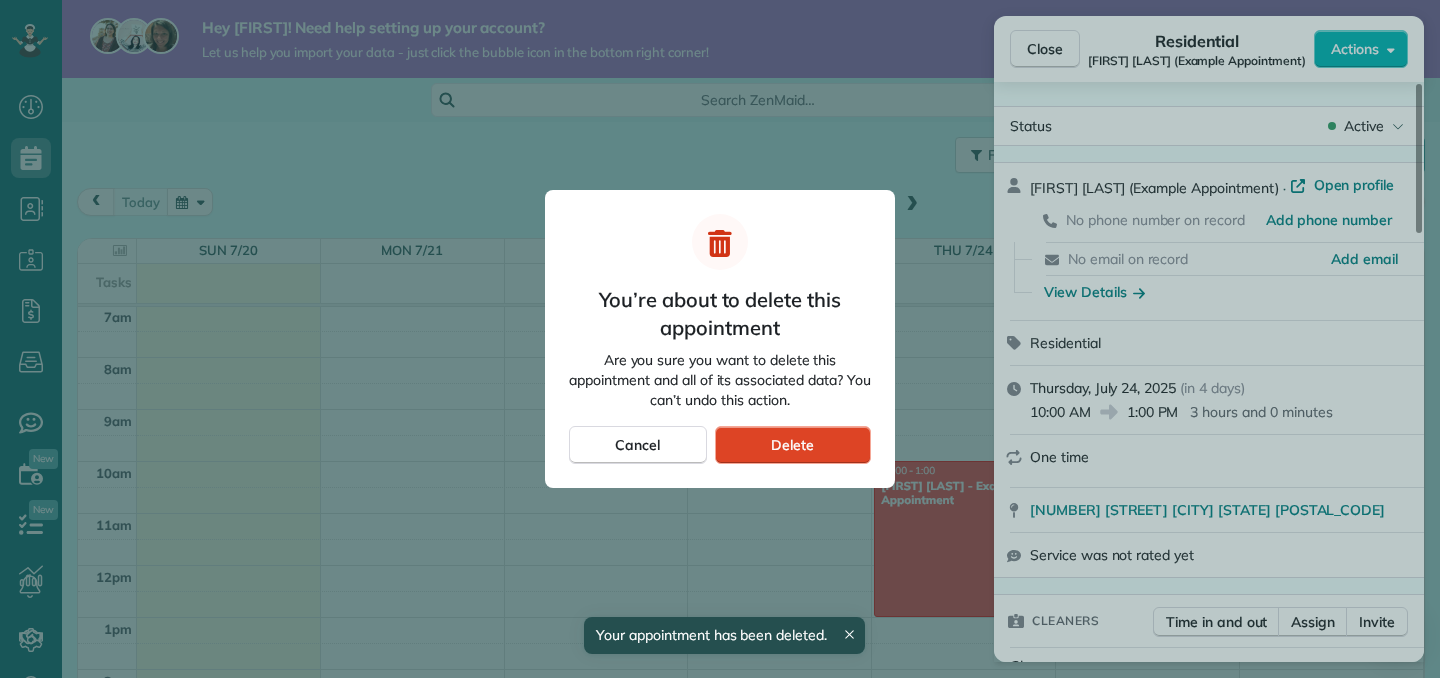 click on "Delete" at bounding box center [792, 445] 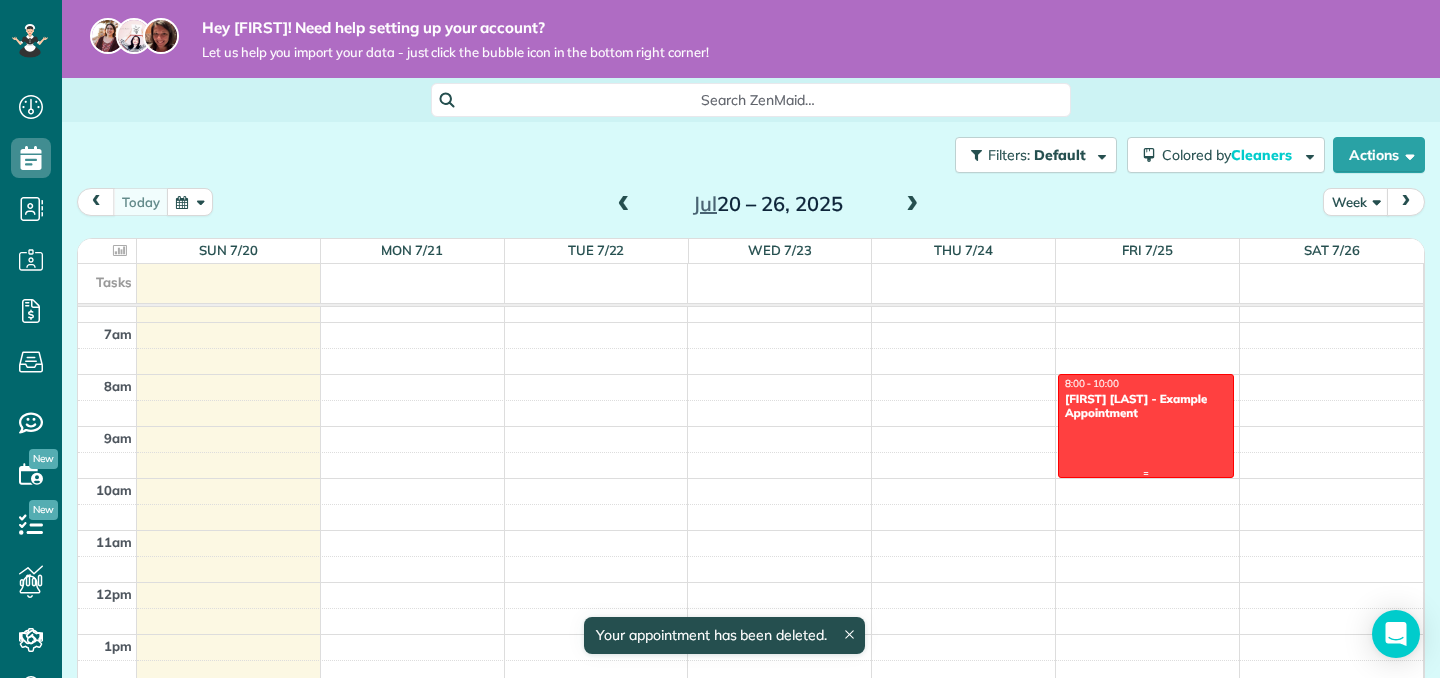 scroll, scrollTop: 346, scrollLeft: 0, axis: vertical 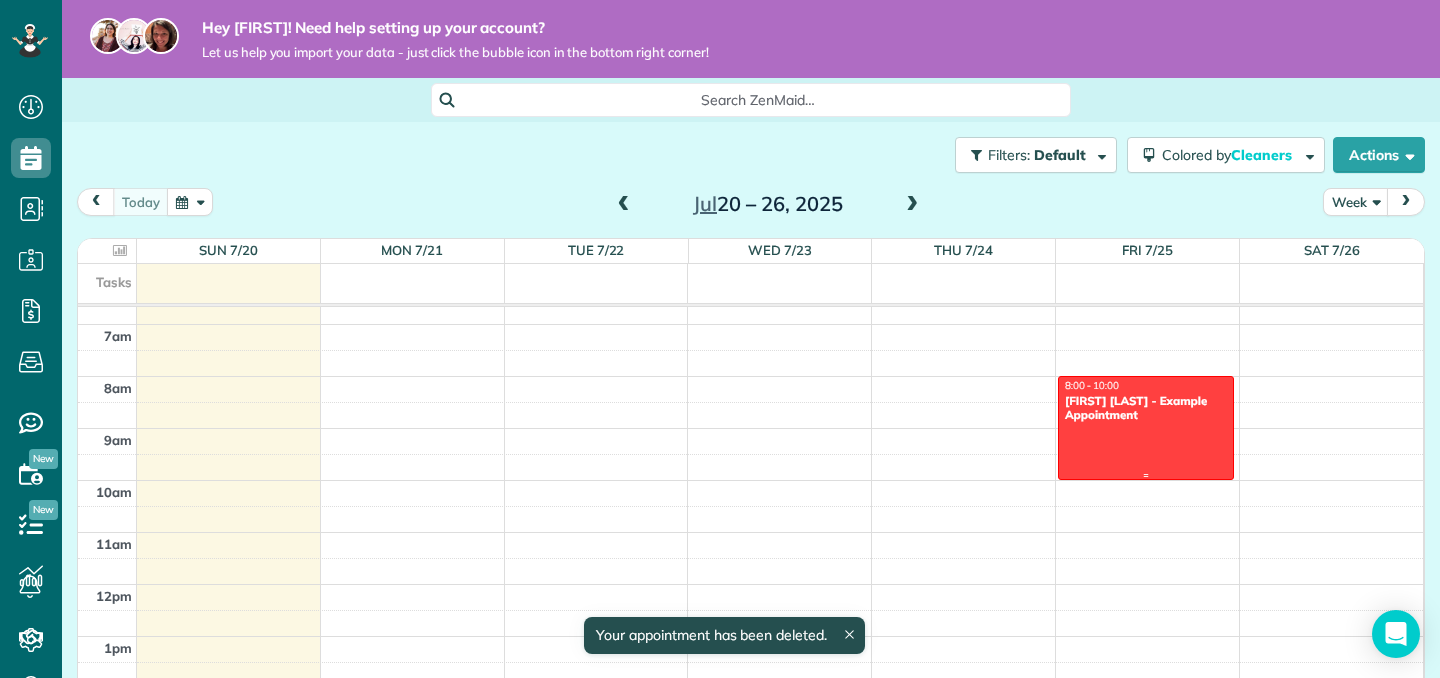 click at bounding box center (1146, 428) 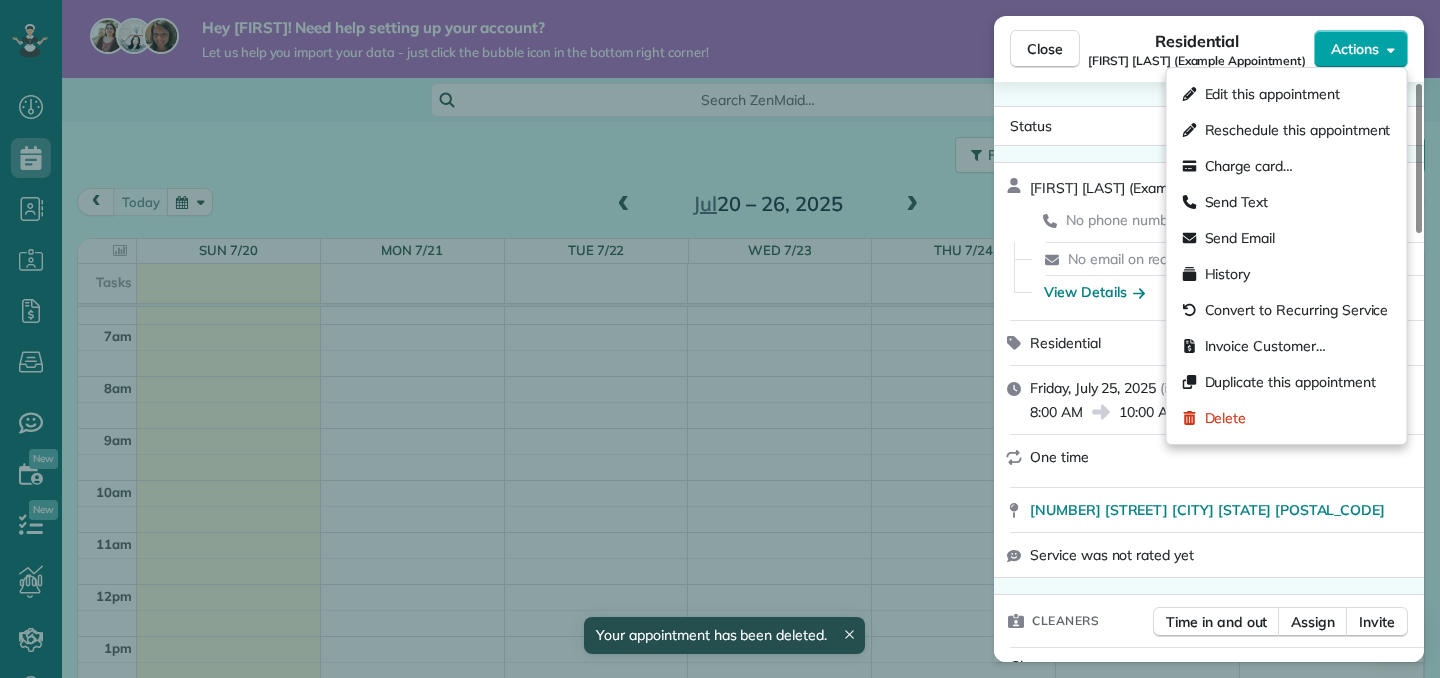click on "Actions" at bounding box center (1355, 49) 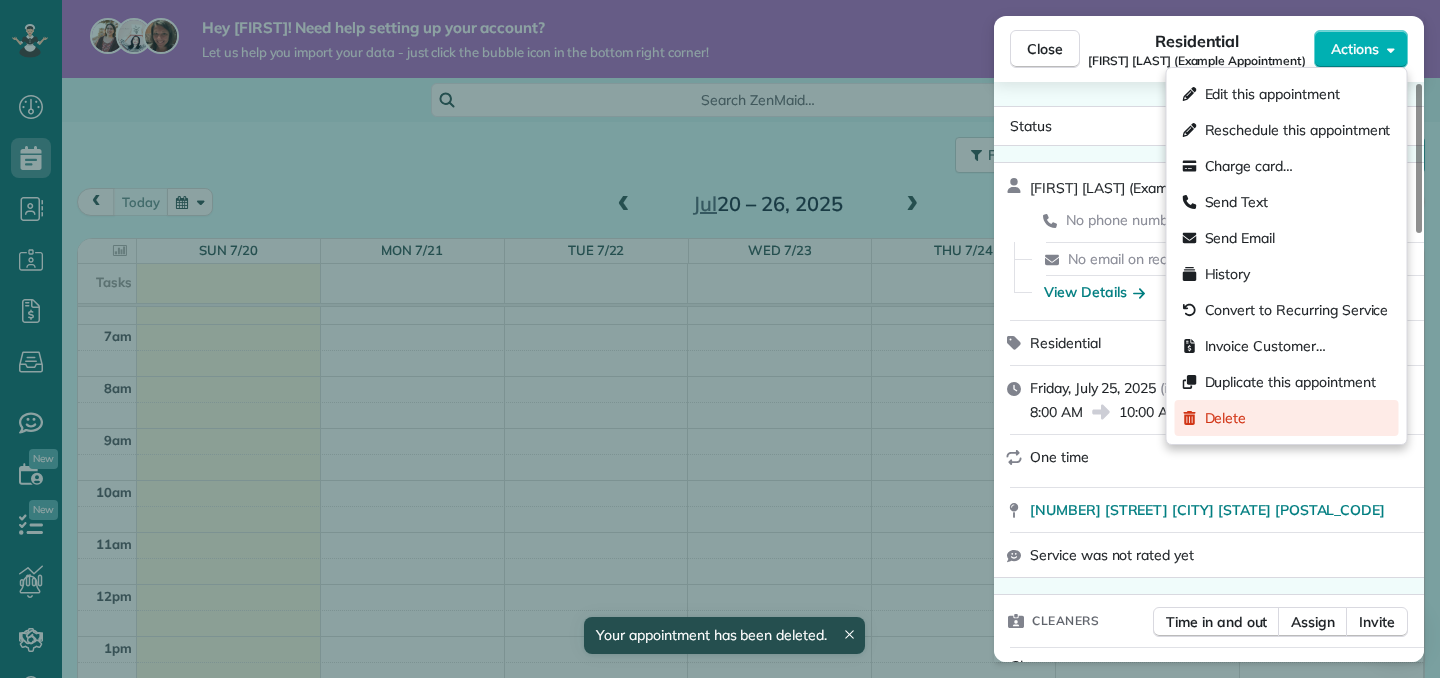 click on "Delete" at bounding box center [1287, 418] 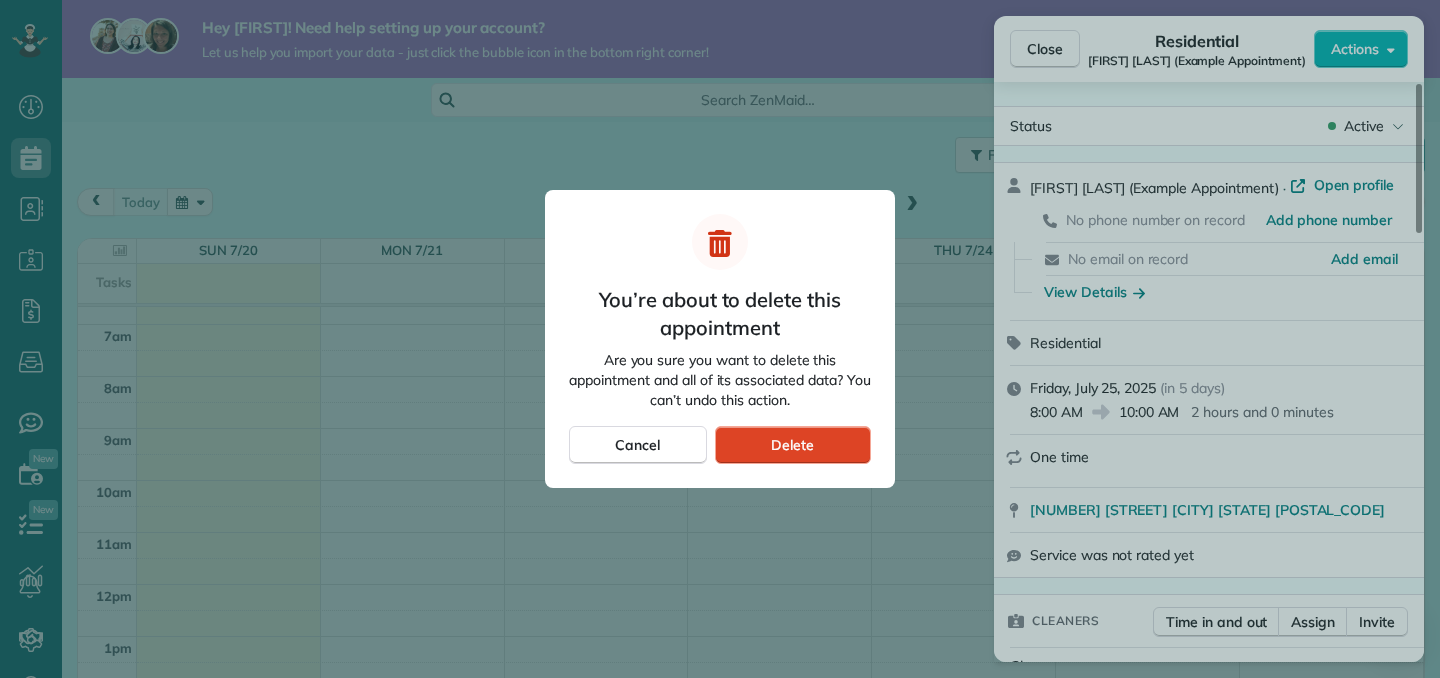 click on "Delete" at bounding box center (793, 445) 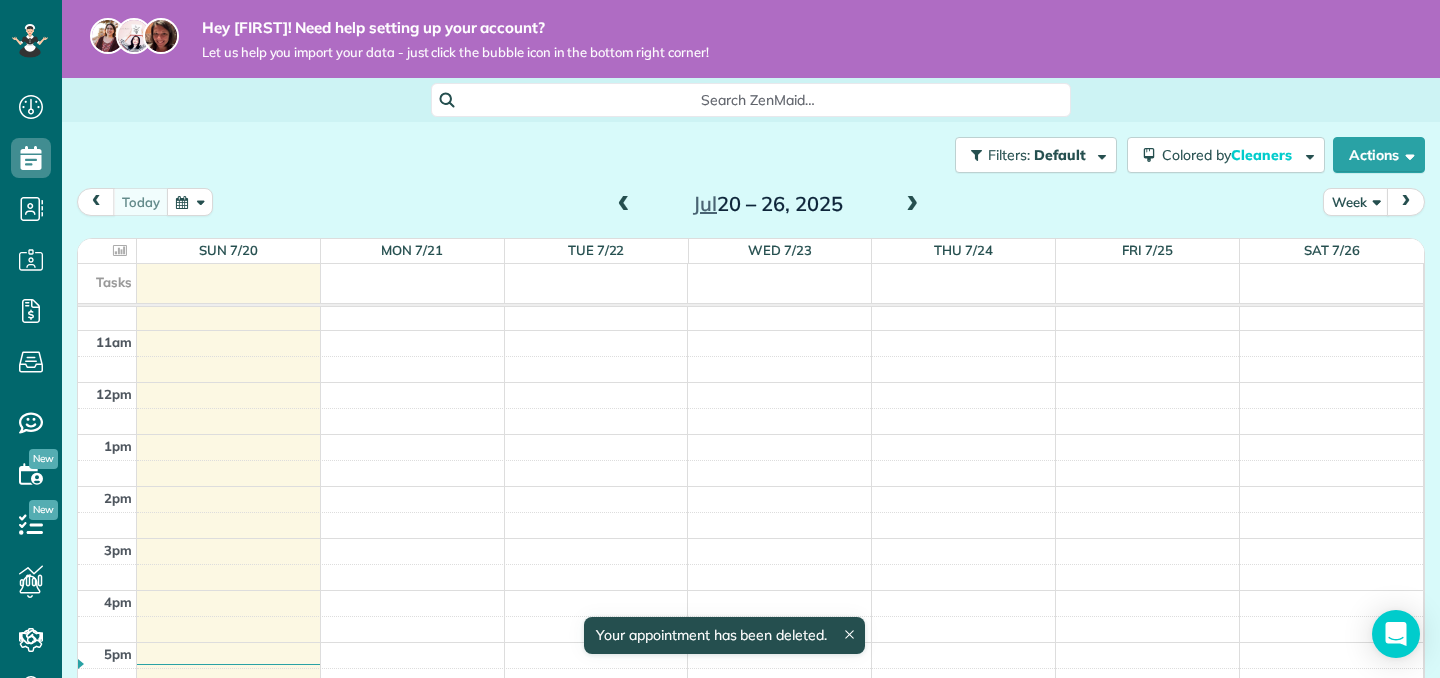 scroll, scrollTop: 771, scrollLeft: 0, axis: vertical 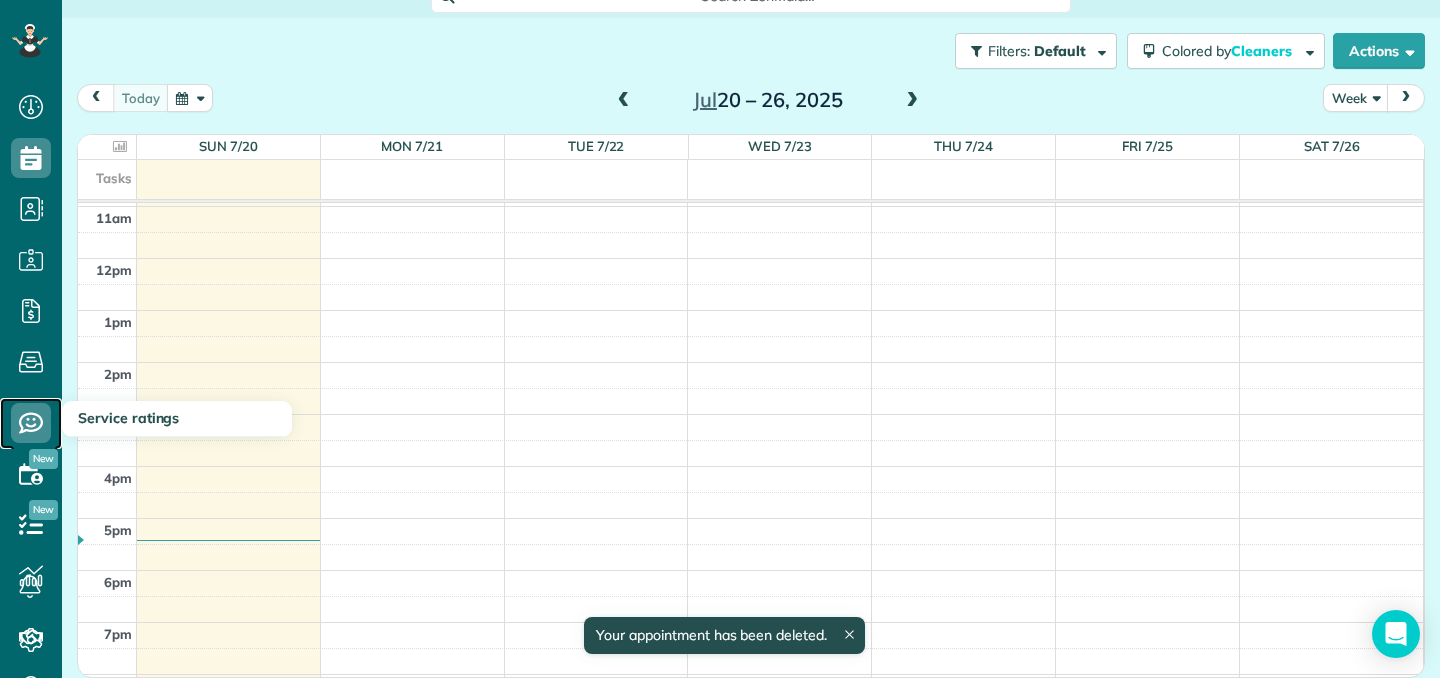 click 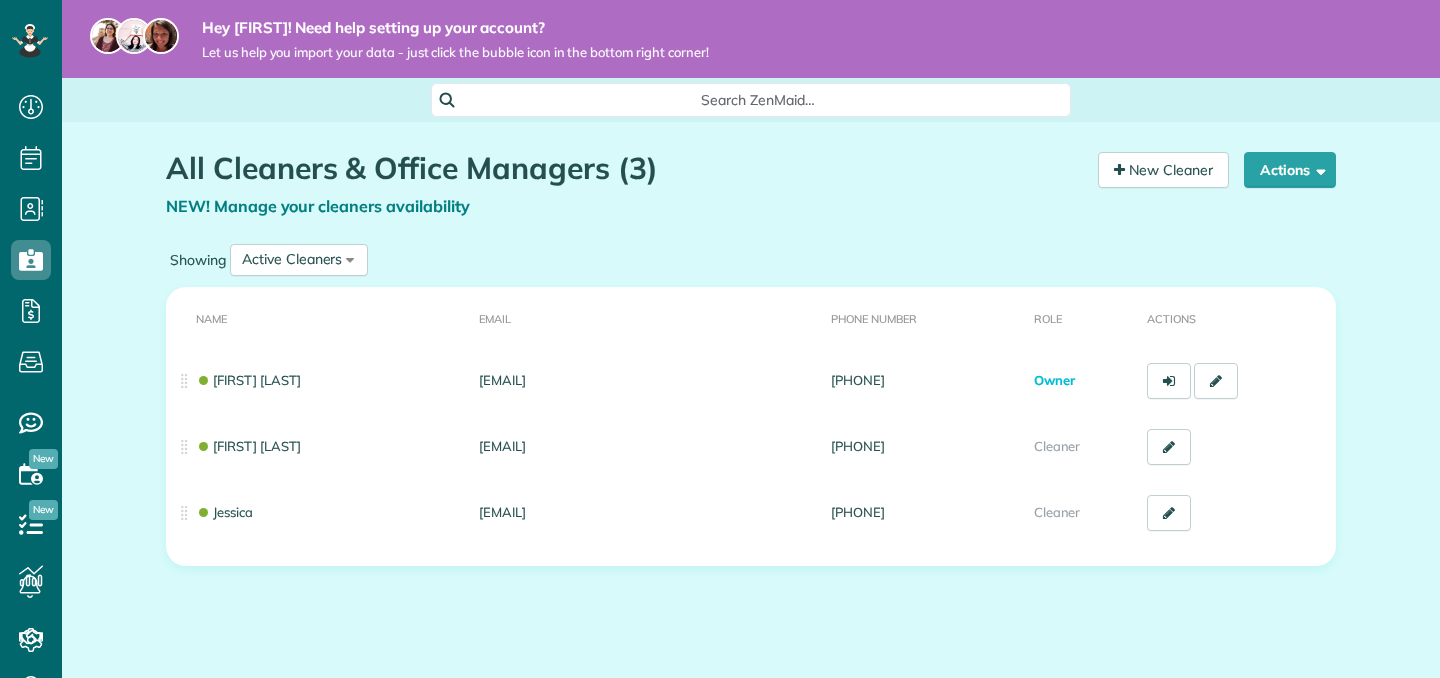 scroll, scrollTop: 0, scrollLeft: 0, axis: both 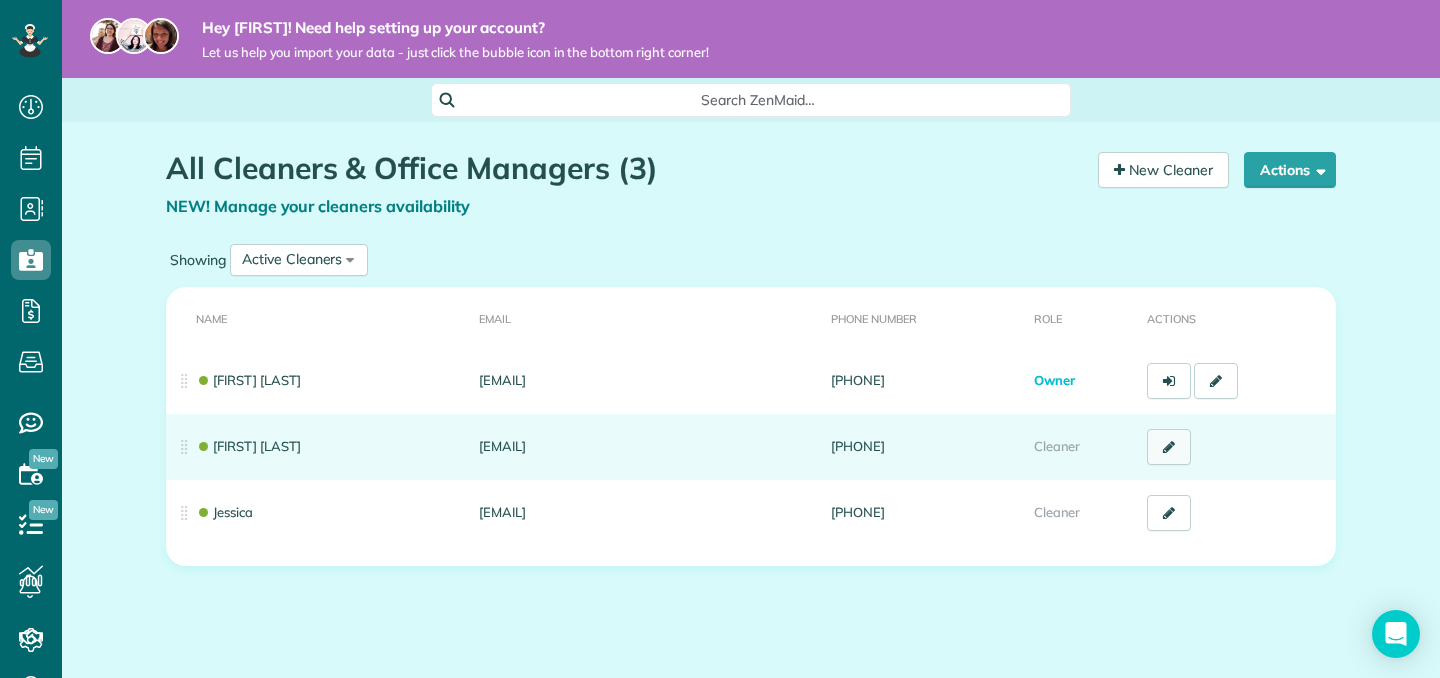 click at bounding box center [1169, 447] 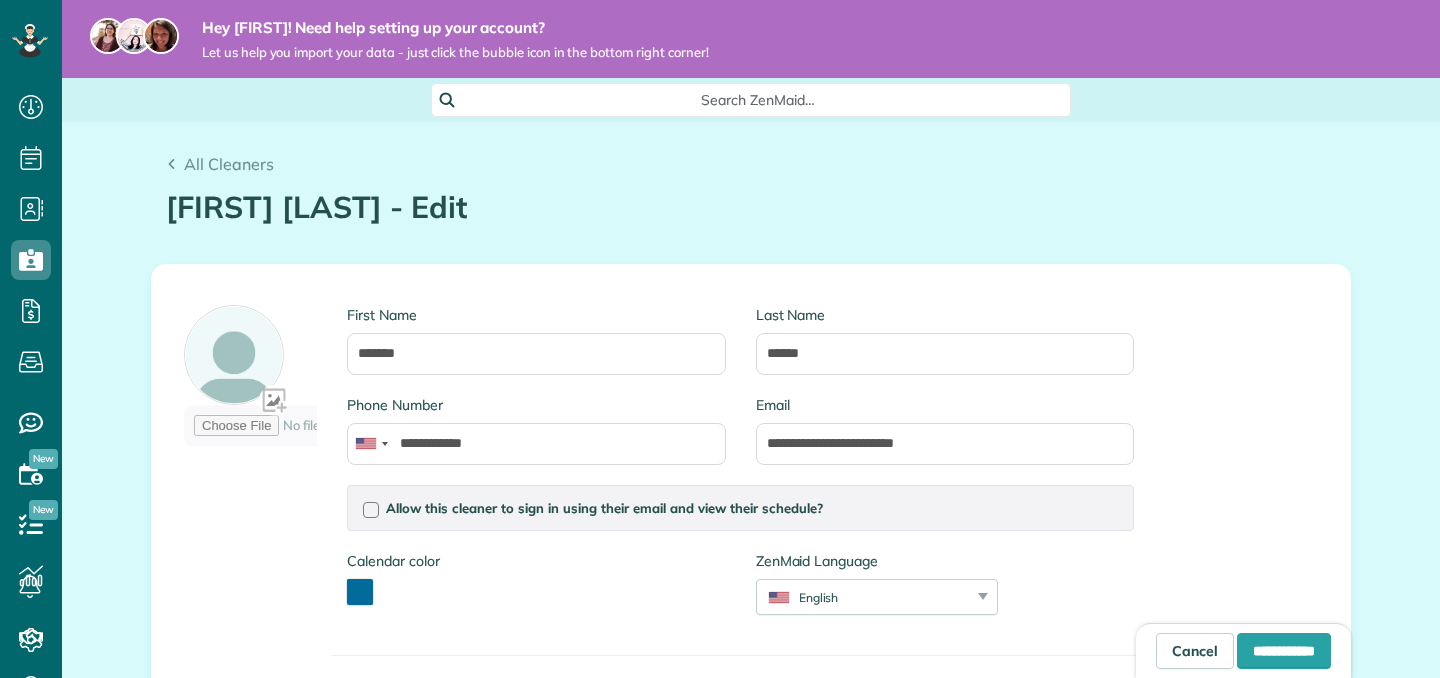 scroll, scrollTop: 0, scrollLeft: 0, axis: both 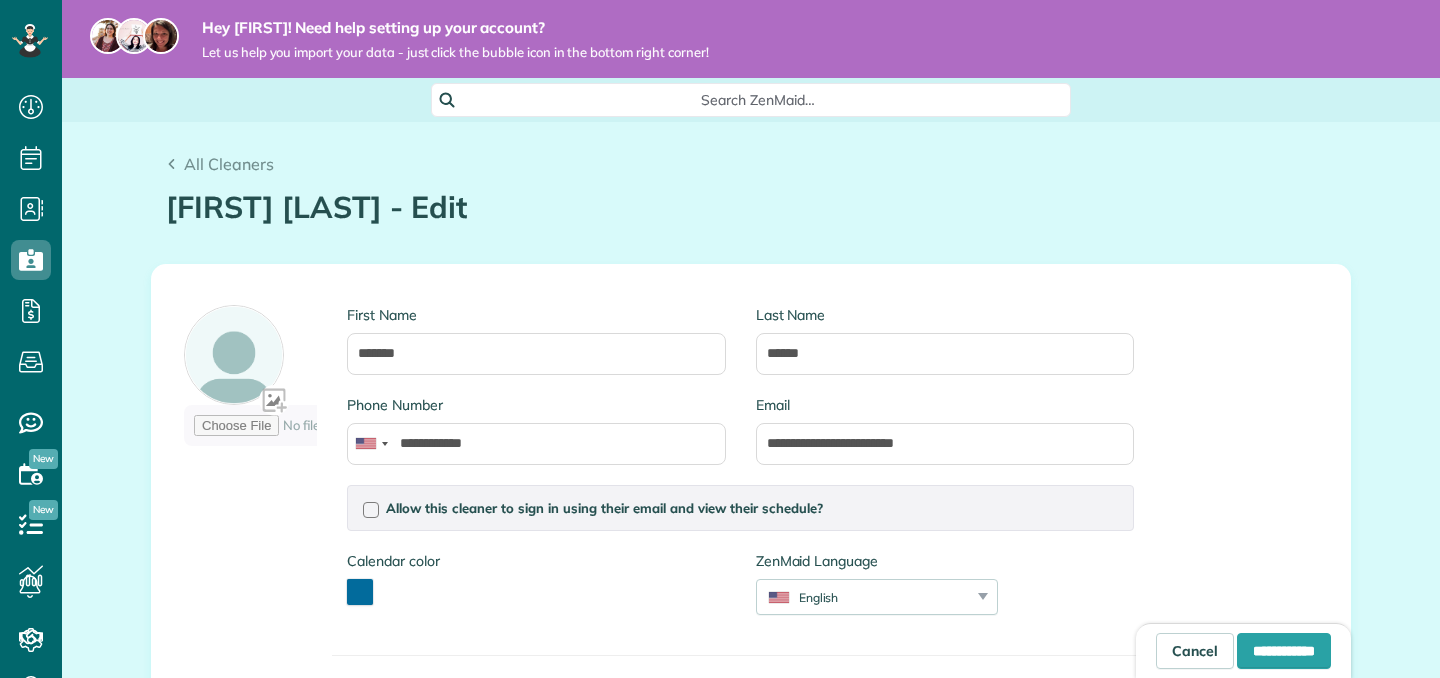 type on "**********" 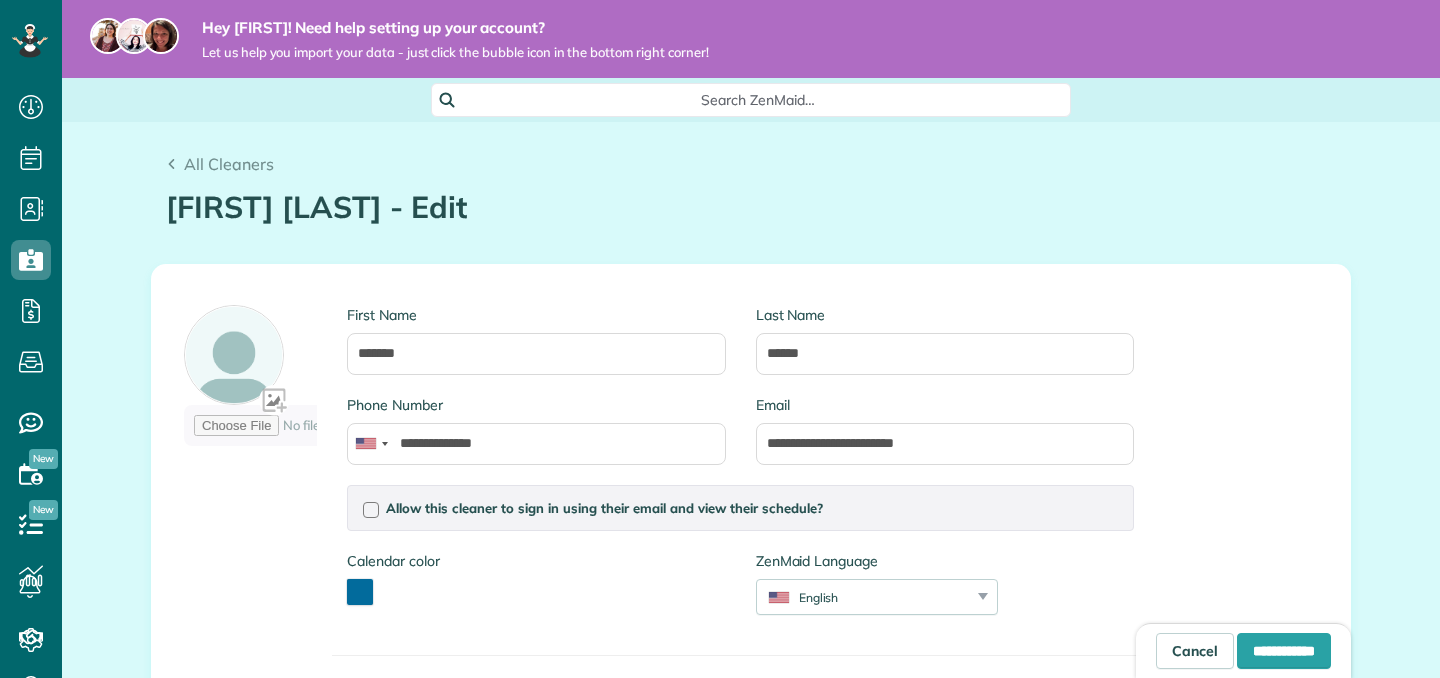 scroll, scrollTop: 678, scrollLeft: 62, axis: both 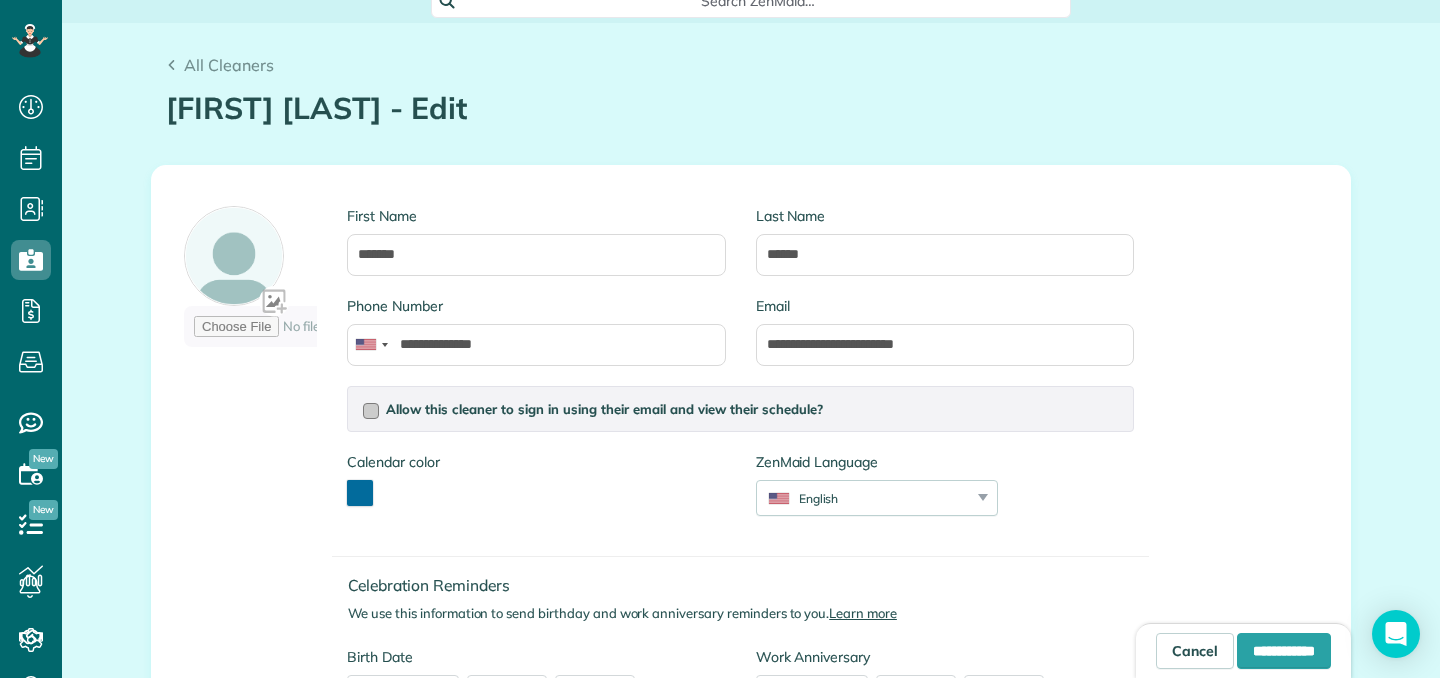 click on "Allow this cleaner to sign in using their email and view their schedule?" at bounding box center (604, 409) 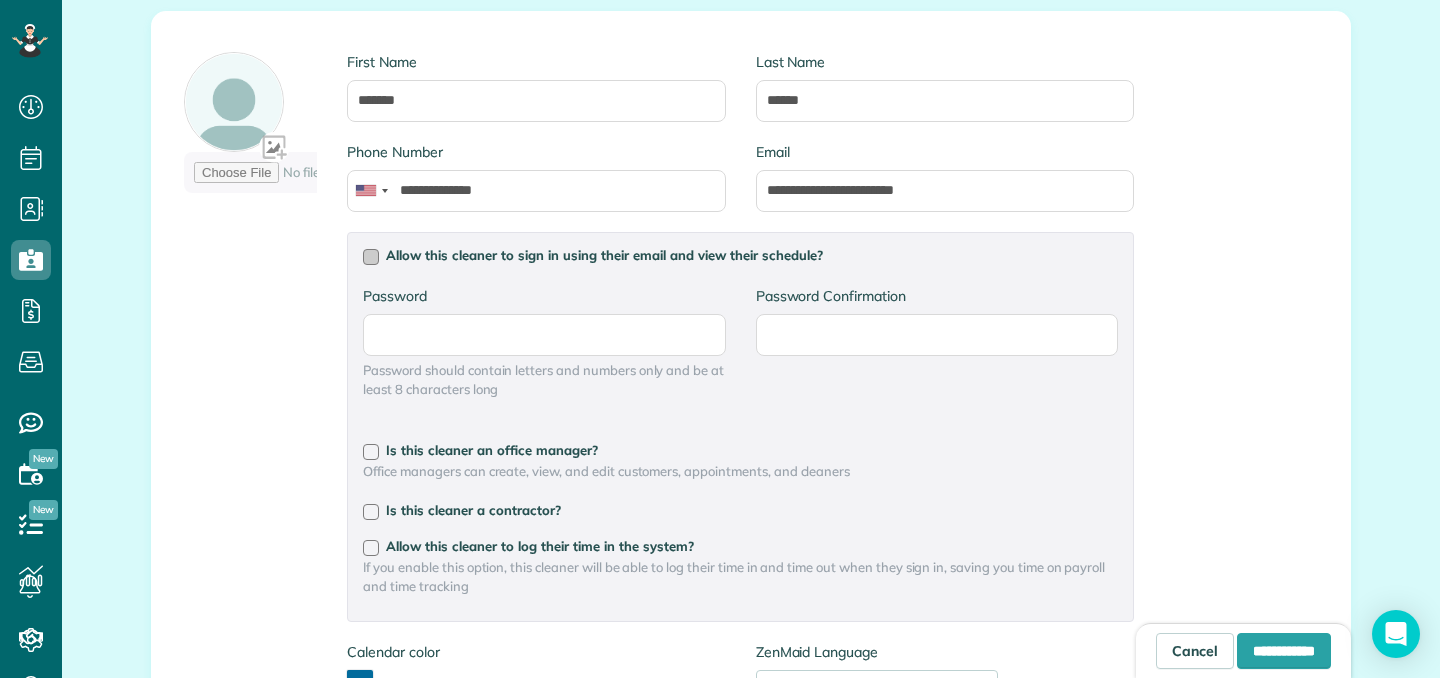 scroll, scrollTop: 254, scrollLeft: 0, axis: vertical 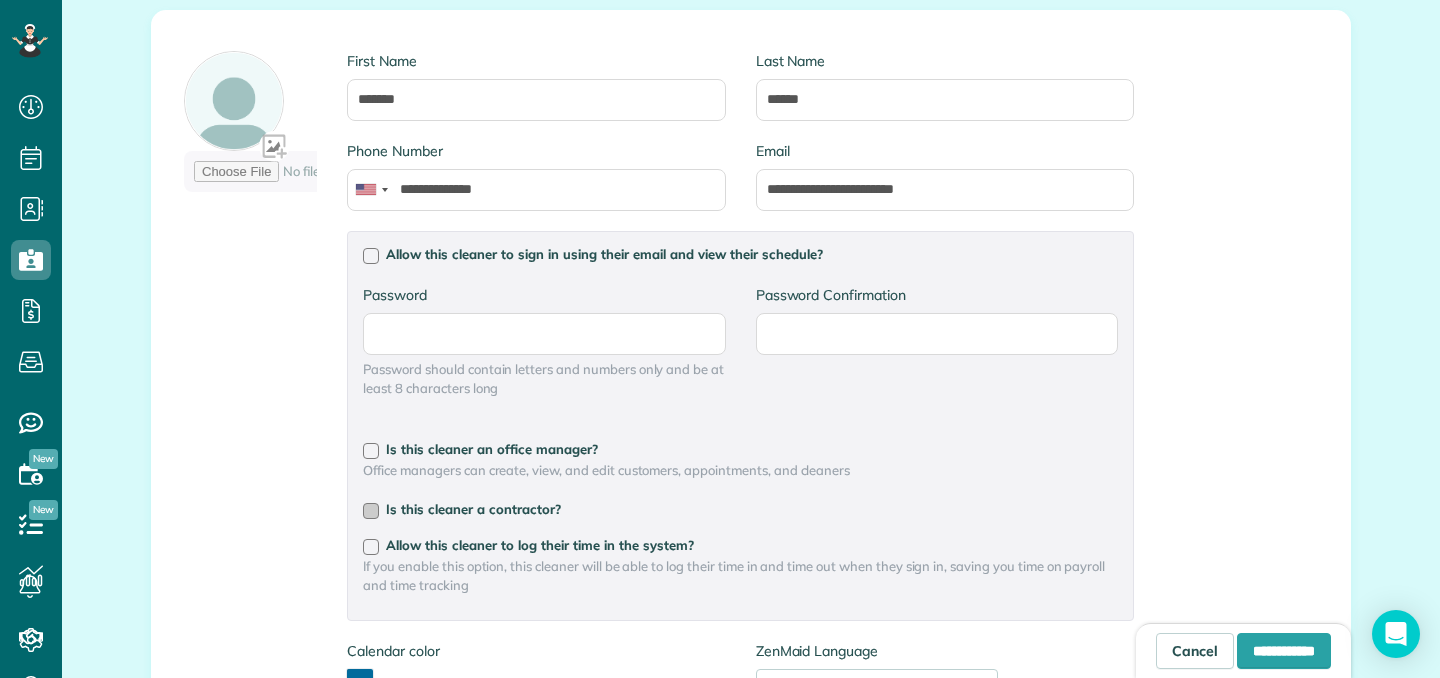 click on "Is this cleaner a contractor?" at bounding box center (473, 509) 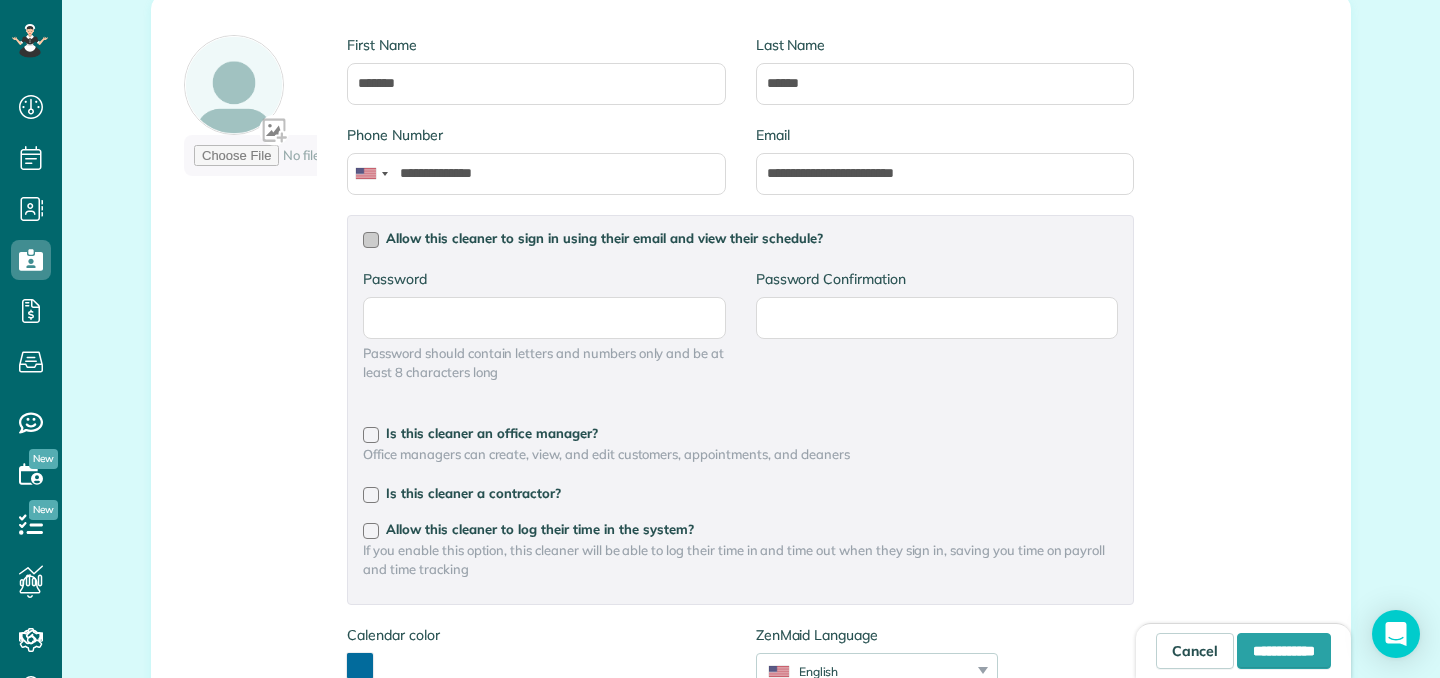 click on "Allow this cleaner to sign in using their email and view their schedule?" at bounding box center [604, 238] 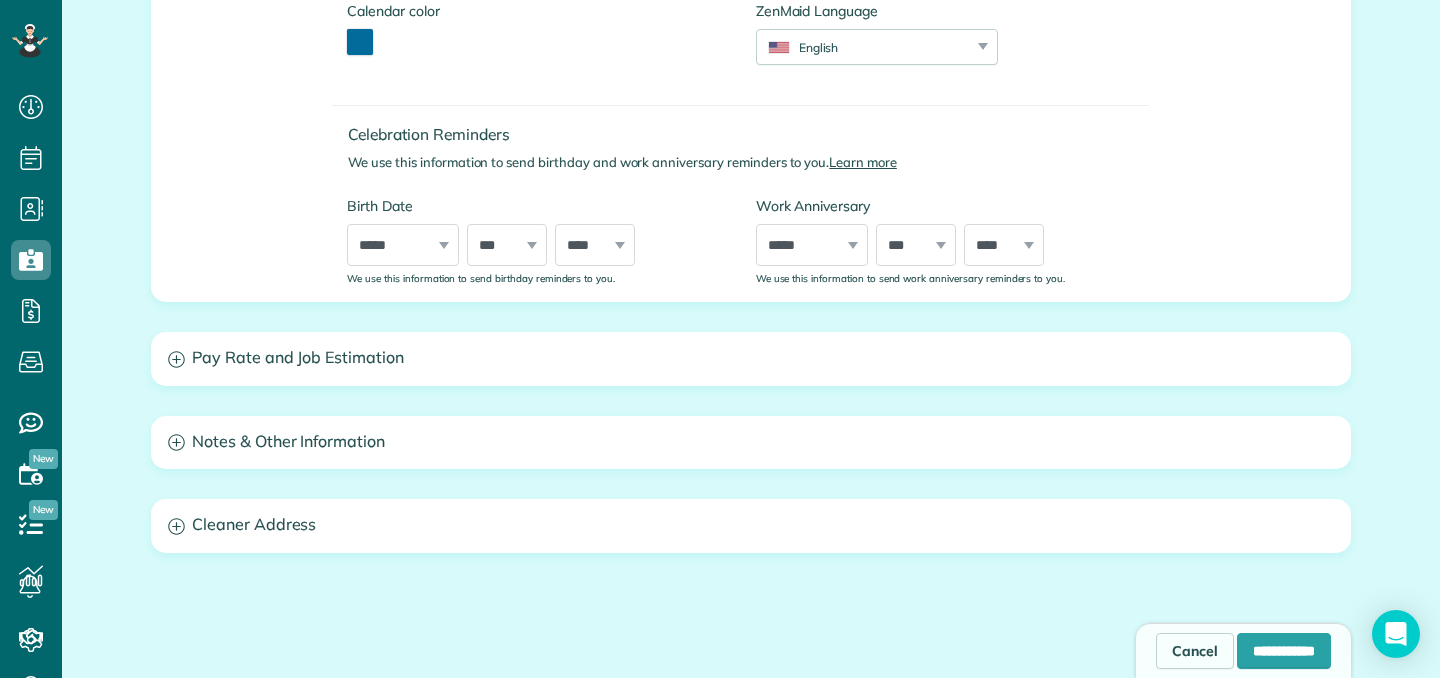 scroll, scrollTop: 599, scrollLeft: 0, axis: vertical 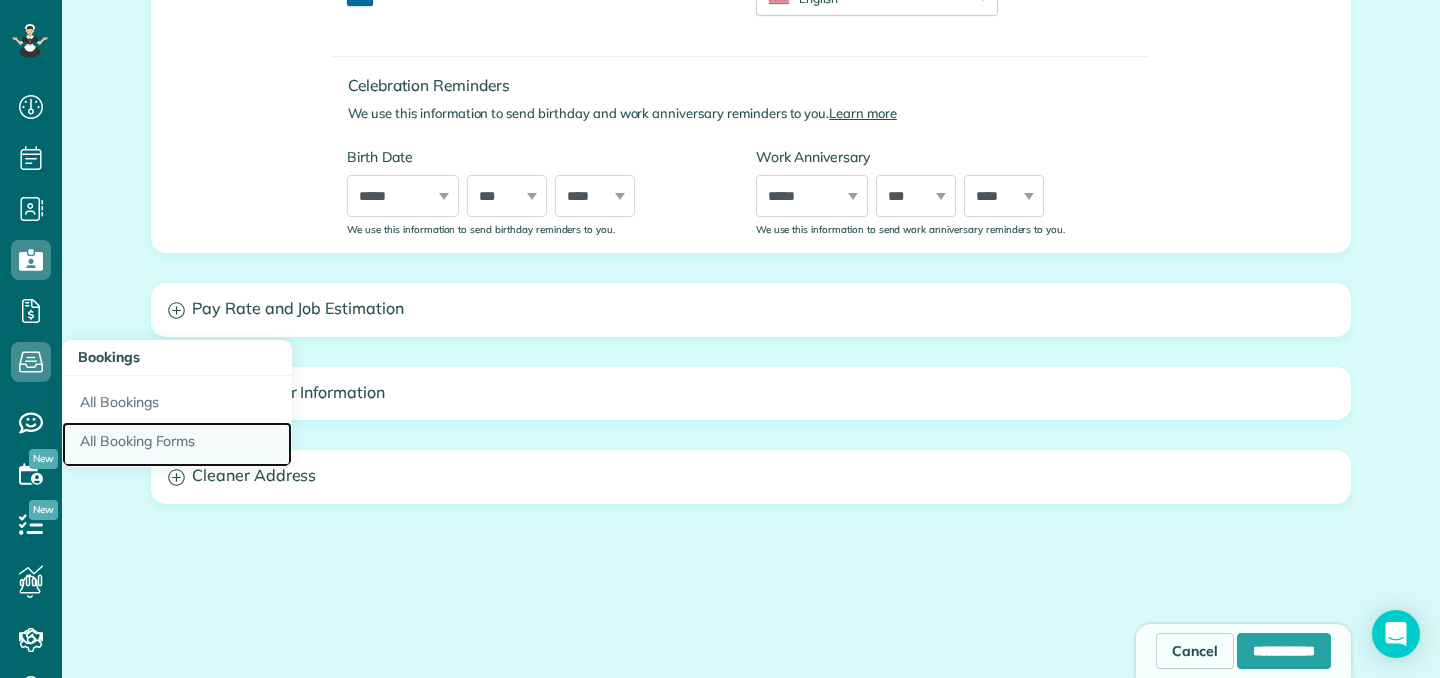 click on "All Booking Forms" at bounding box center [177, 445] 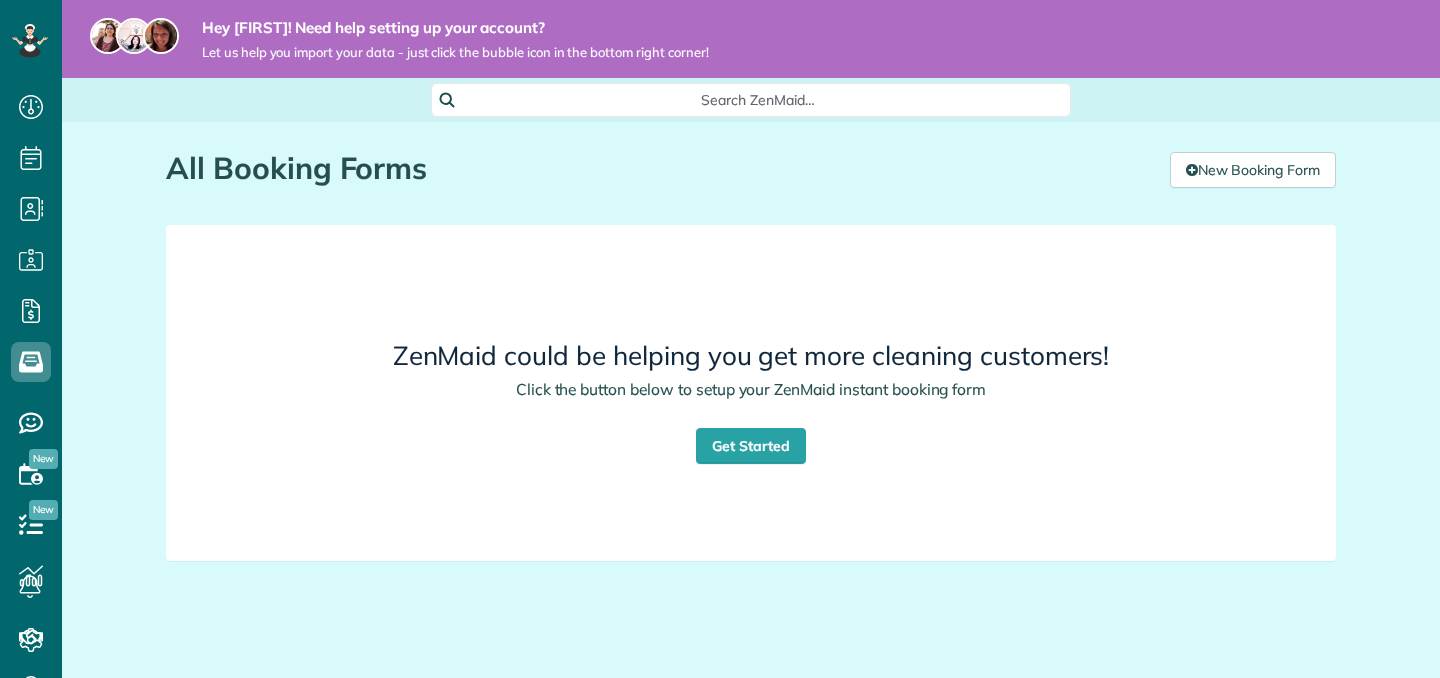 scroll, scrollTop: 0, scrollLeft: 0, axis: both 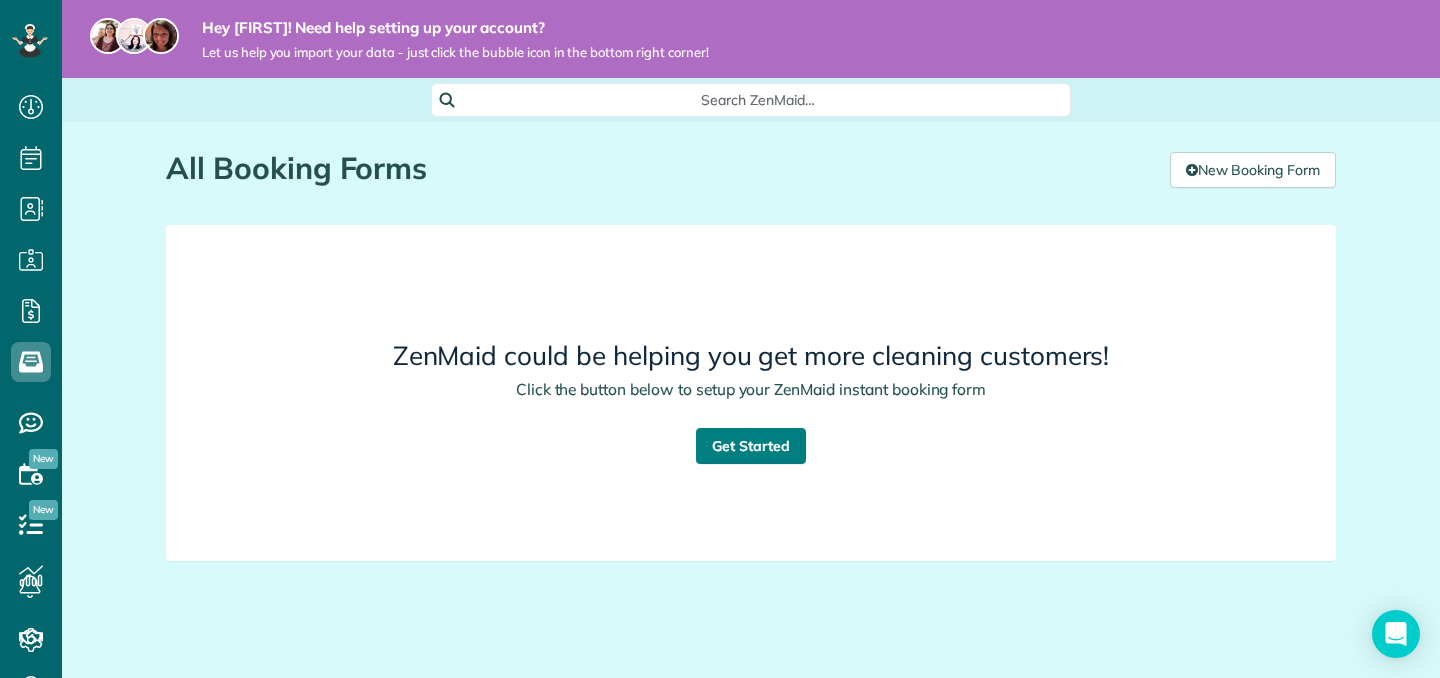 click on "Get Started" at bounding box center [751, 446] 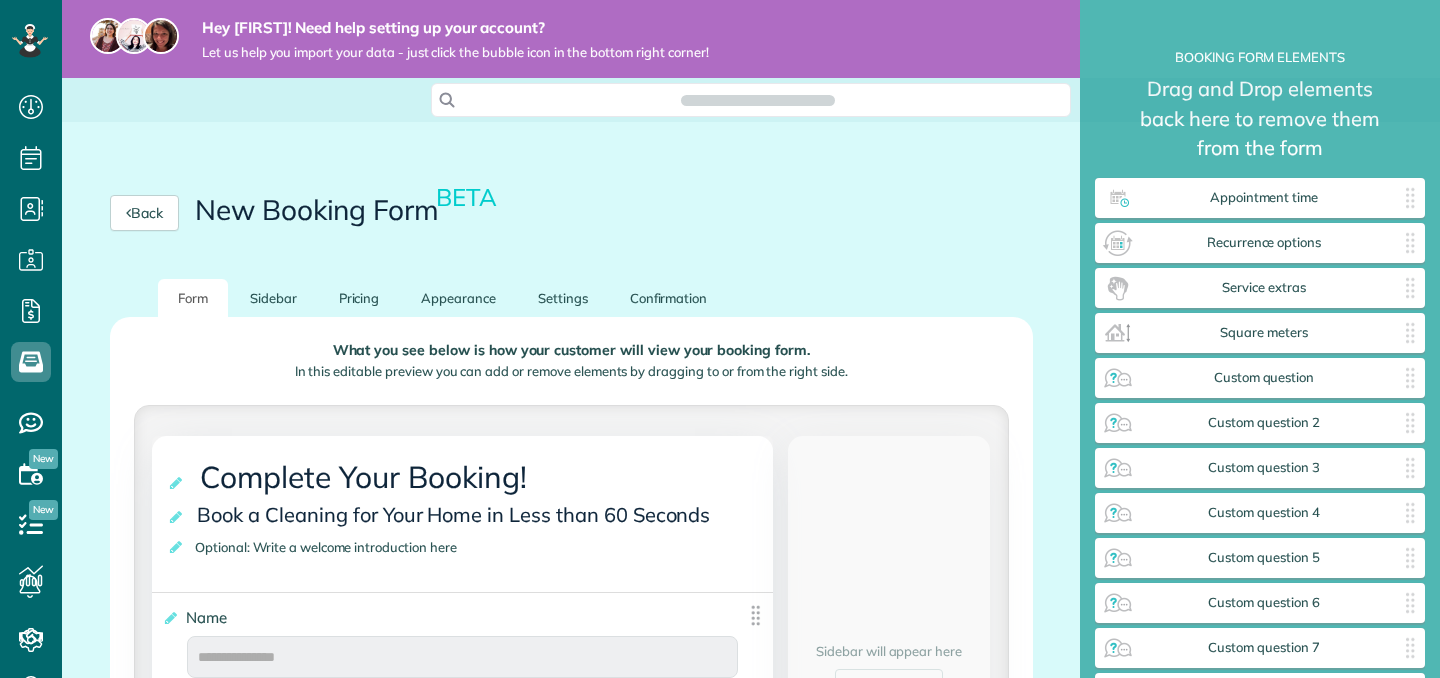 scroll, scrollTop: 0, scrollLeft: 0, axis: both 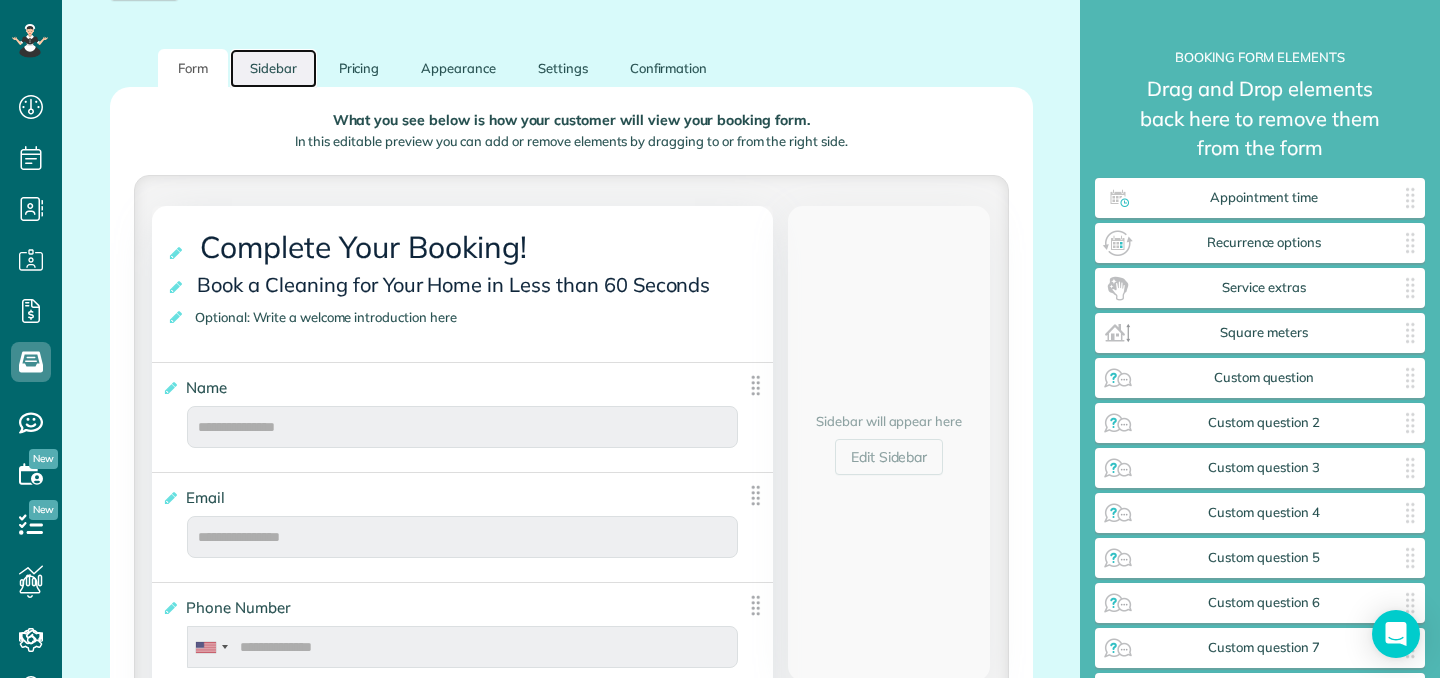 click on "Sidebar" at bounding box center (273, 68) 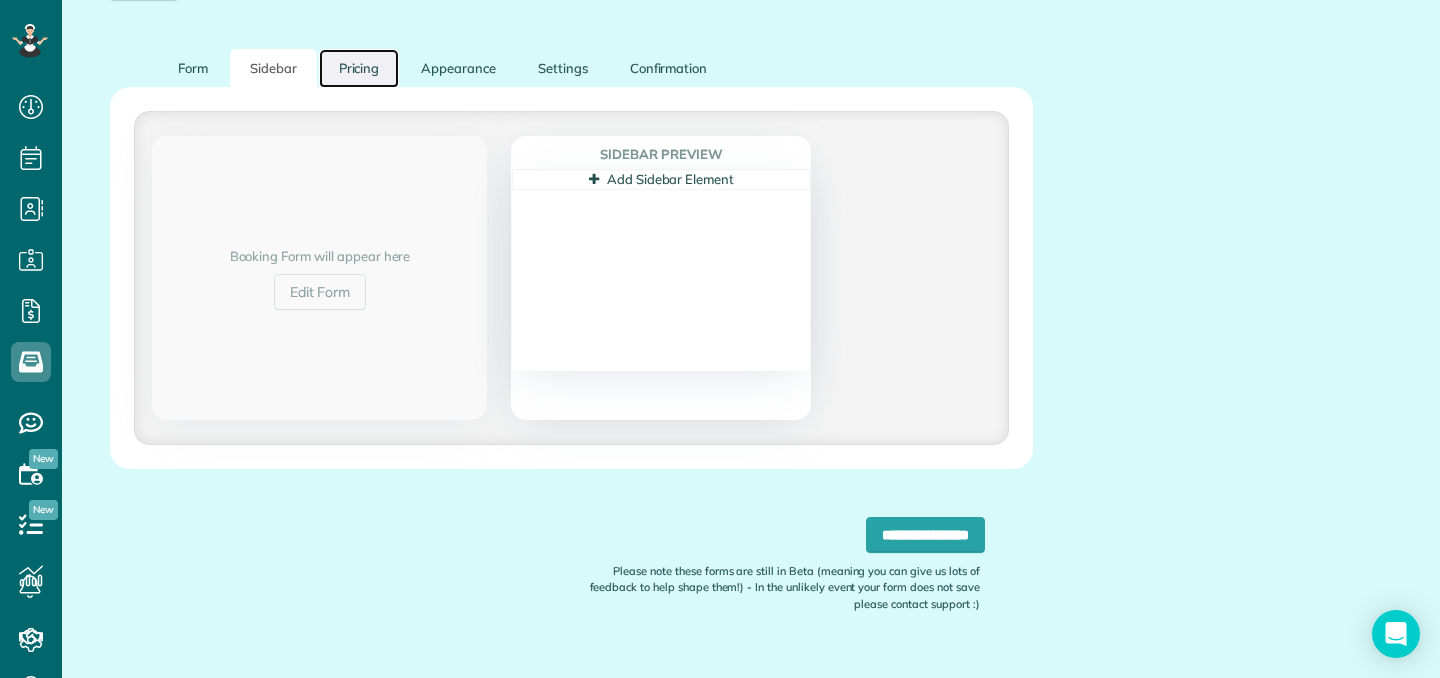 click on "Pricing" at bounding box center (359, 68) 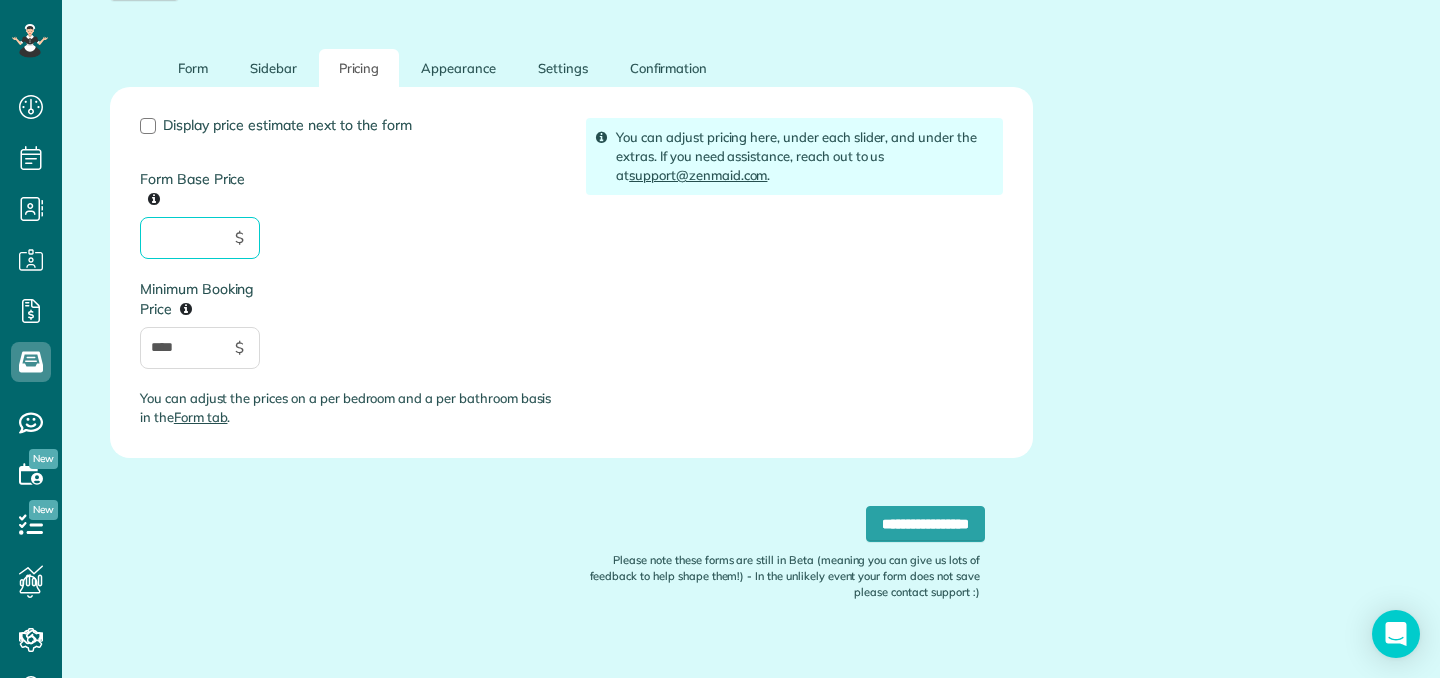 click on "Form Base Price" at bounding box center (200, 238) 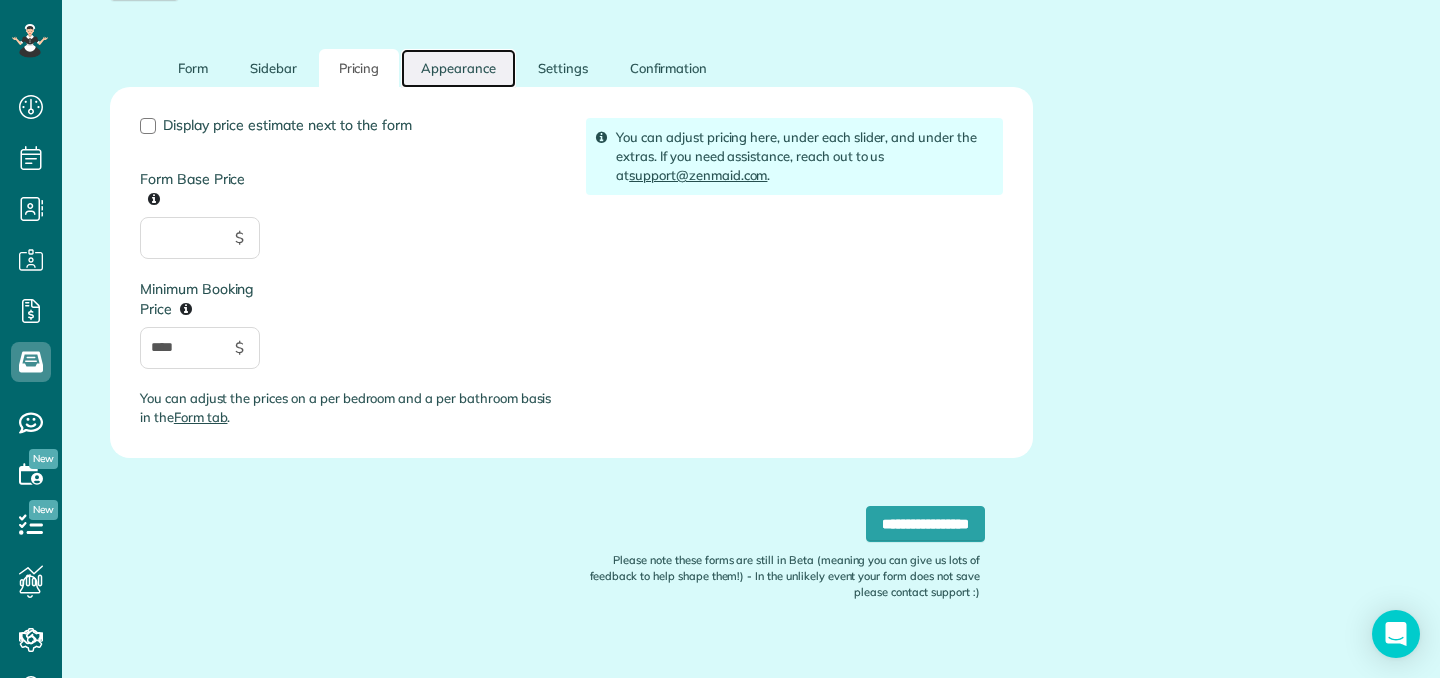 click on "Appearance" at bounding box center [458, 68] 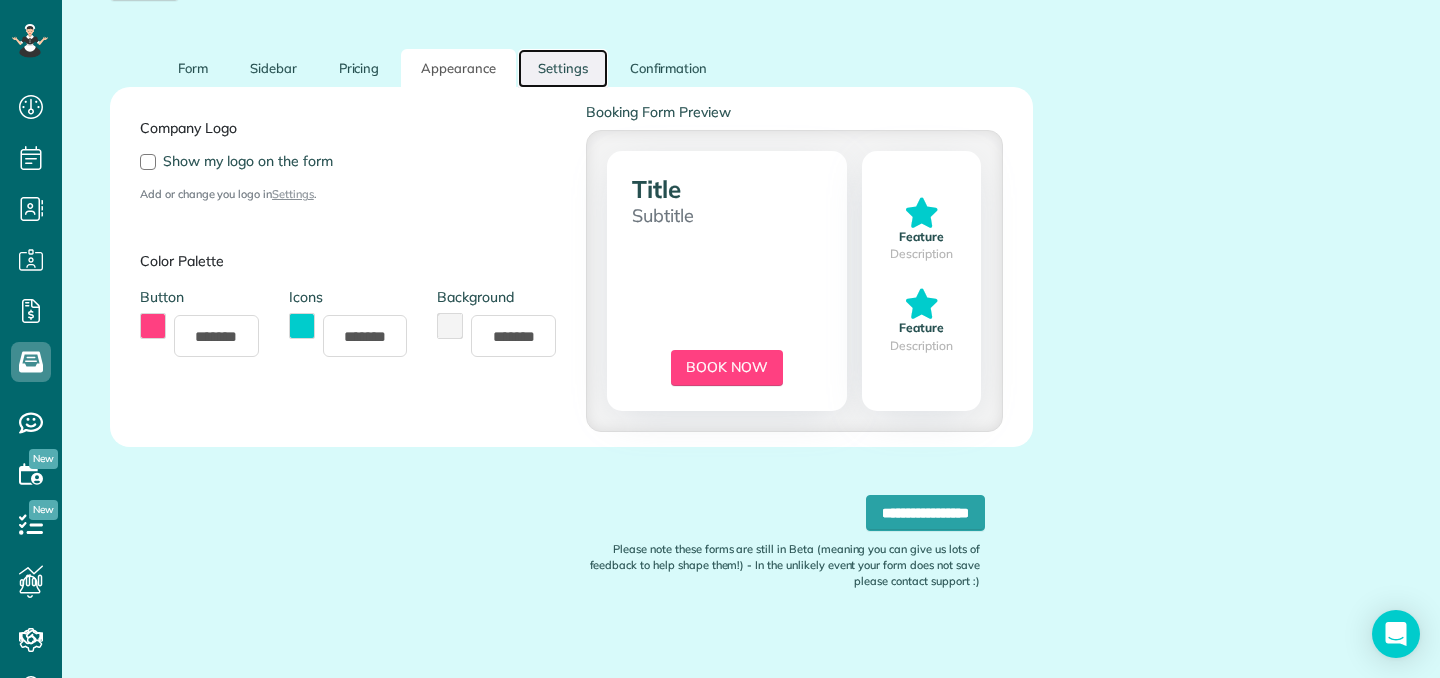 click on "Settings" at bounding box center [563, 68] 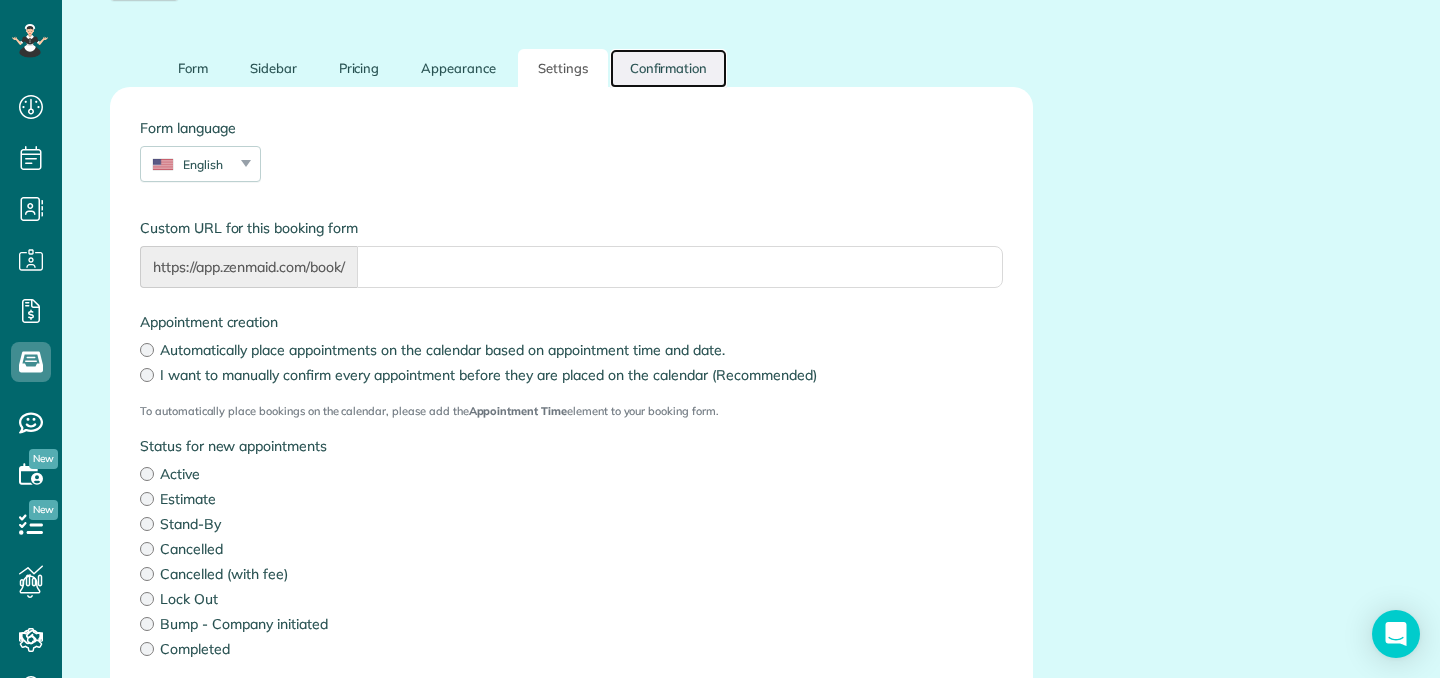 click on "Confirmation" at bounding box center [669, 68] 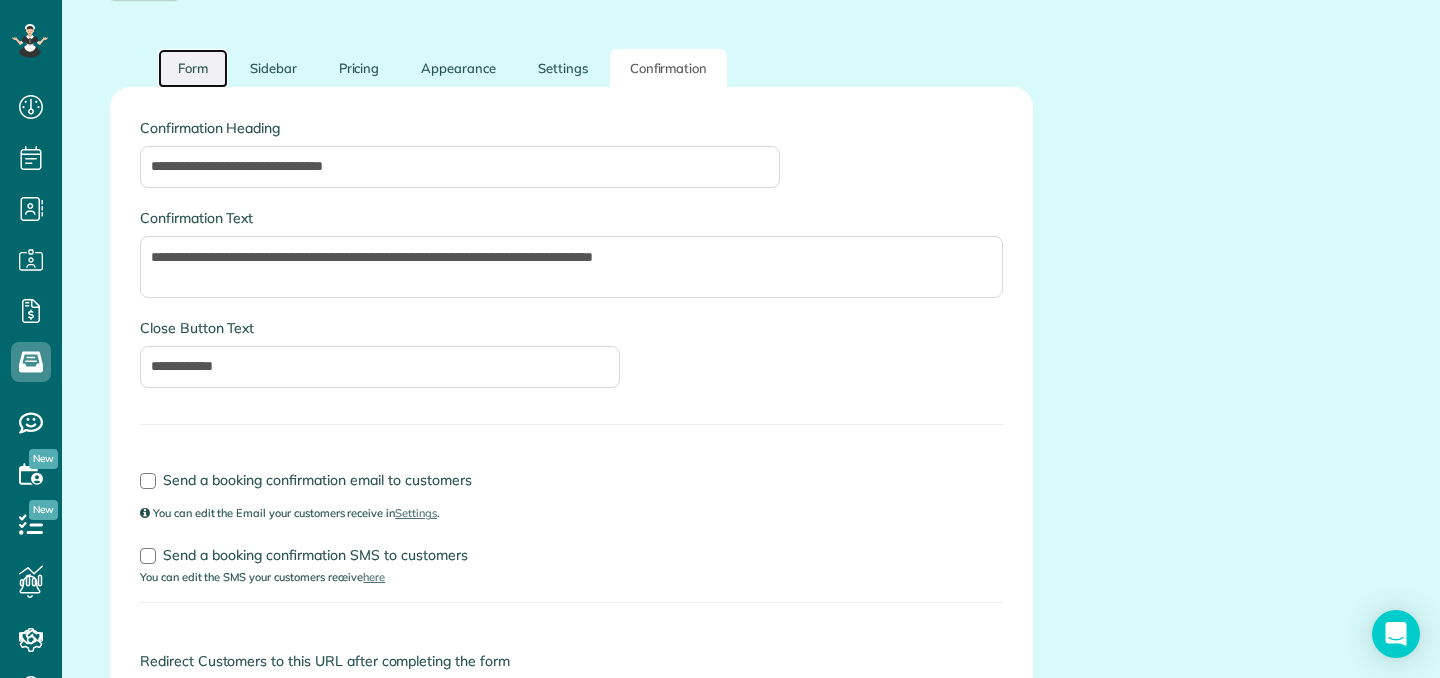 click on "Form" at bounding box center [193, 68] 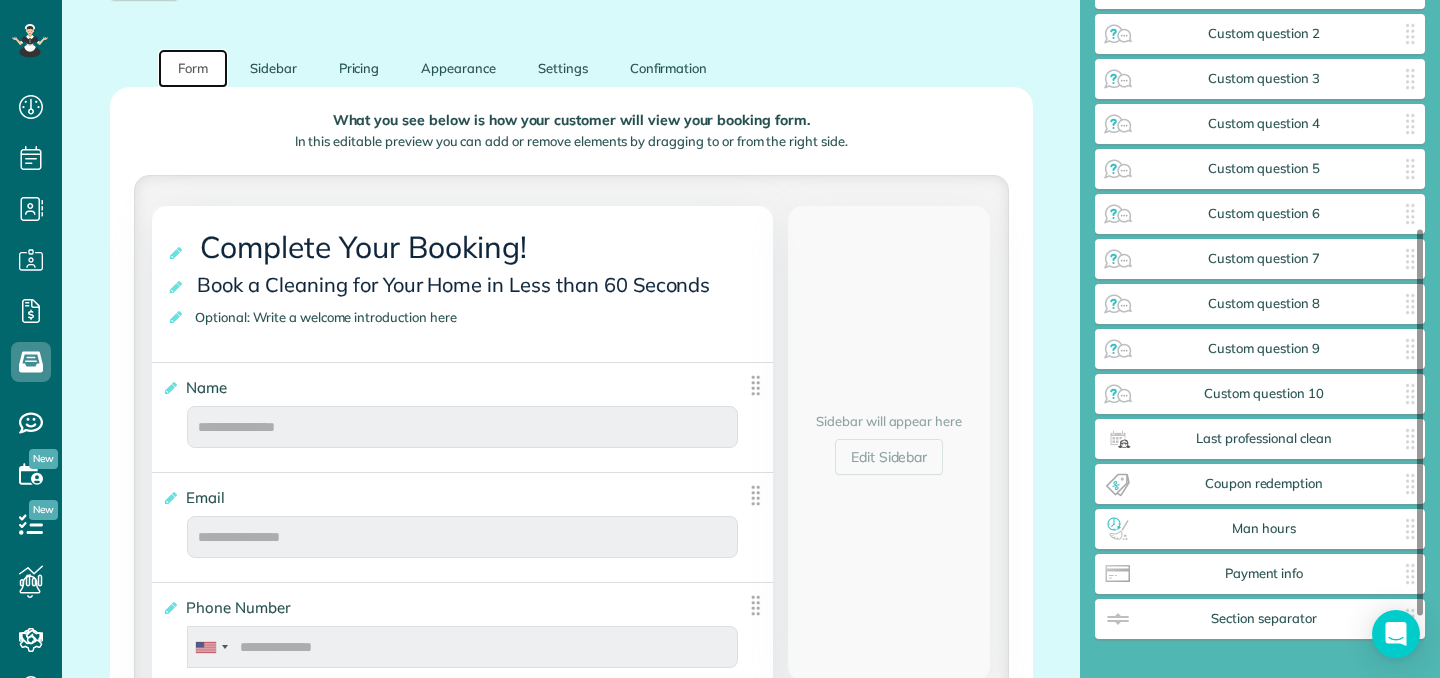 scroll, scrollTop: 399, scrollLeft: 0, axis: vertical 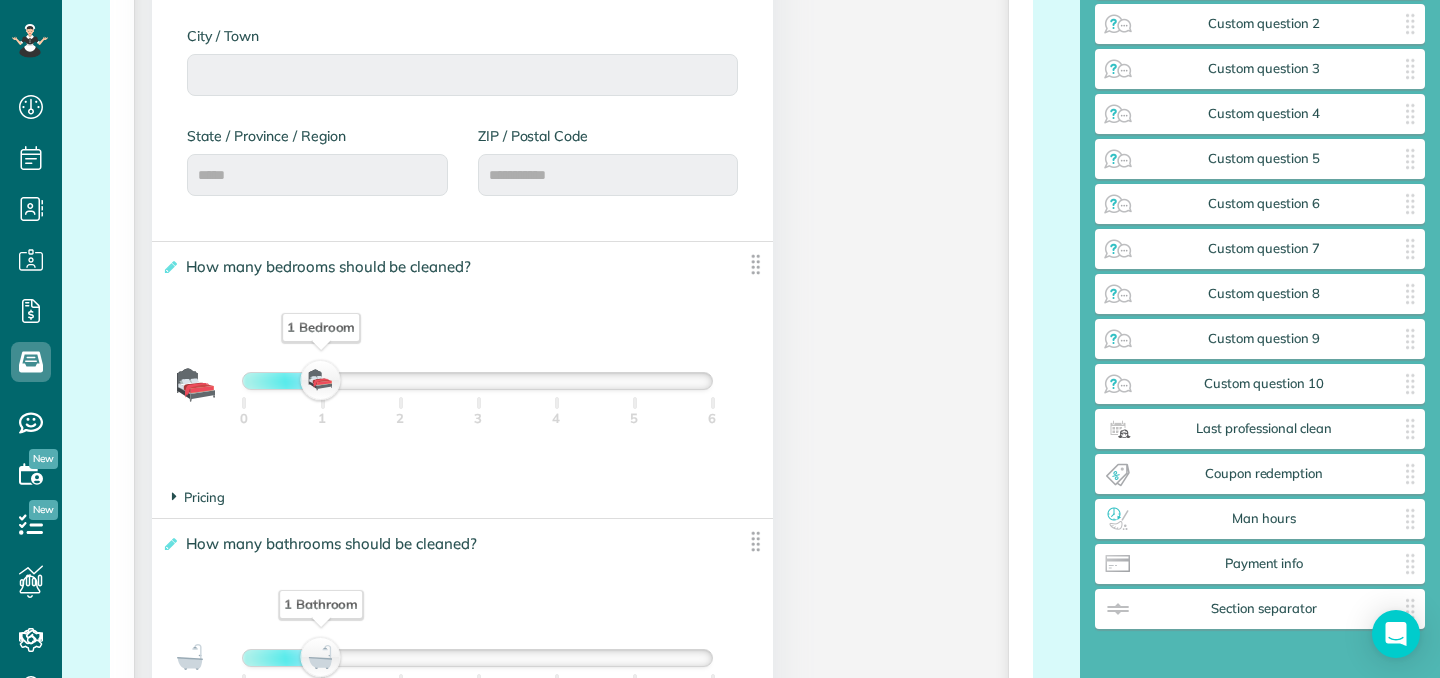 click on "Pricing" at bounding box center (198, 497) 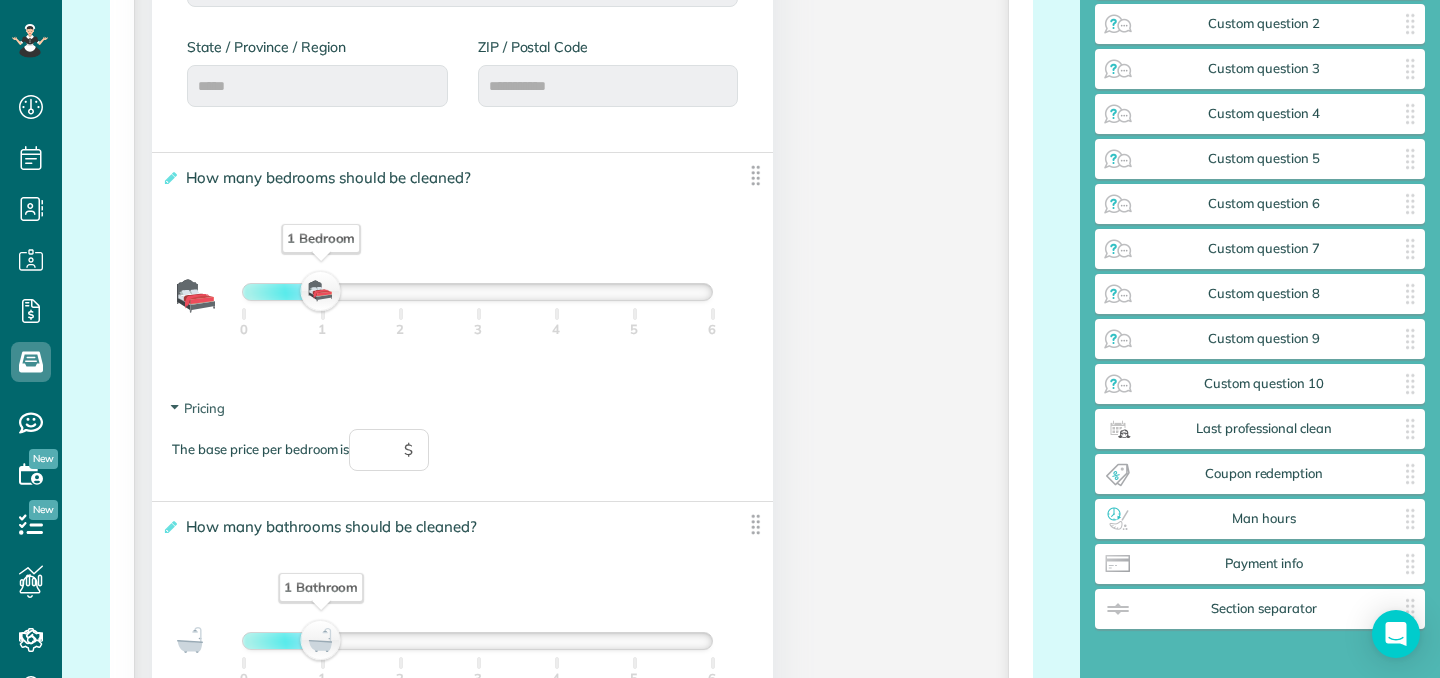 scroll, scrollTop: 1263, scrollLeft: 0, axis: vertical 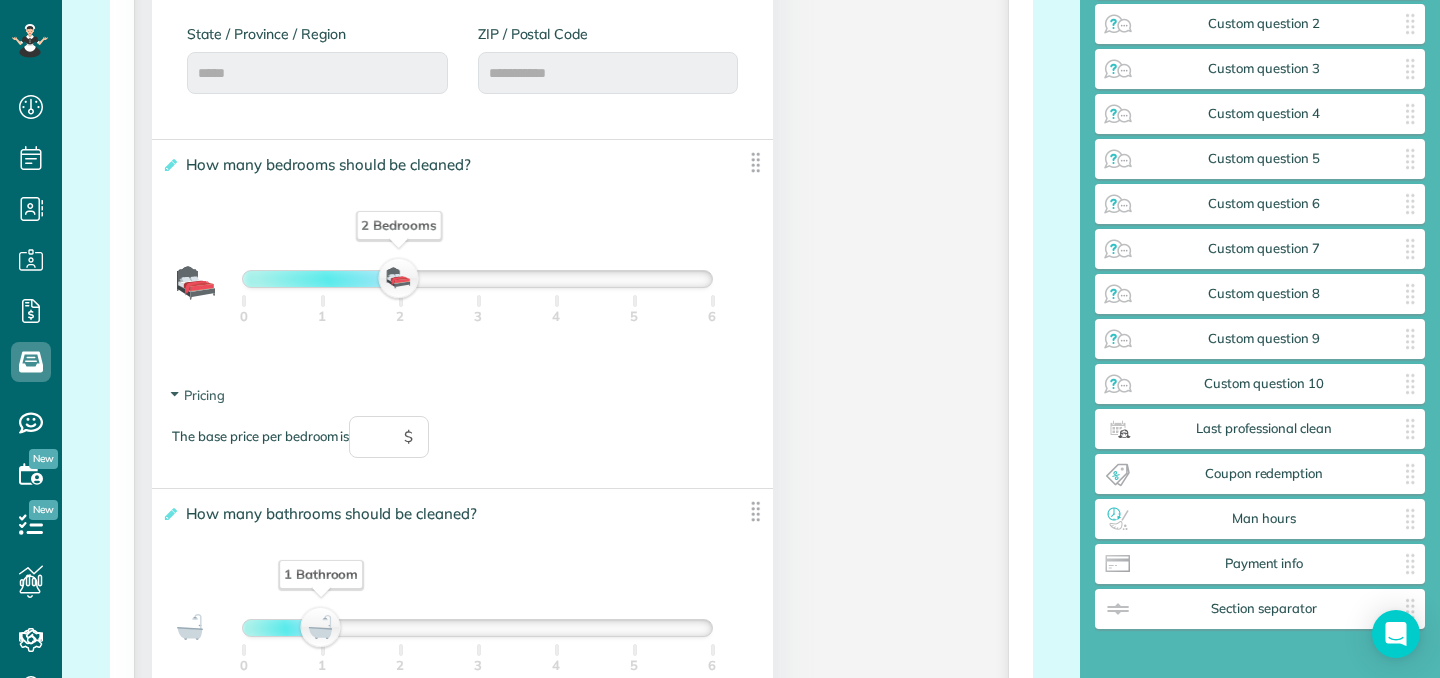 drag, startPoint x: 322, startPoint y: 278, endPoint x: 392, endPoint y: 280, distance: 70.028564 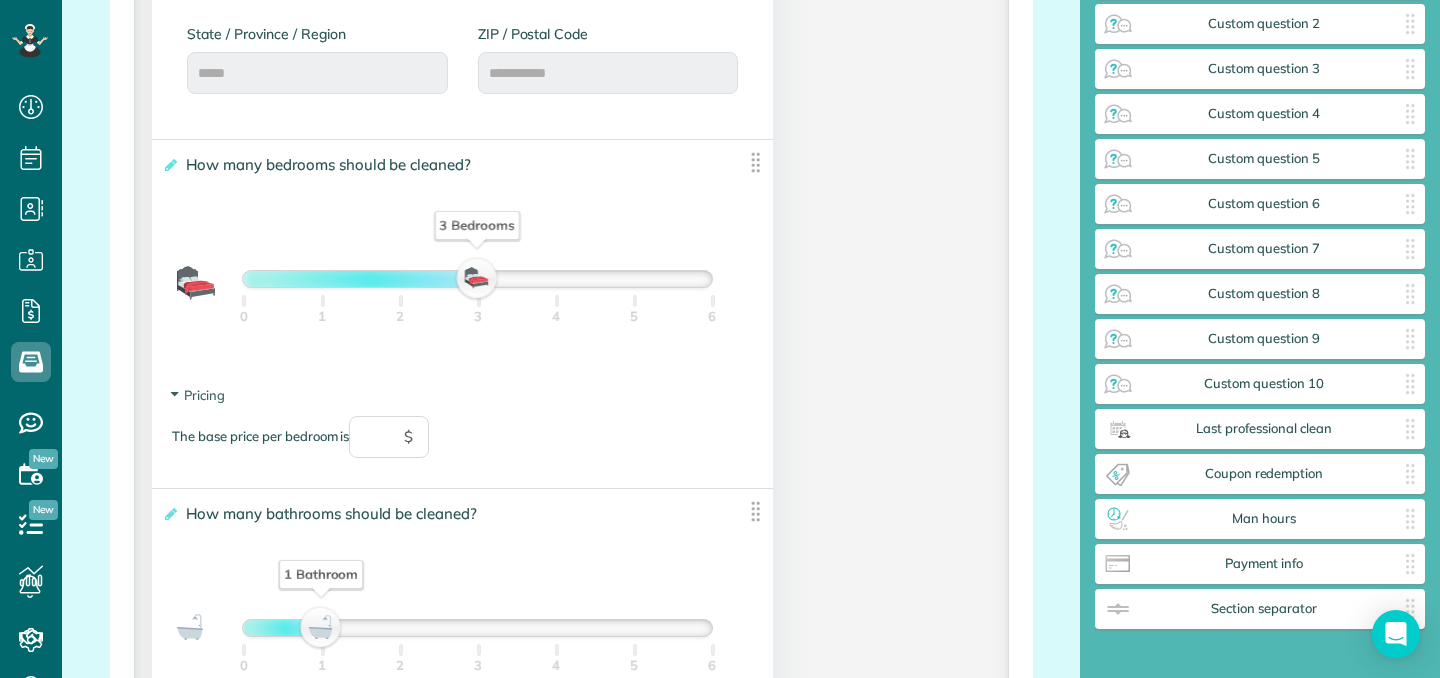 drag, startPoint x: 408, startPoint y: 282, endPoint x: 491, endPoint y: 284, distance: 83.02409 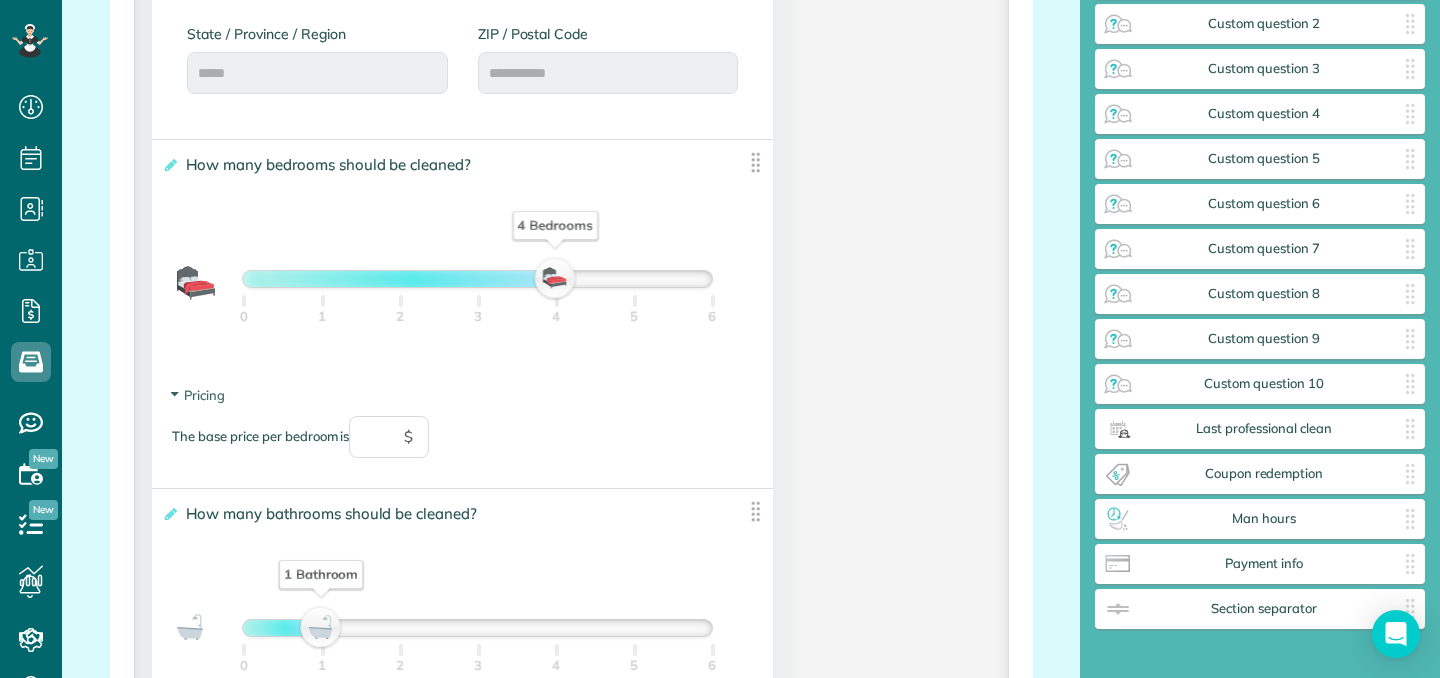 drag, startPoint x: 491, startPoint y: 284, endPoint x: 595, endPoint y: 292, distance: 104.307236 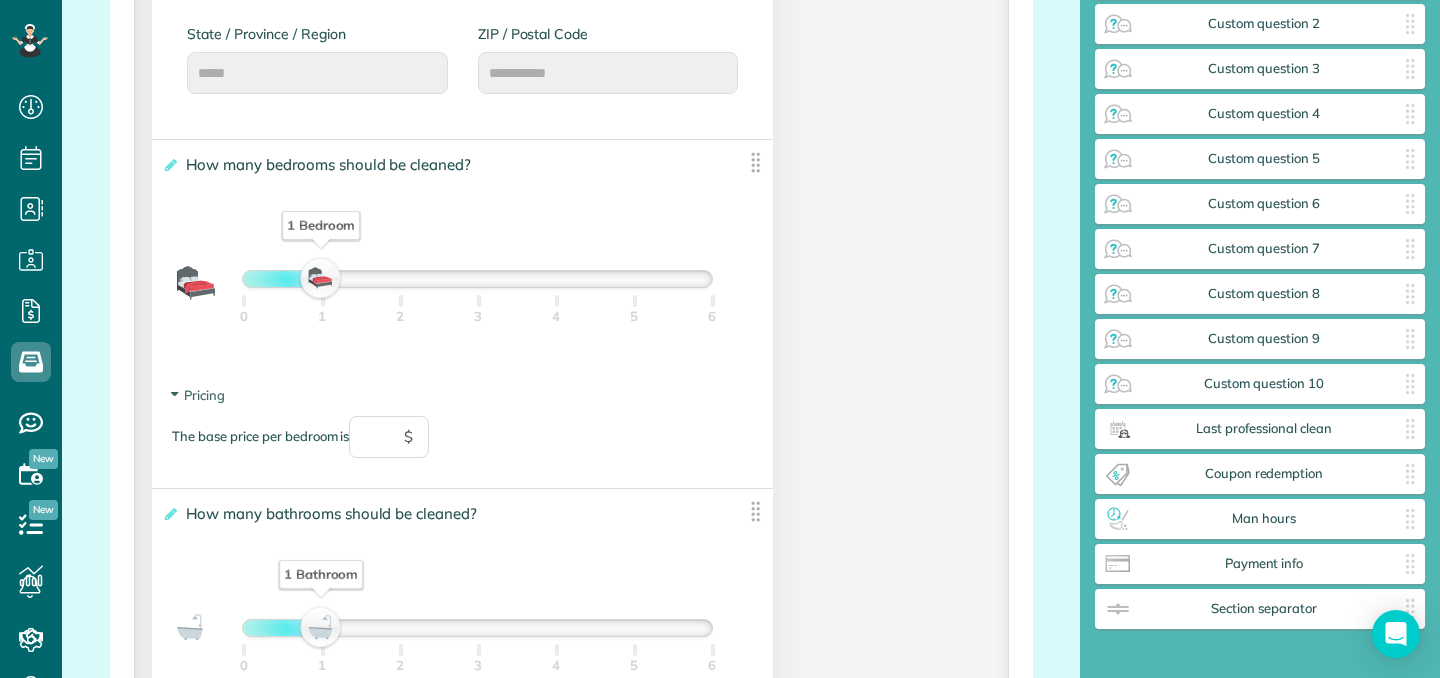 drag, startPoint x: 565, startPoint y: 282, endPoint x: 323, endPoint y: 285, distance: 242.0186 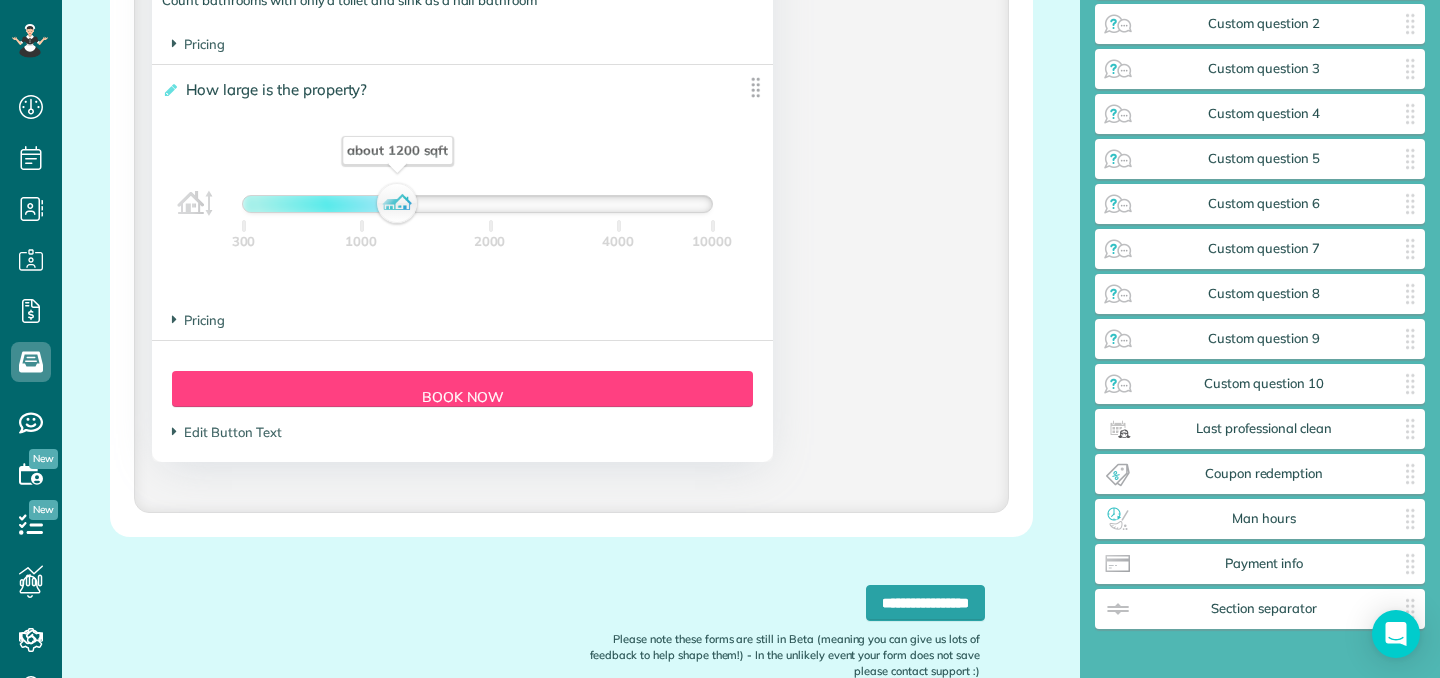 scroll, scrollTop: 1996, scrollLeft: 0, axis: vertical 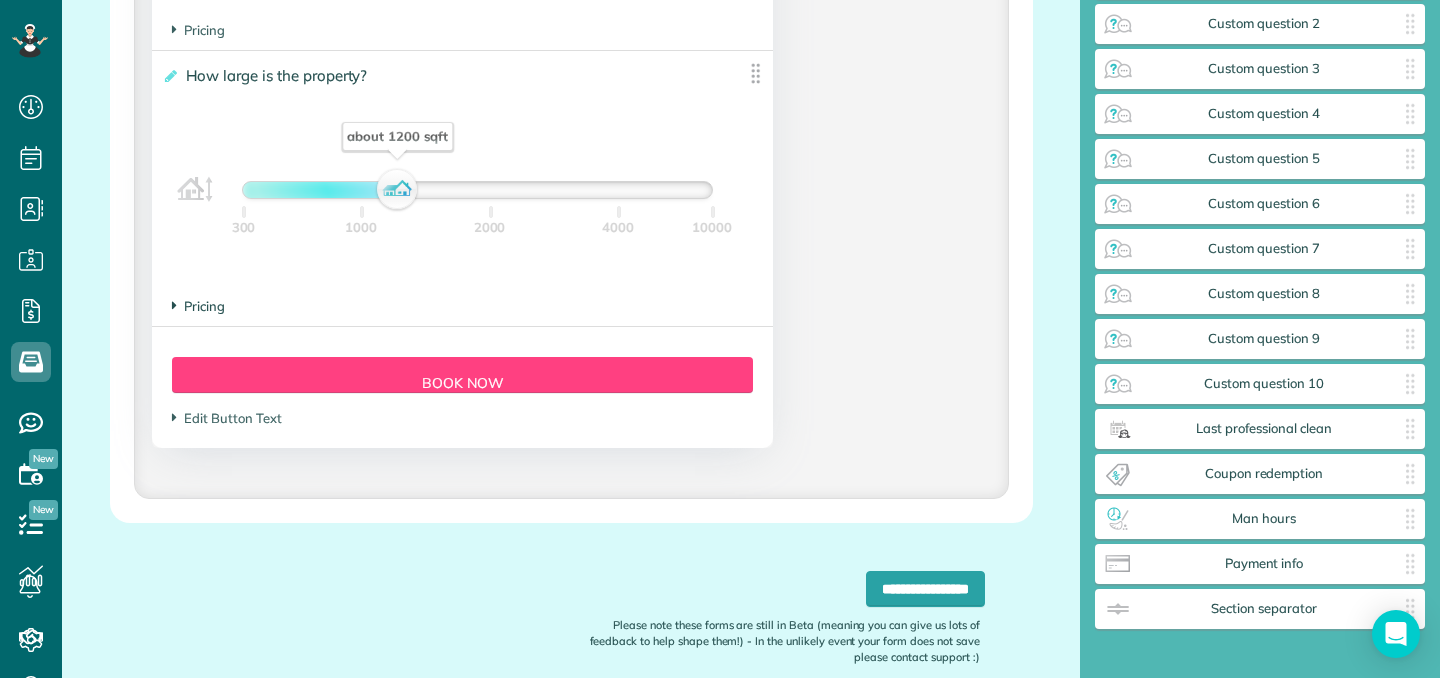 click on "Pricing" at bounding box center [198, 306] 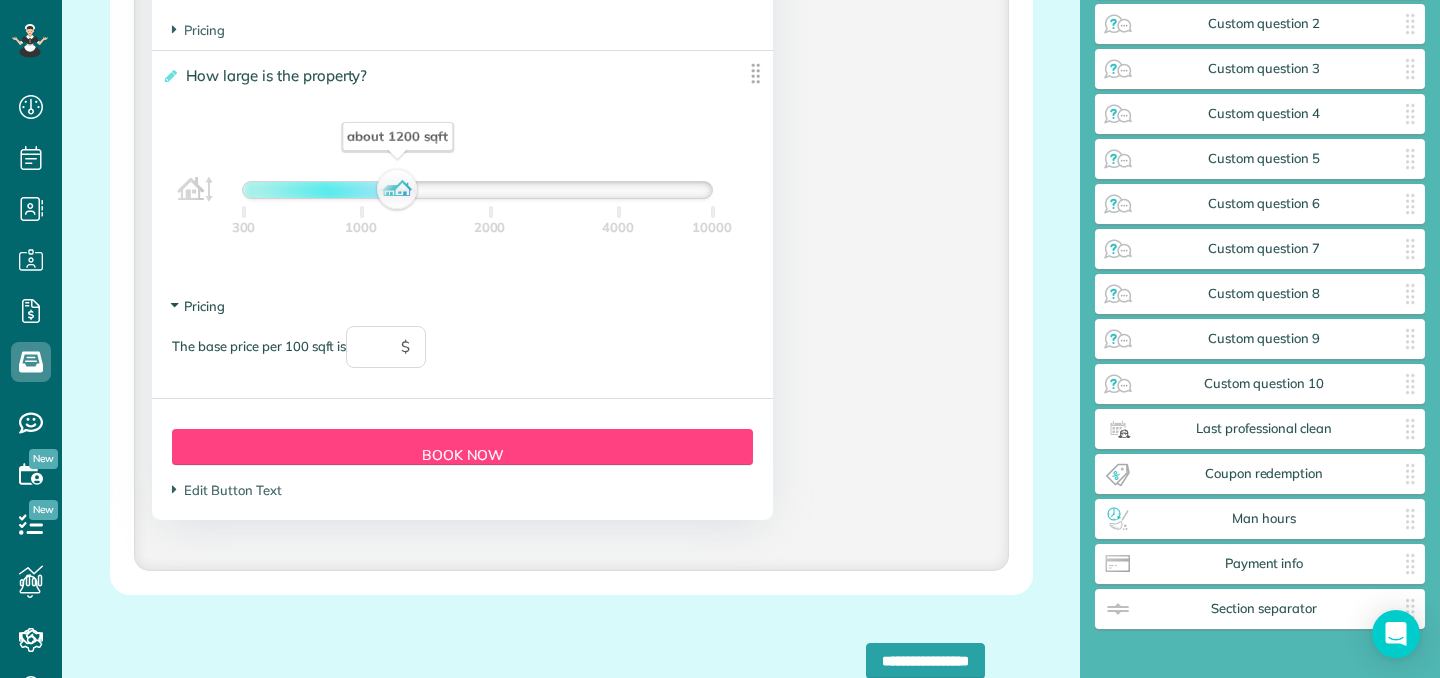 click on "Pricing" at bounding box center [198, 306] 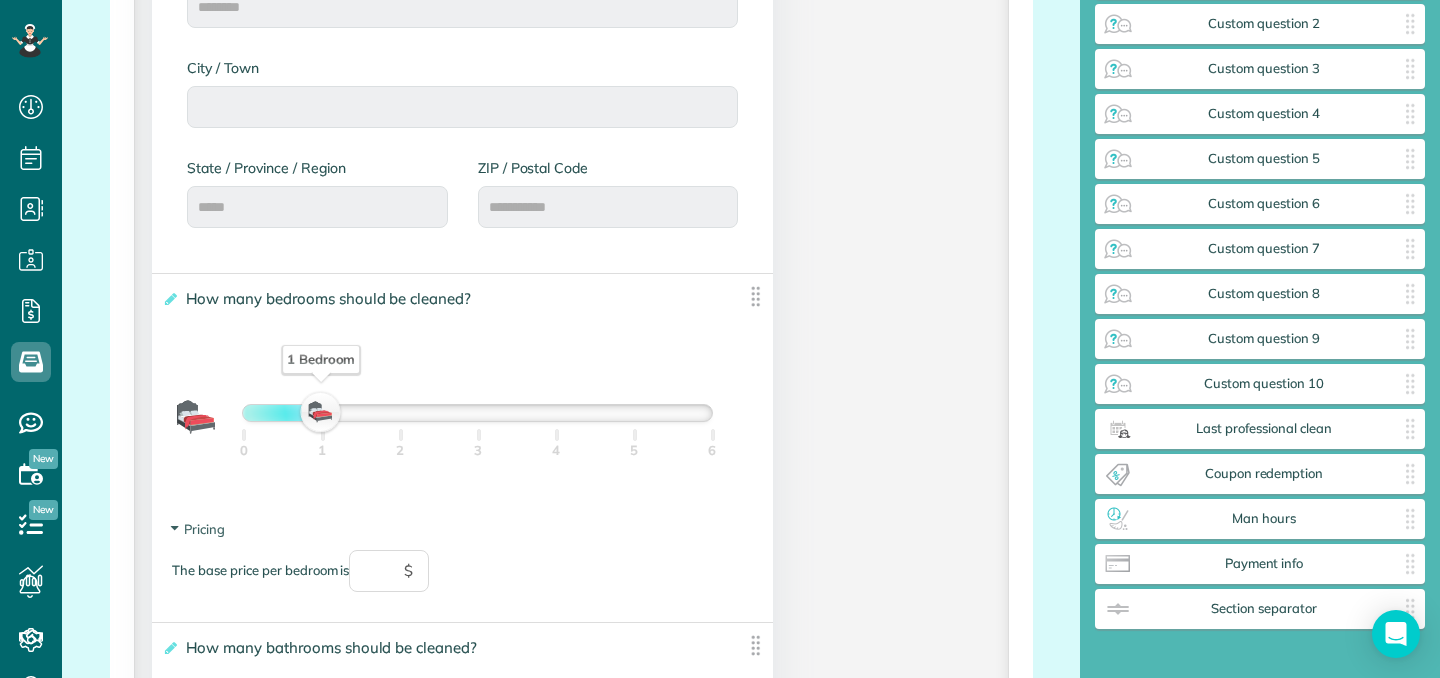 scroll, scrollTop: 1227, scrollLeft: 0, axis: vertical 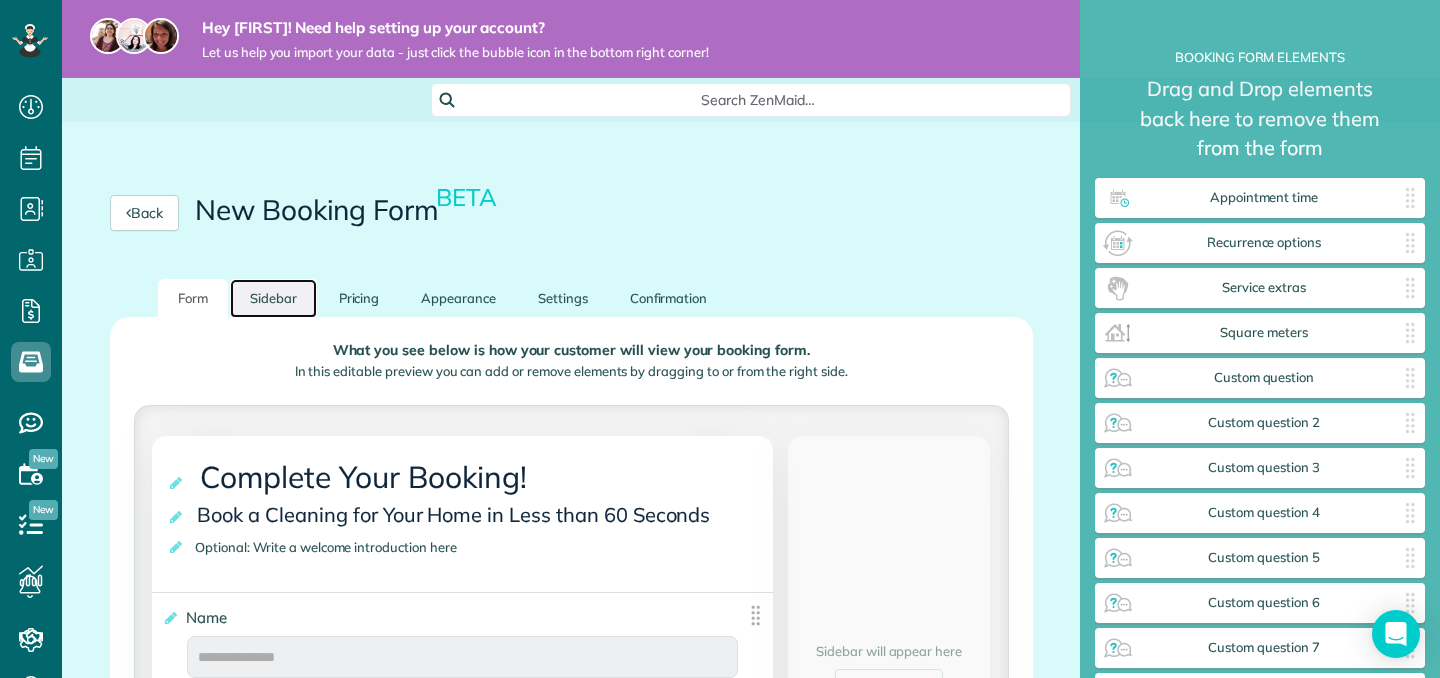click on "Sidebar" at bounding box center [273, 298] 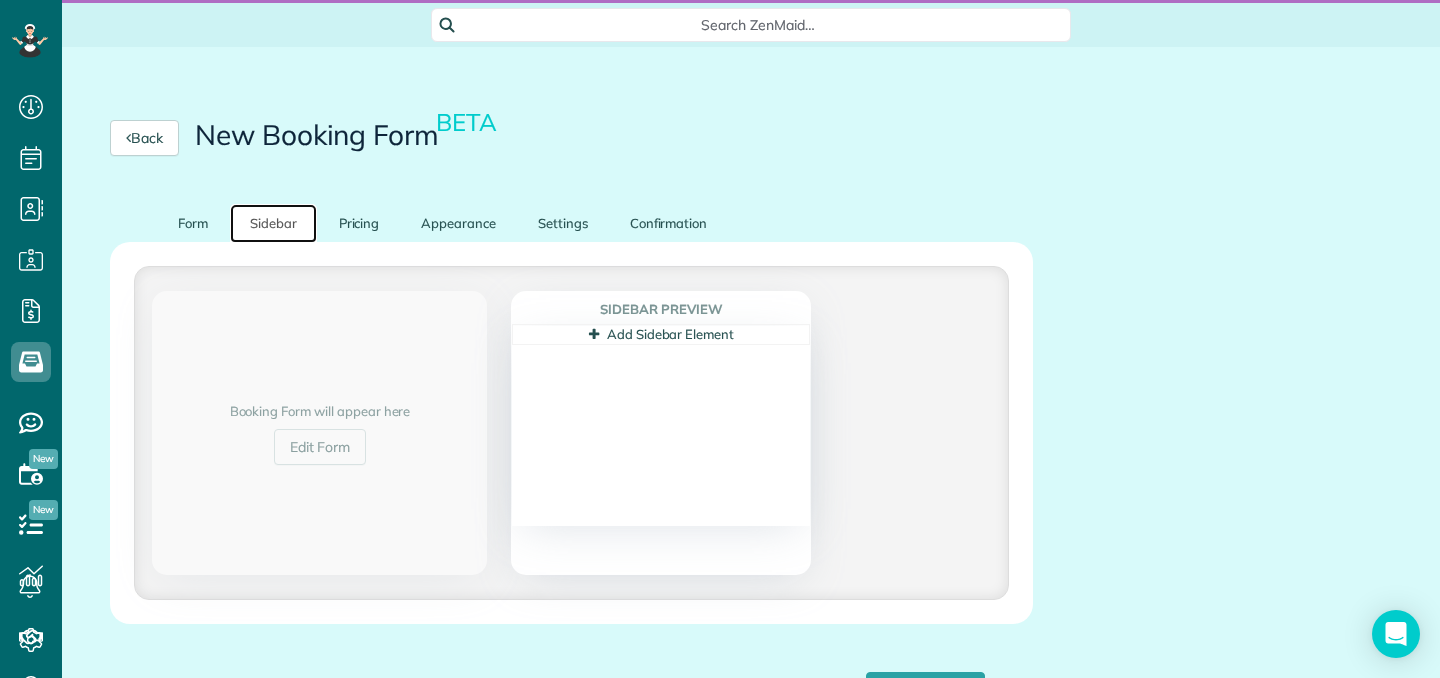 scroll, scrollTop: 83, scrollLeft: 0, axis: vertical 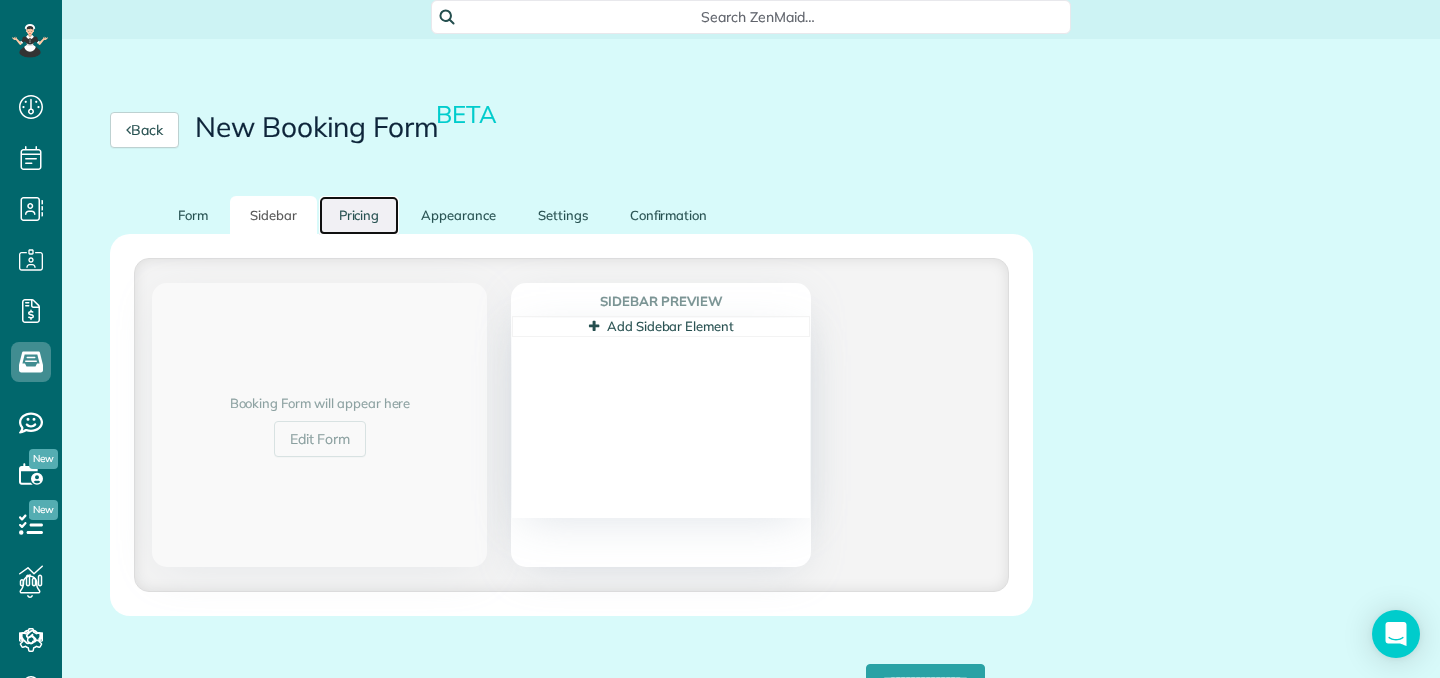 click on "Pricing" at bounding box center [359, 215] 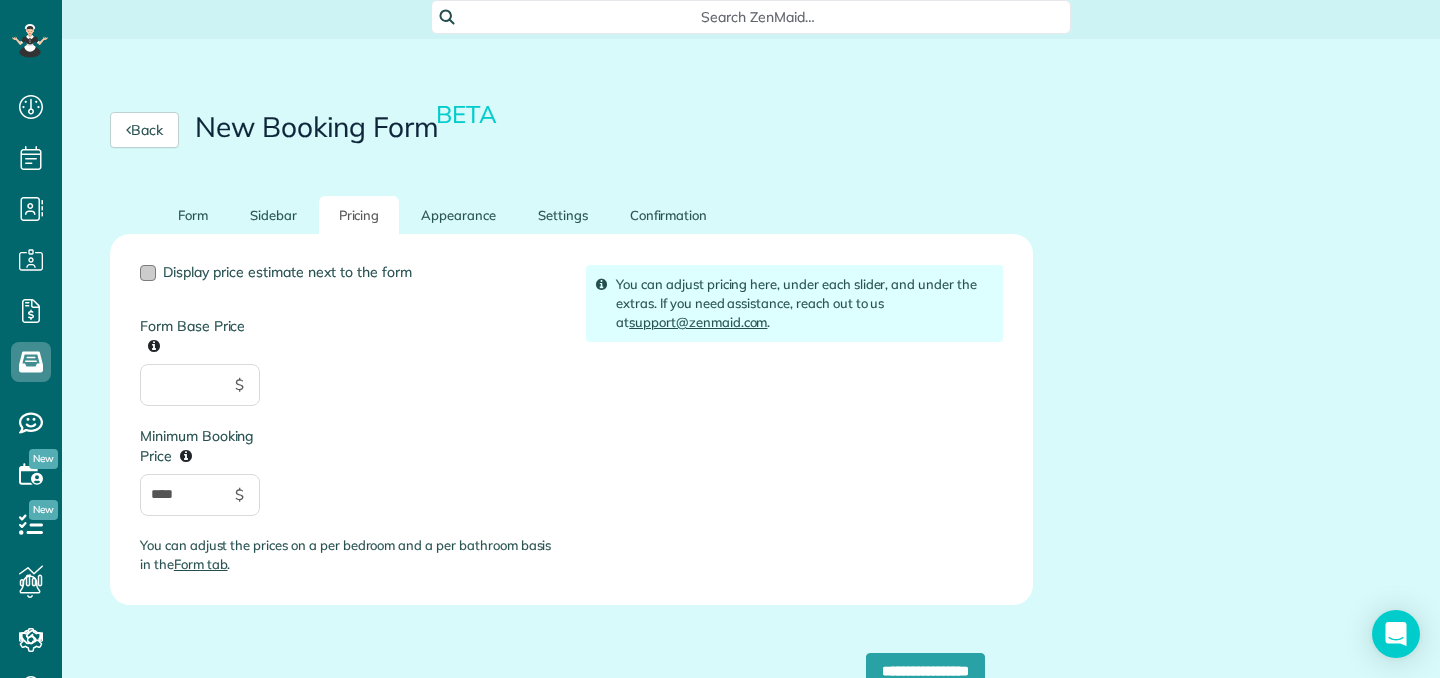 click on "Display price estimate next to the form" at bounding box center [287, 272] 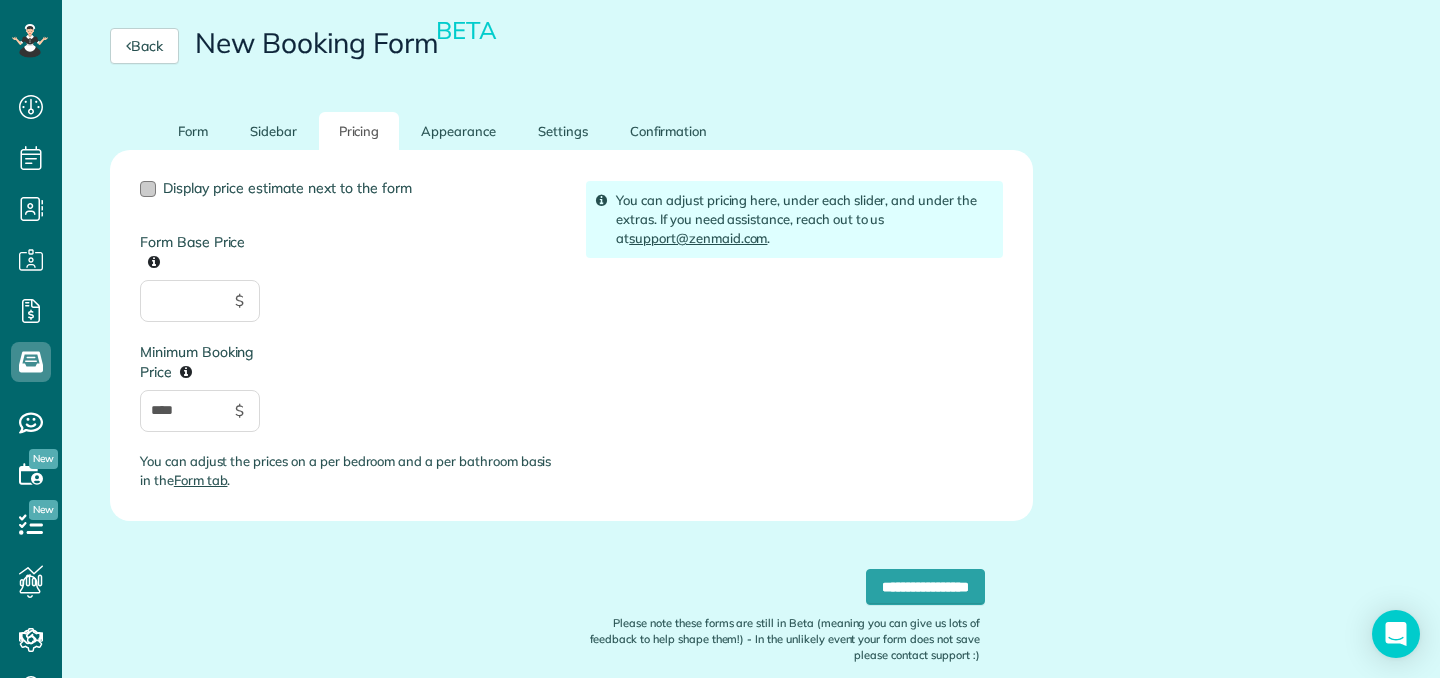 scroll, scrollTop: 170, scrollLeft: 0, axis: vertical 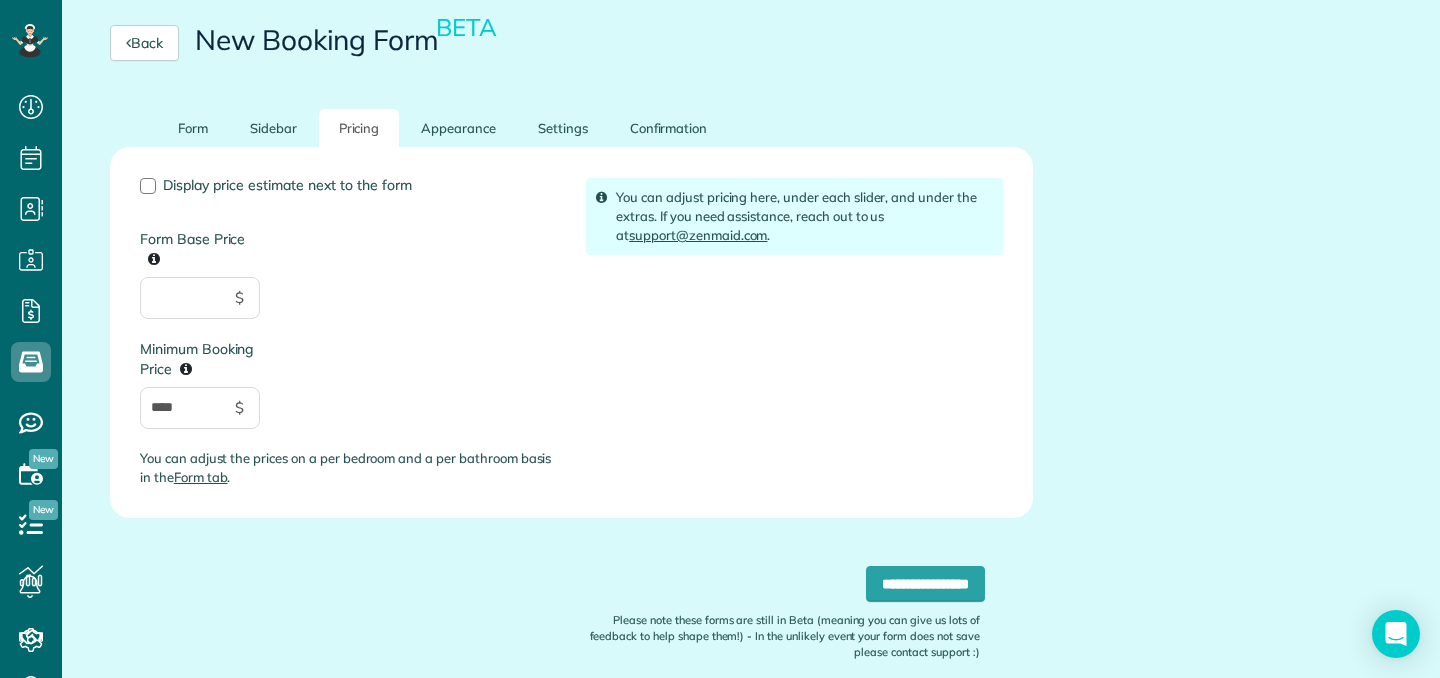 click on "Display price estimate next to the form
Form Base Price
$
Minimum Booking Price
****
$
You can adjust the prices on a per bedroom and a per bathroom basis in the  Form tab ." at bounding box center [348, 340] 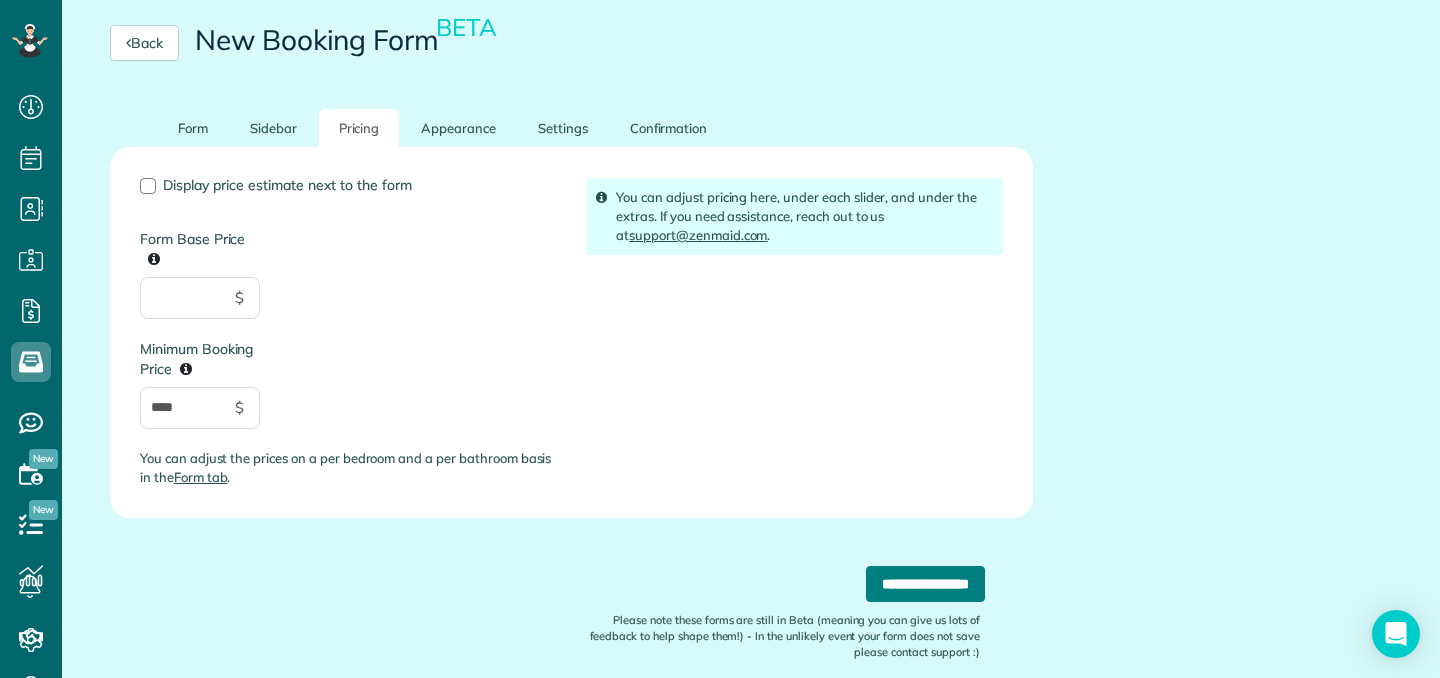 click on "**********" at bounding box center [925, 584] 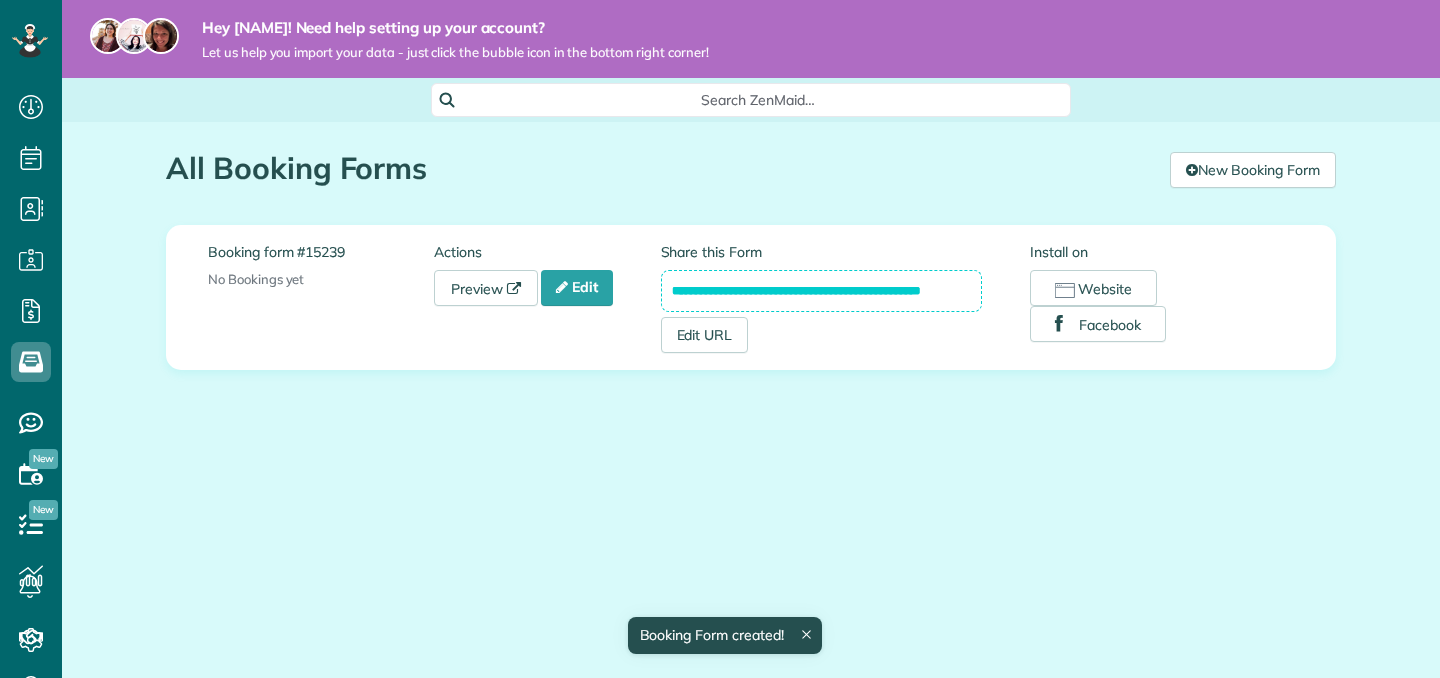 scroll, scrollTop: 0, scrollLeft: 0, axis: both 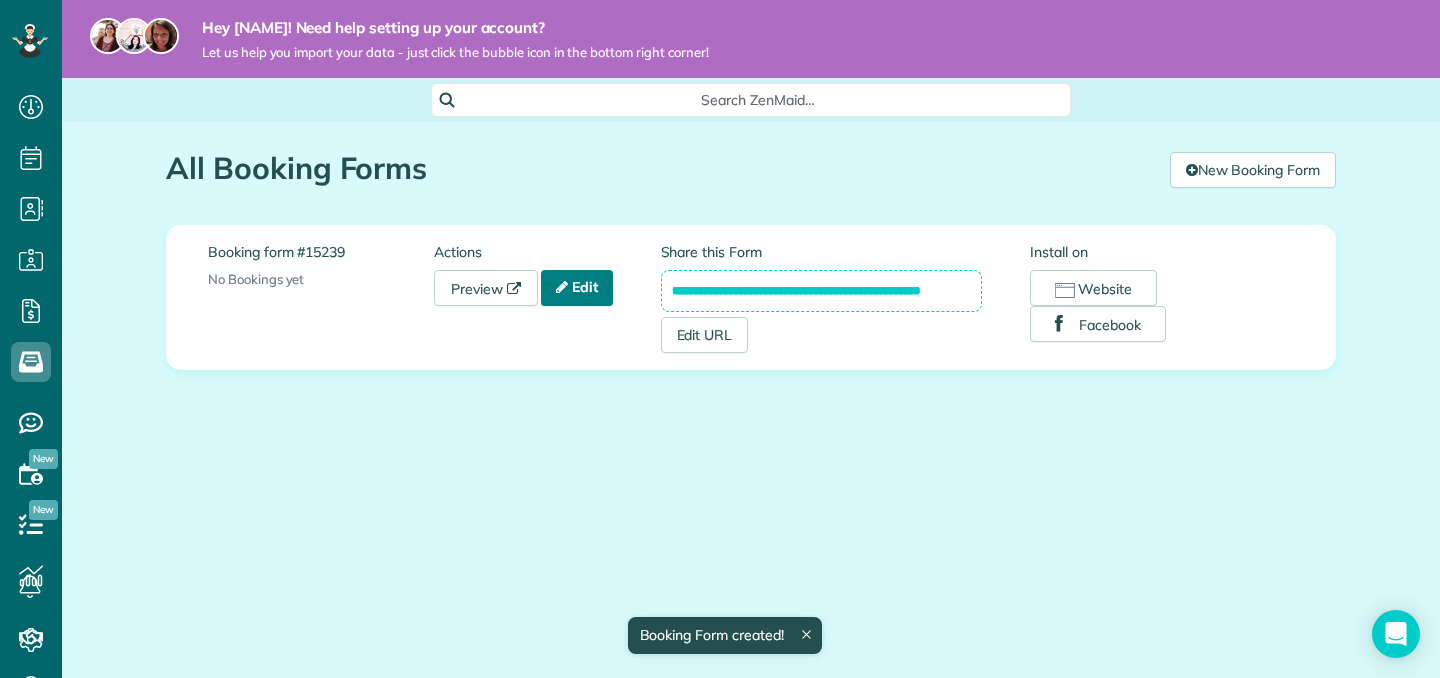 click on "Edit" at bounding box center (577, 288) 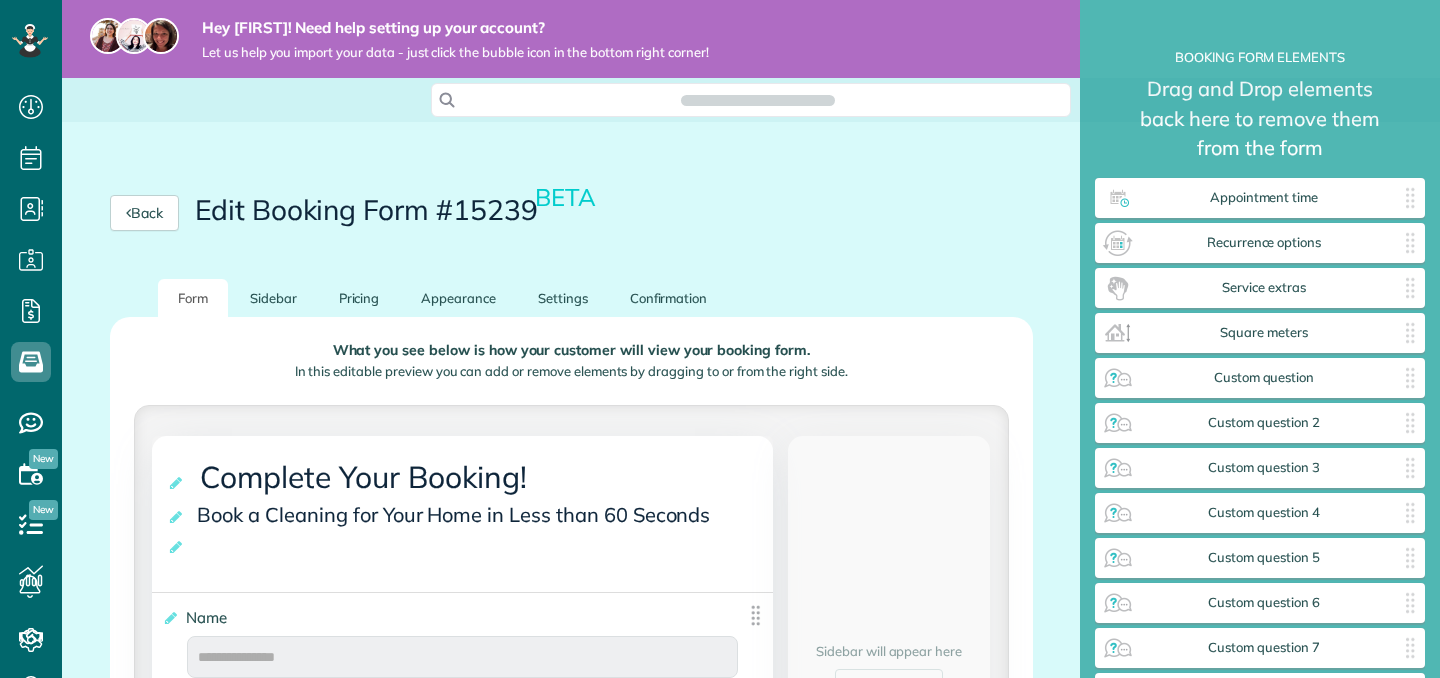 scroll, scrollTop: 0, scrollLeft: 0, axis: both 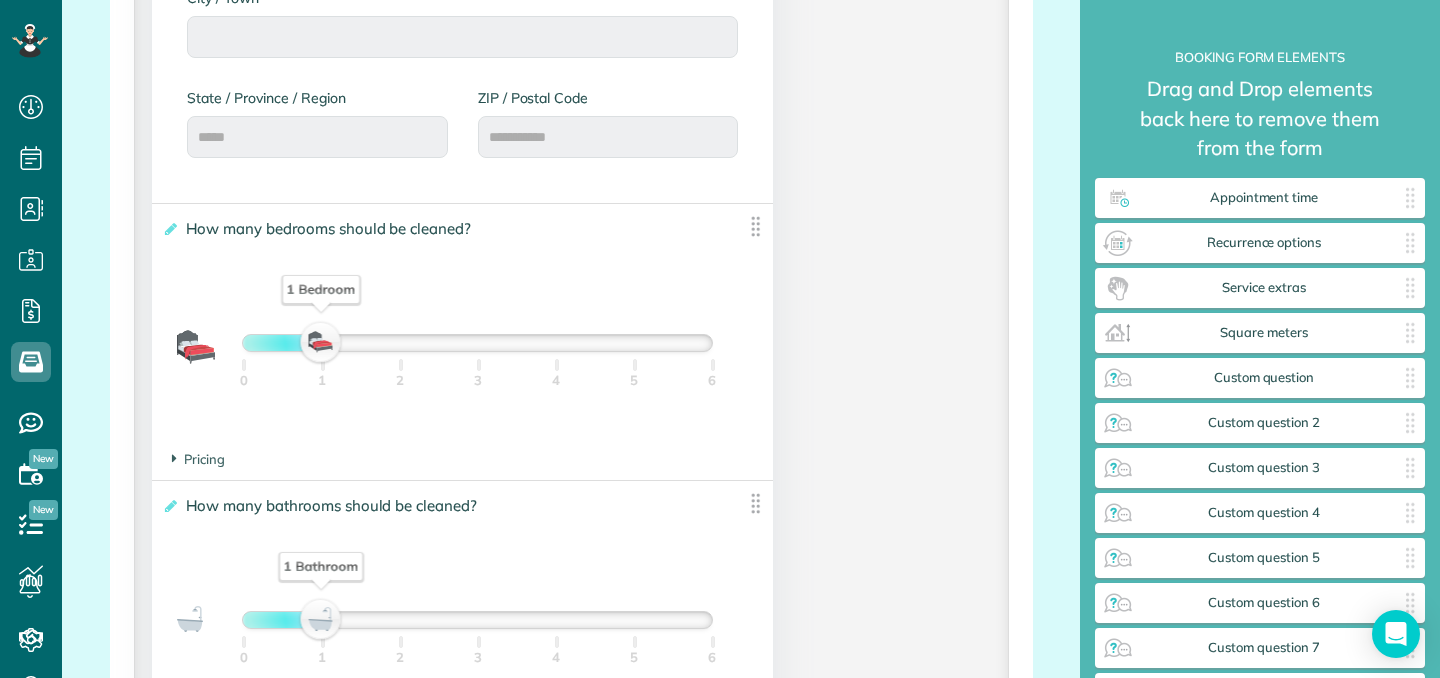 click at bounding box center (477, 343) 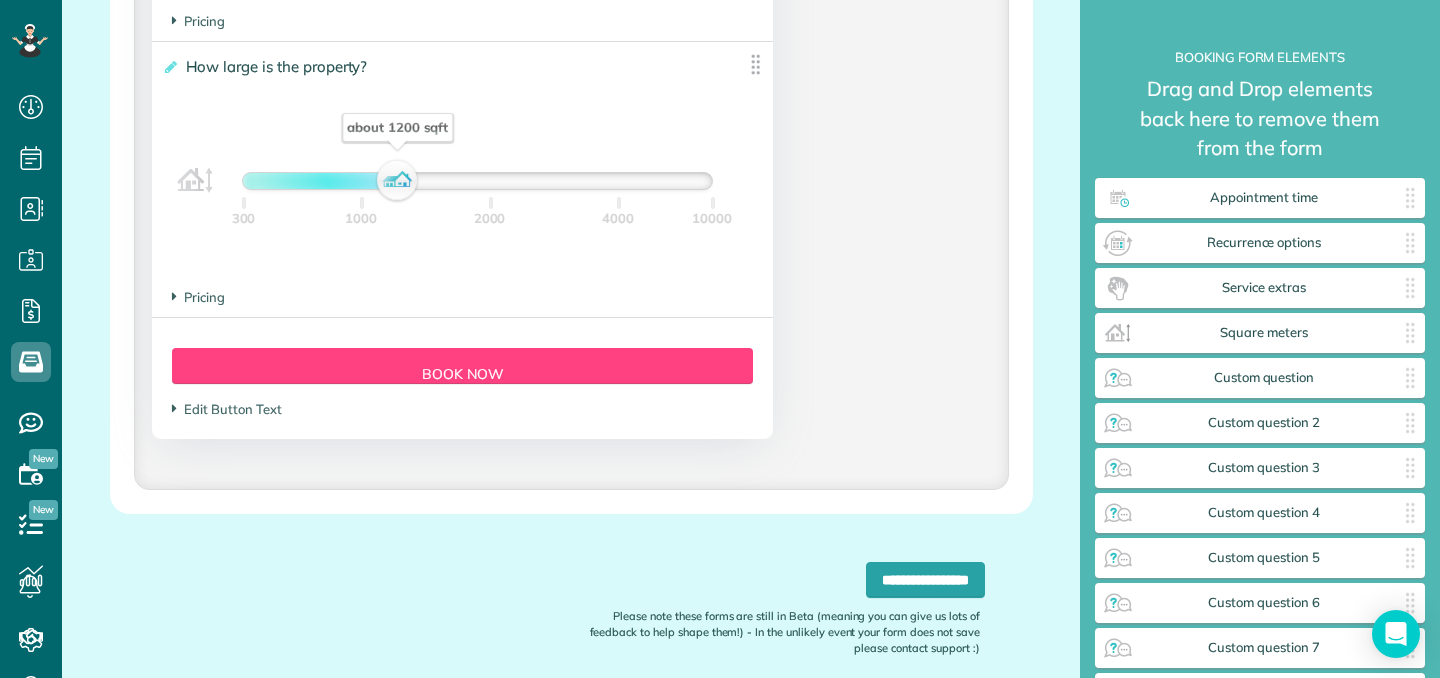 scroll, scrollTop: 2023, scrollLeft: 0, axis: vertical 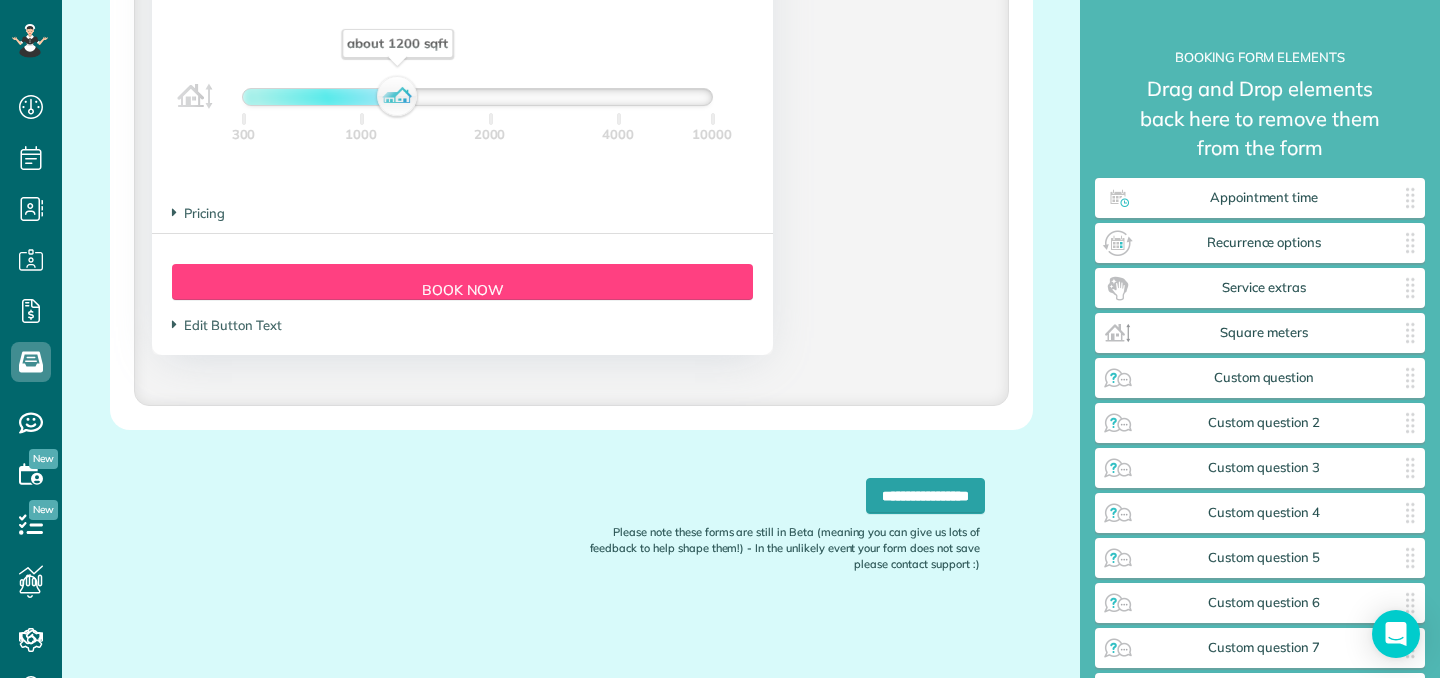 click on "Form Button Preview
Book Now" at bounding box center (462, 282) 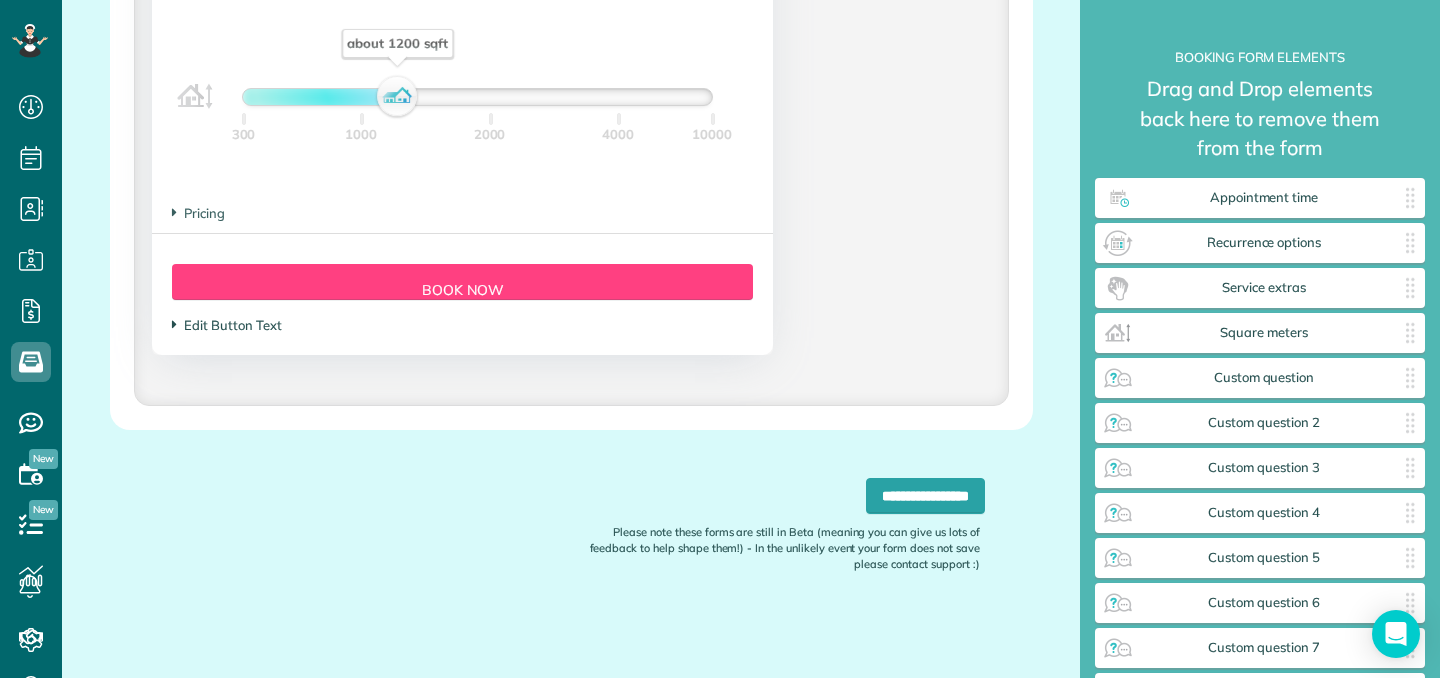 click on "Edit Button Text" at bounding box center (226, 325) 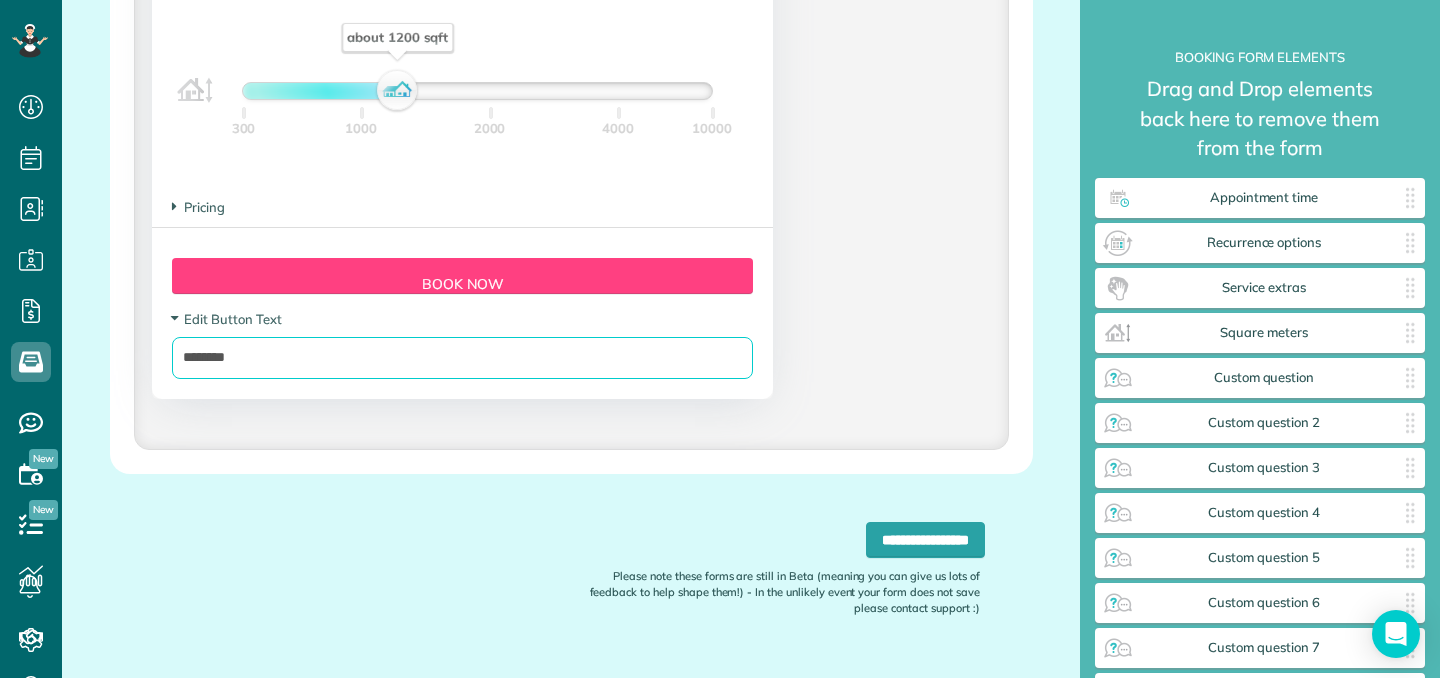 click on "********" at bounding box center [462, 358] 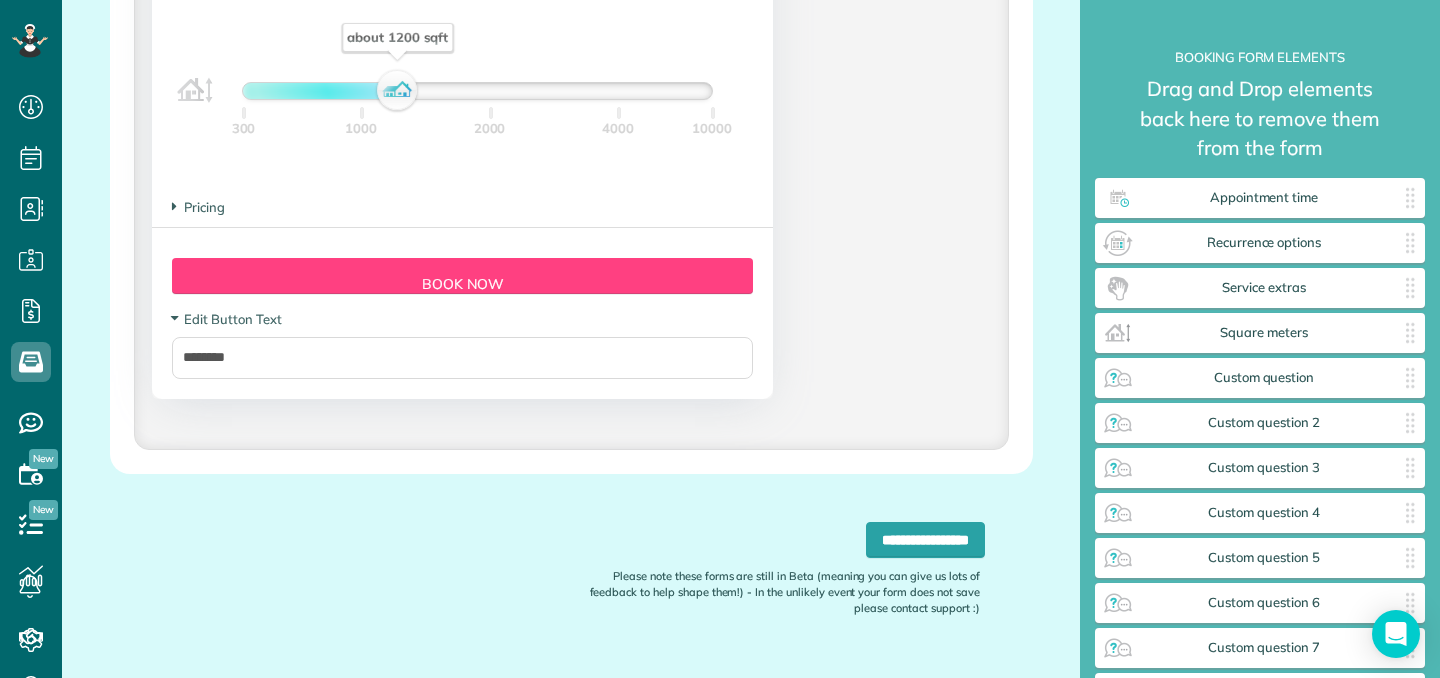 click on "Form Button Preview
Book Now" at bounding box center [462, 276] 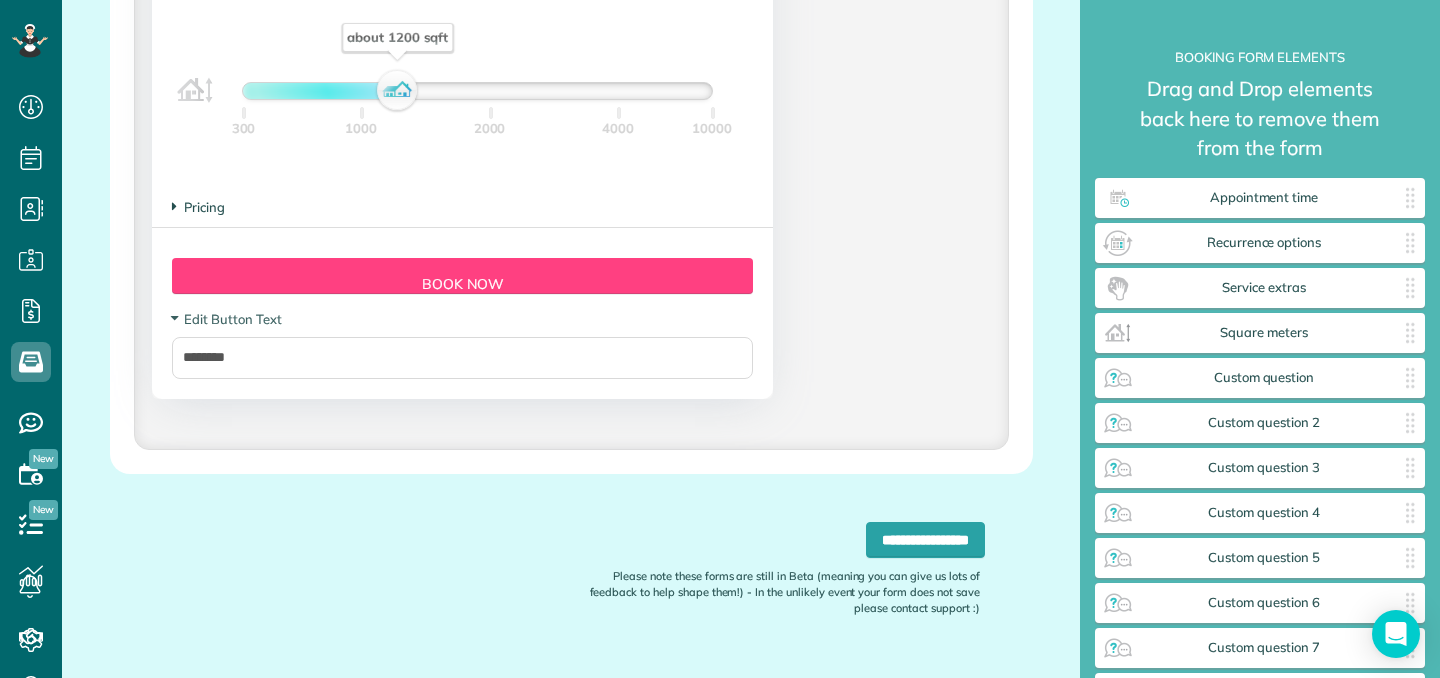 click on "Pricing" at bounding box center [198, 207] 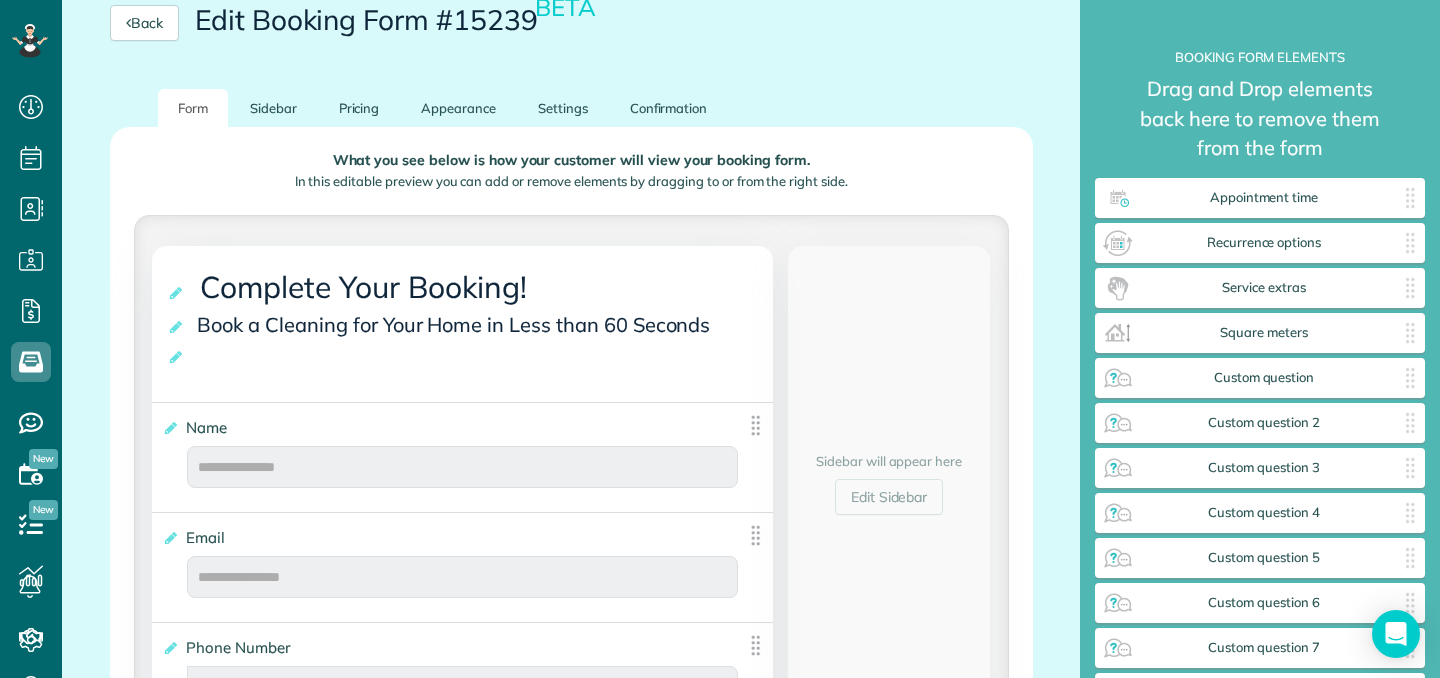 scroll, scrollTop: 249, scrollLeft: 0, axis: vertical 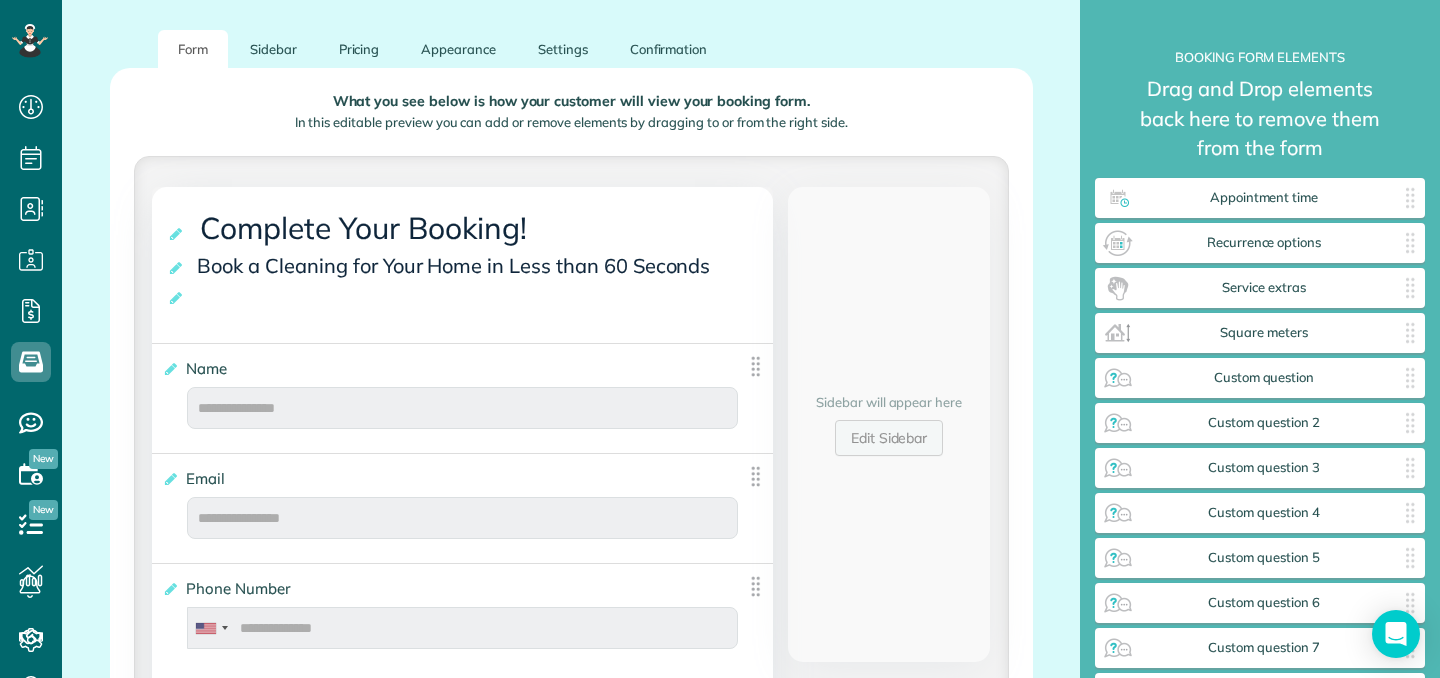 click on "Edit Sidebar" at bounding box center [889, 438] 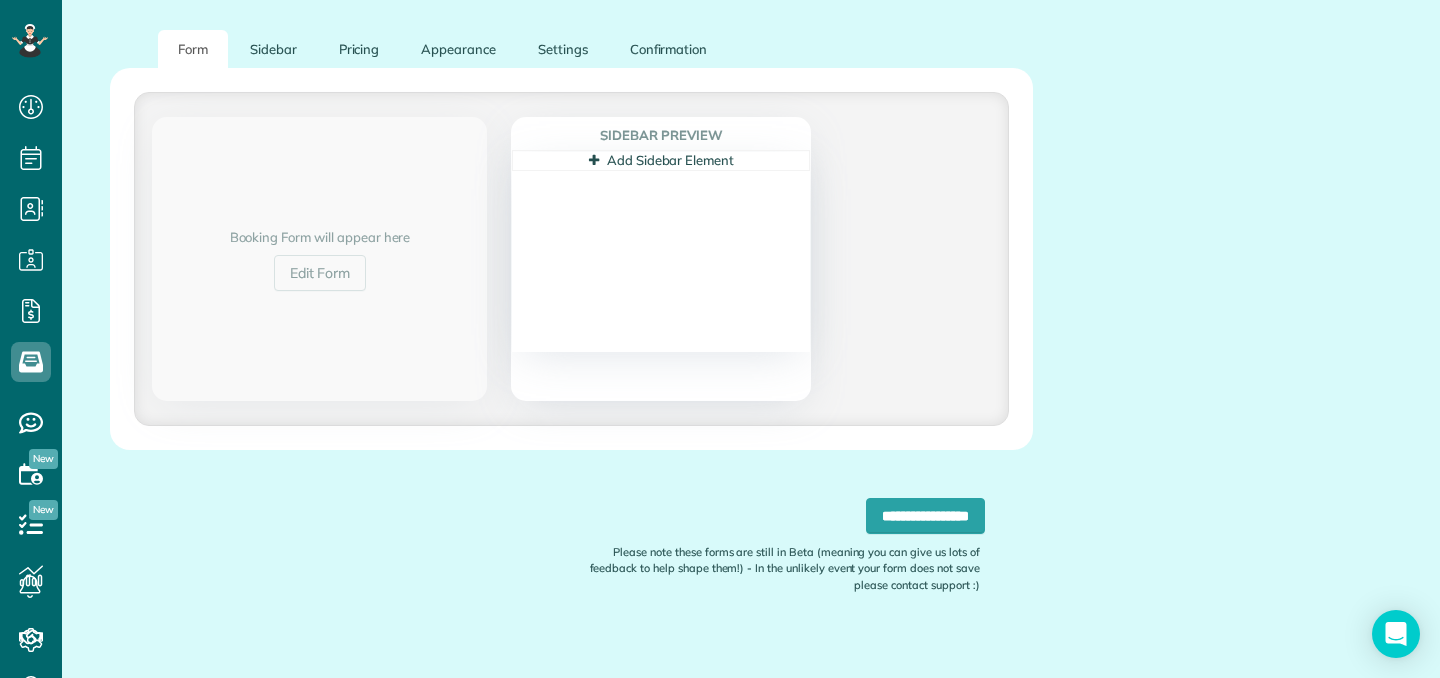 click at bounding box center [594, 160] 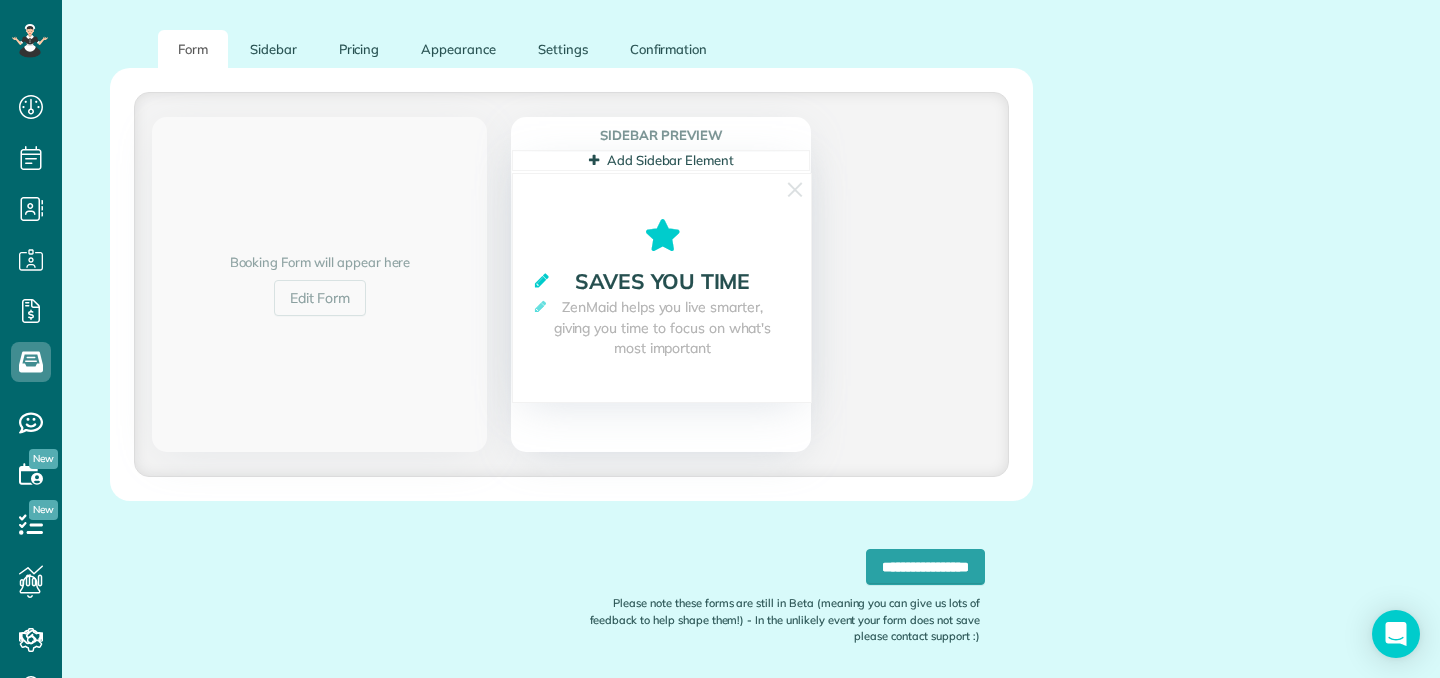 click at bounding box center (542, 280) 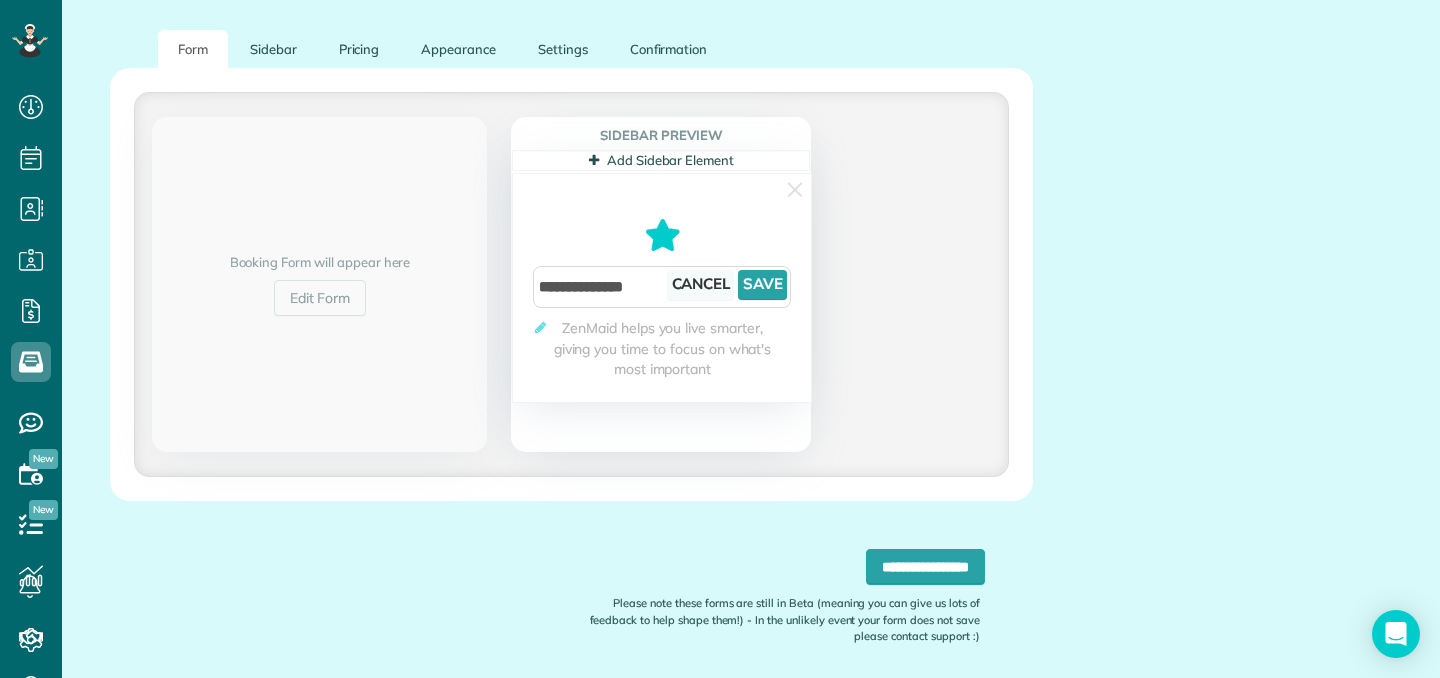 click on "Cancel" at bounding box center [701, 285] 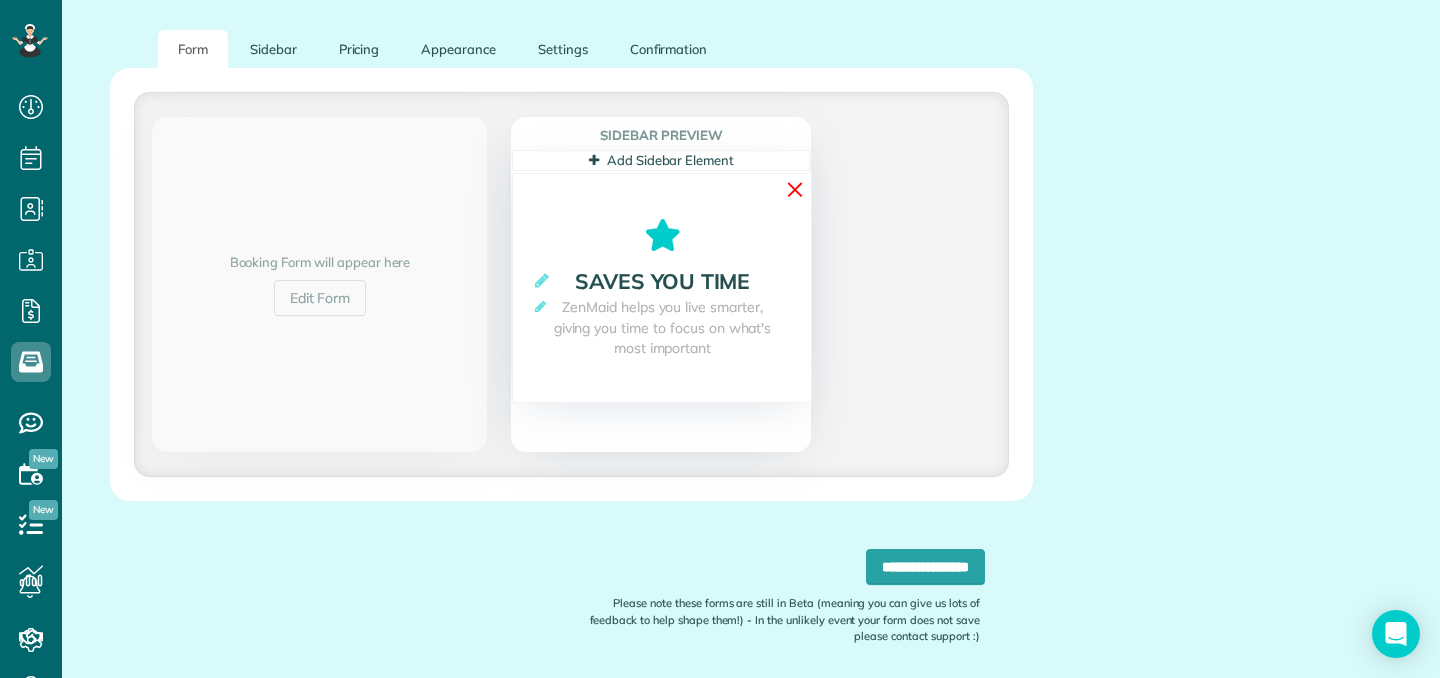 click on "✕" at bounding box center [795, 189] 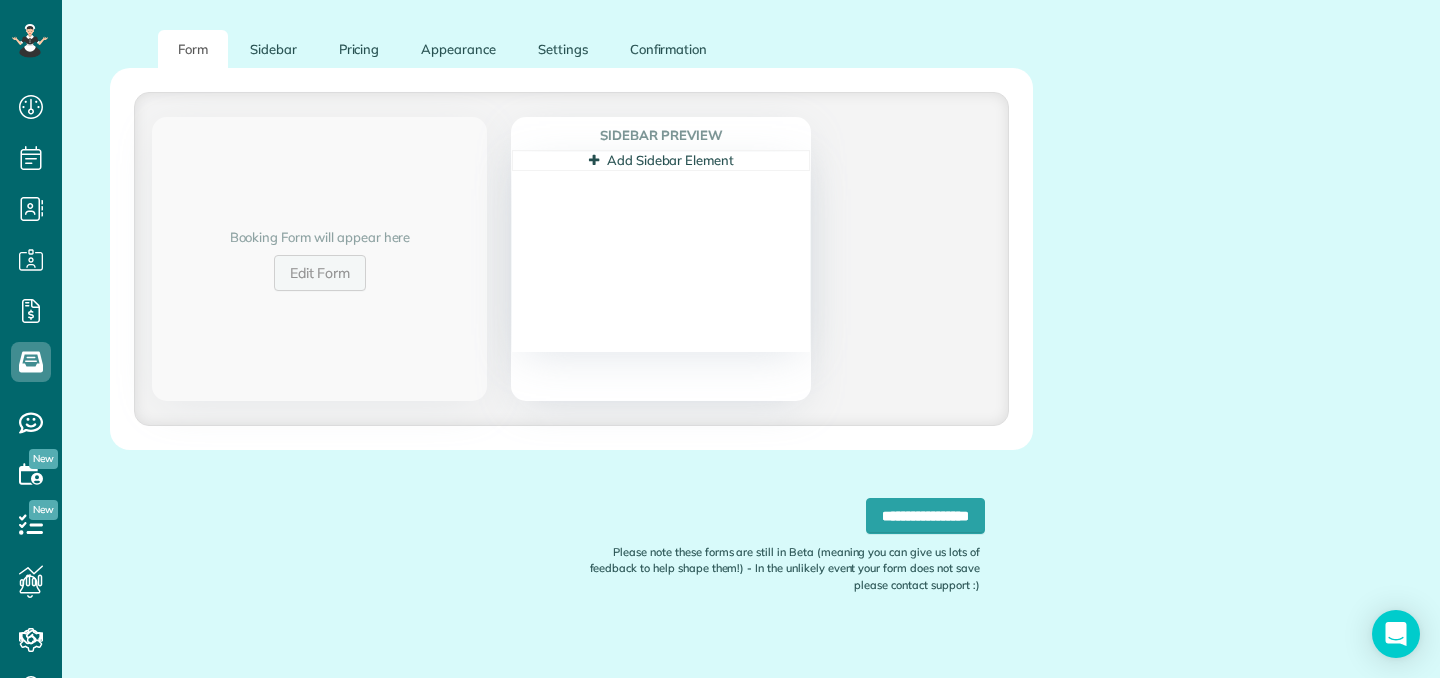 click on "Edit Form" at bounding box center [320, 273] 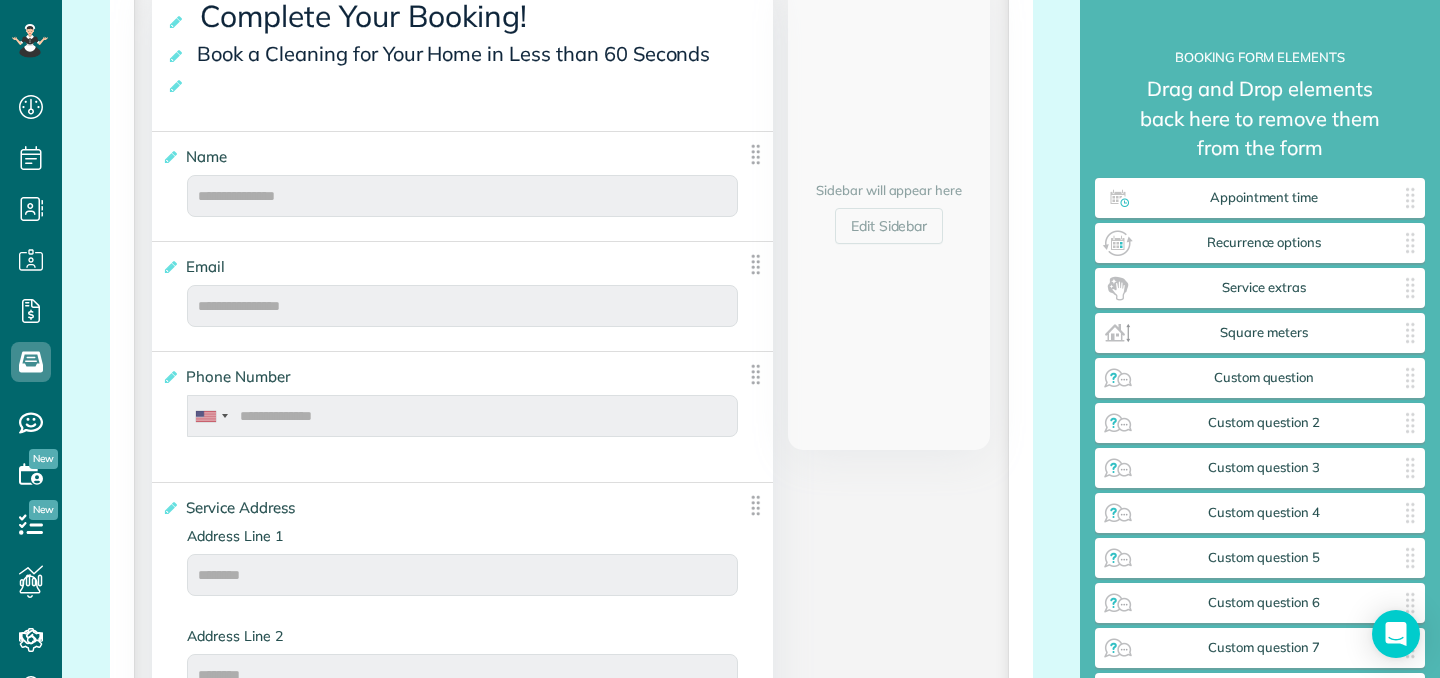 scroll, scrollTop: 466, scrollLeft: 0, axis: vertical 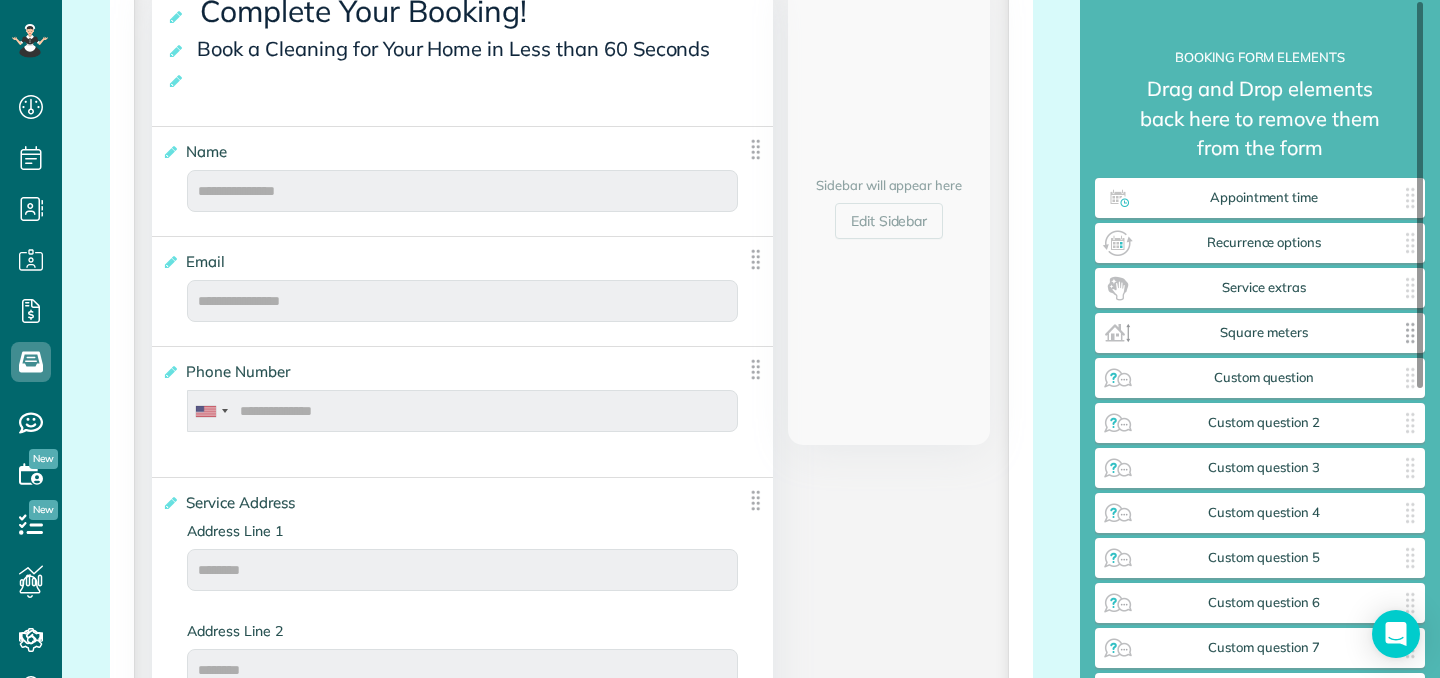 click on "Square meters" at bounding box center (1264, 333) 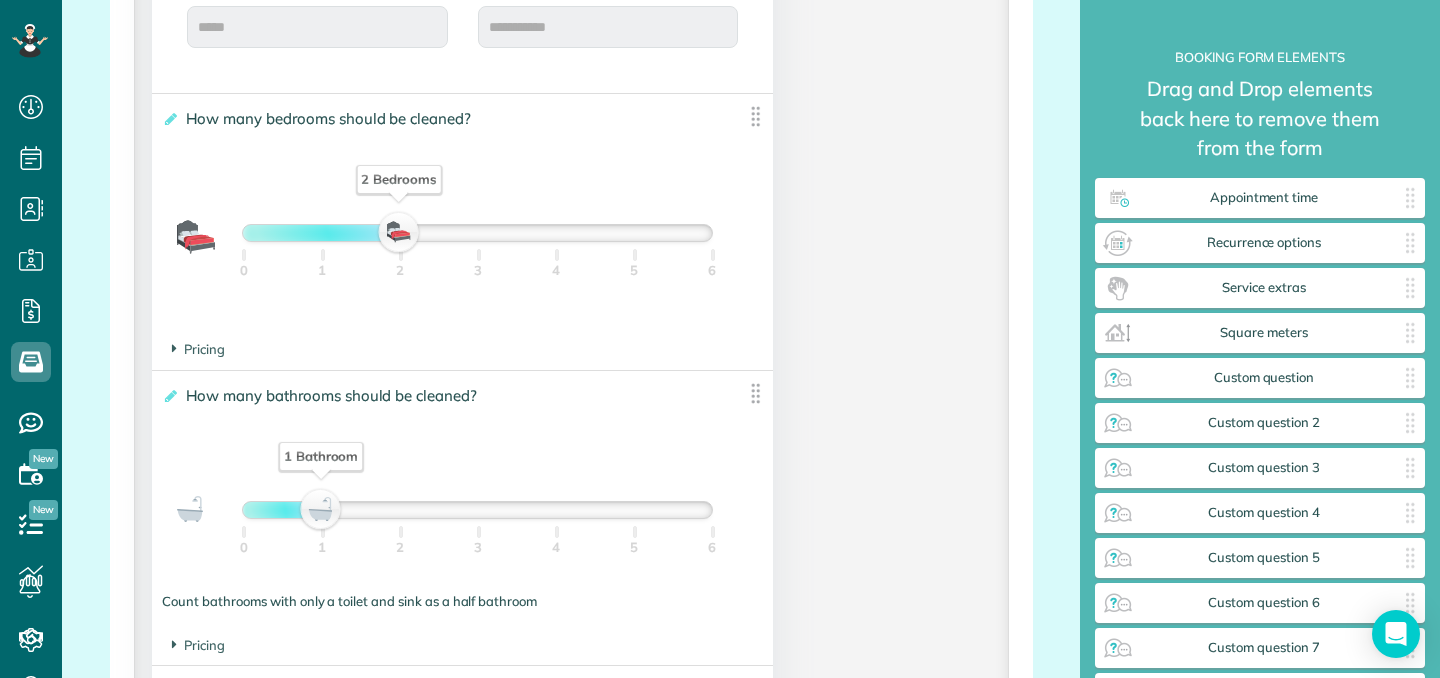 scroll, scrollTop: 1314, scrollLeft: 0, axis: vertical 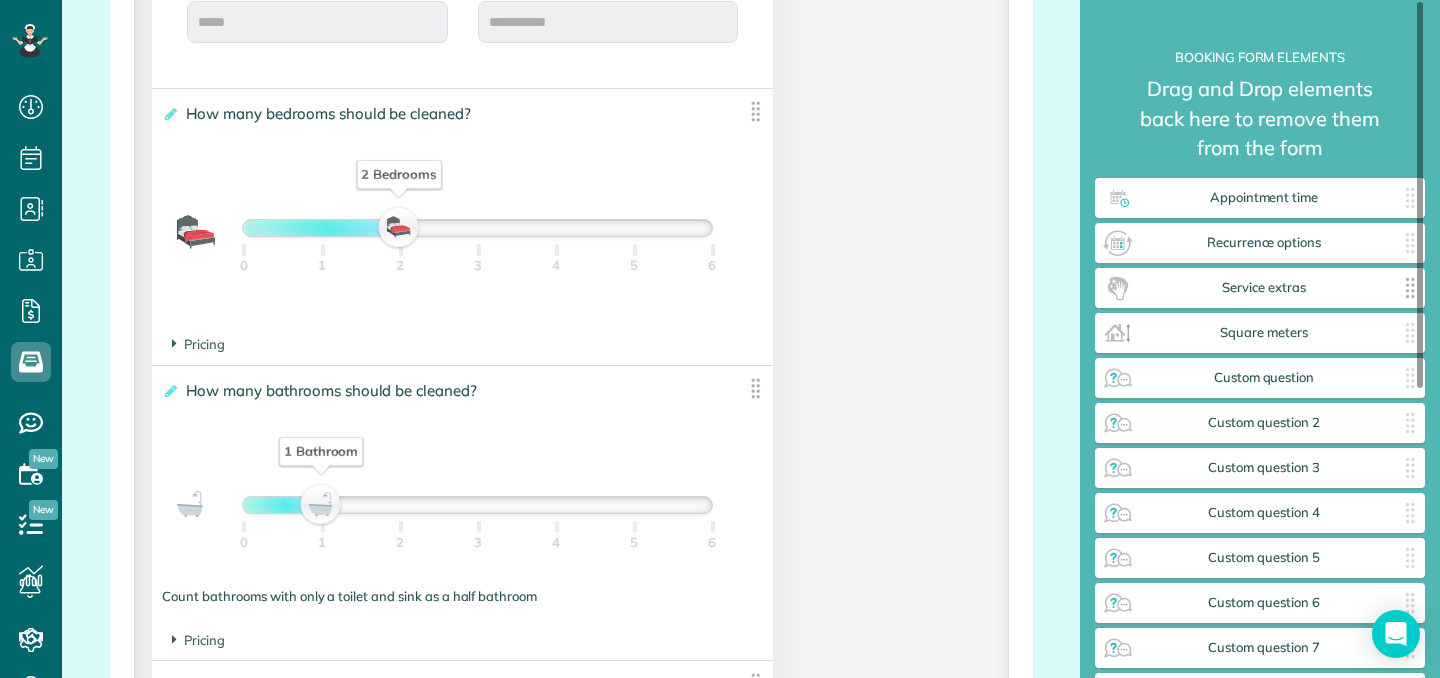 click on "Service extras
✕" at bounding box center (1260, 288) 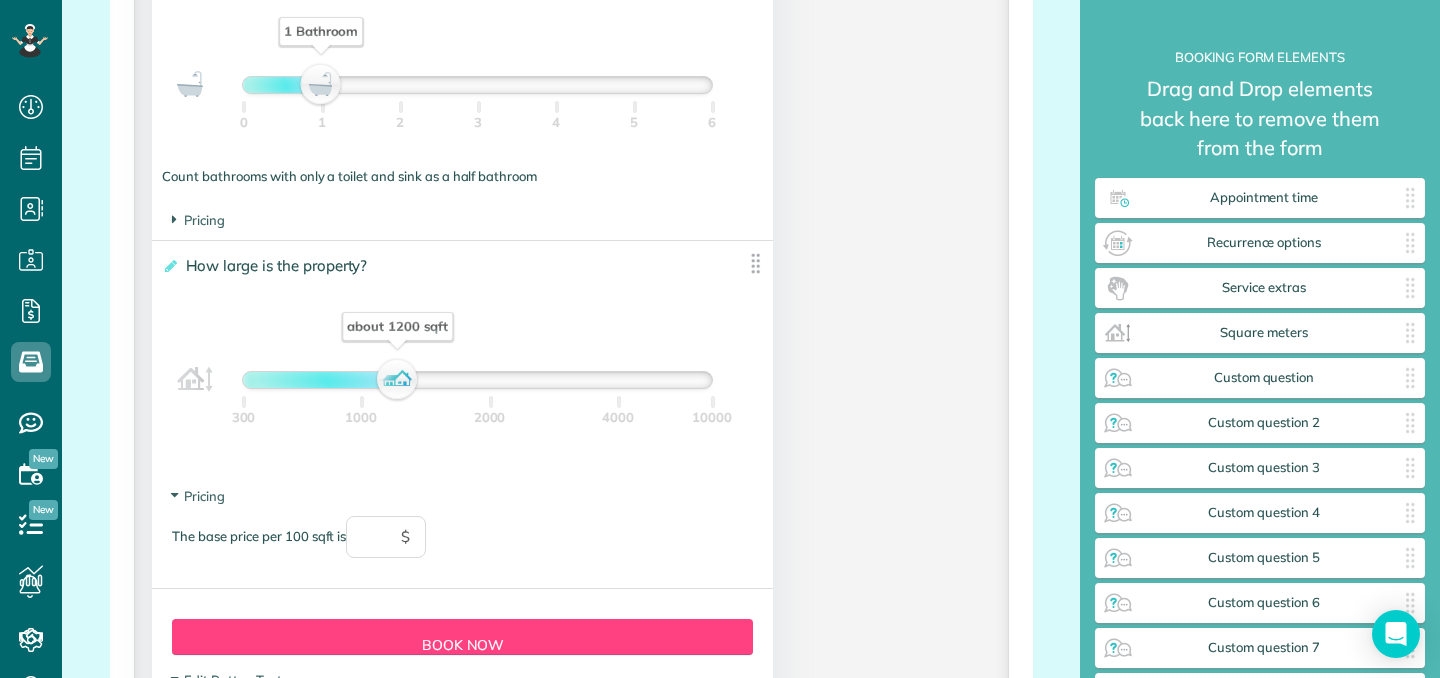scroll, scrollTop: 1783, scrollLeft: 0, axis: vertical 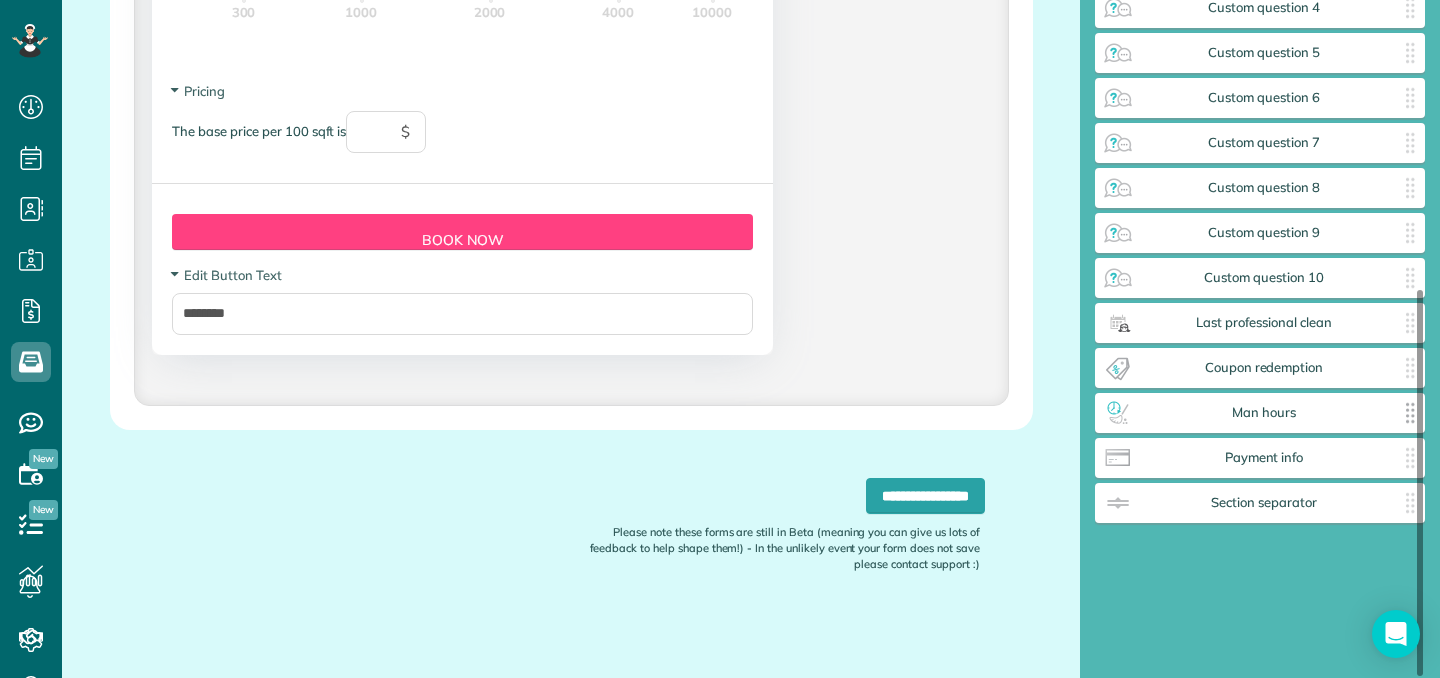 click on "Man hours" at bounding box center (1264, 413) 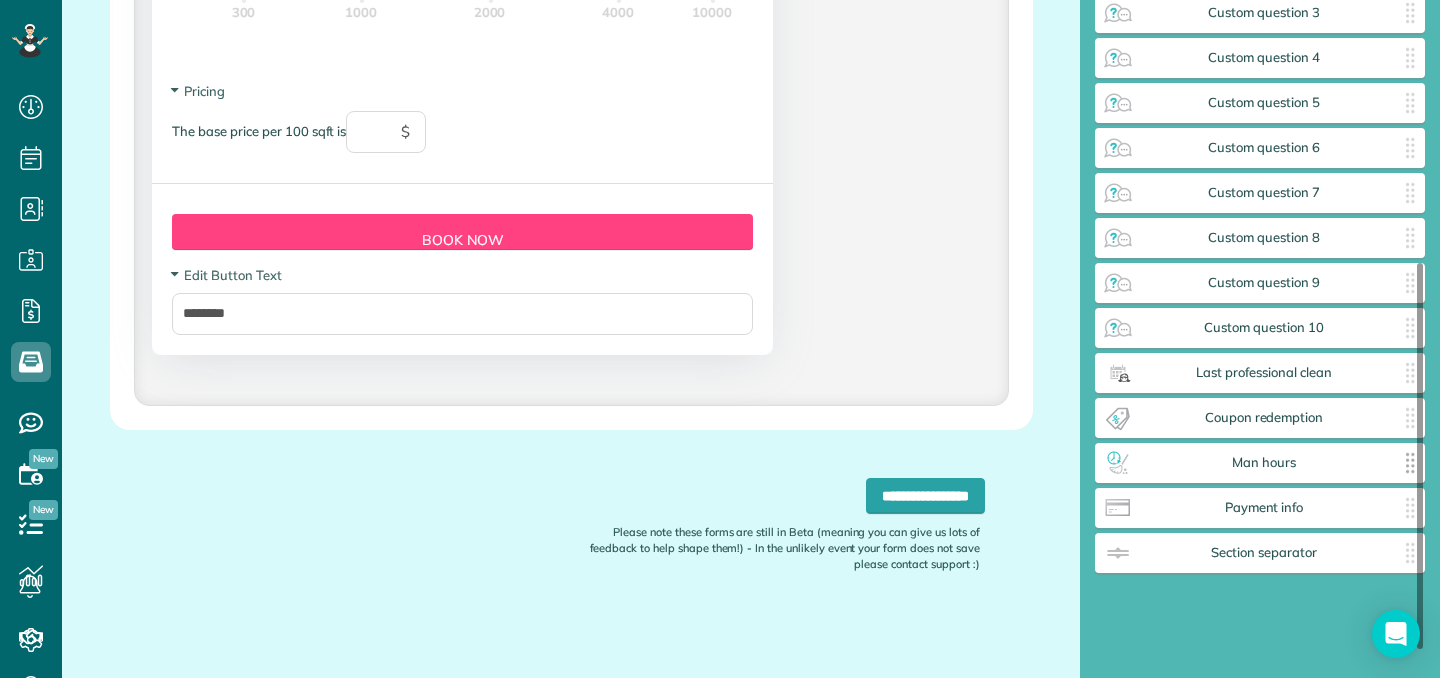 scroll, scrollTop: 453, scrollLeft: 0, axis: vertical 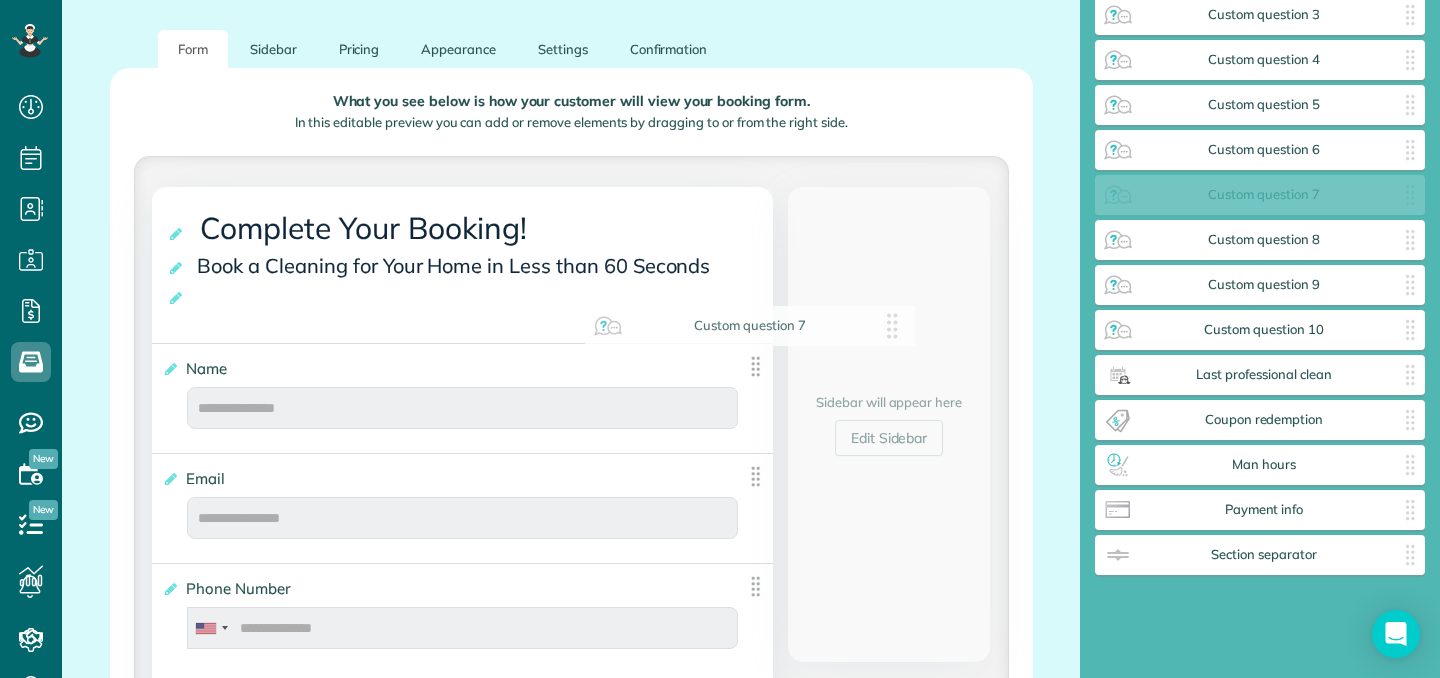 drag, startPoint x: 1194, startPoint y: 196, endPoint x: 650, endPoint y: 348, distance: 564.83624 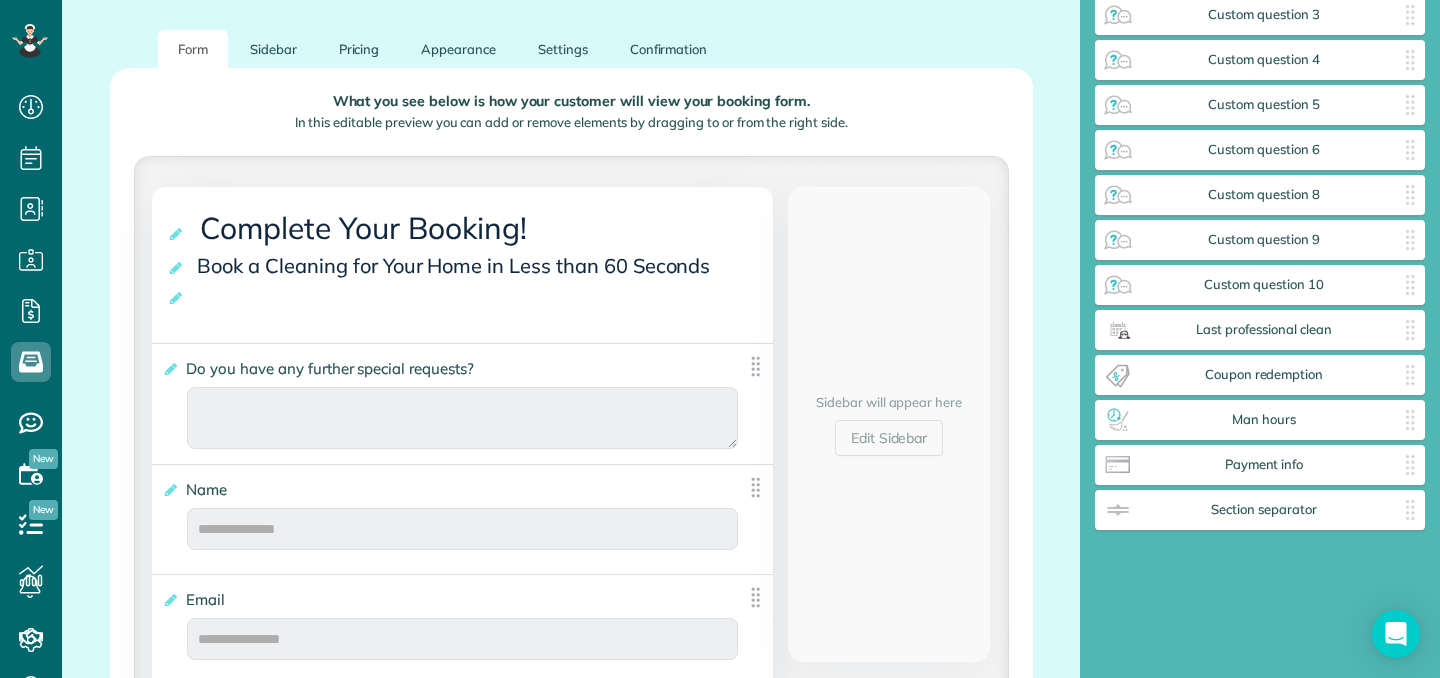 click at bounding box center (755, 366) 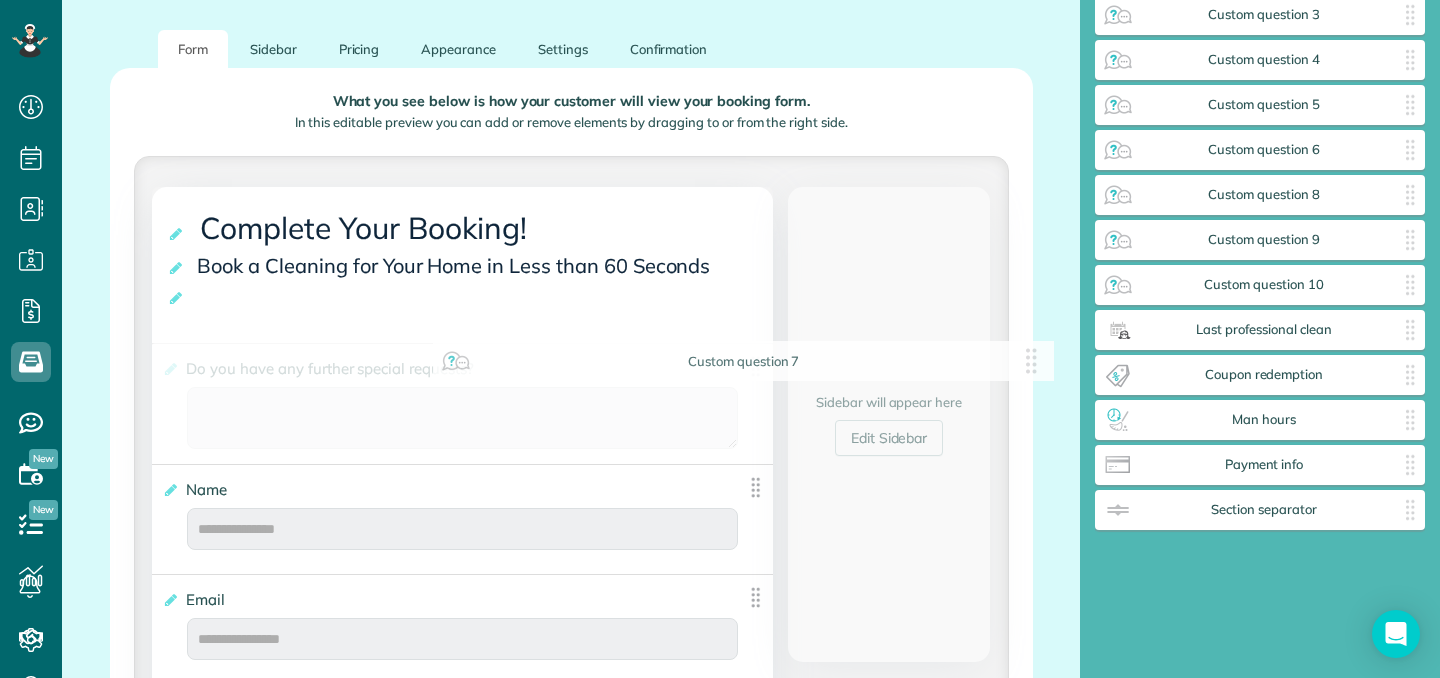 drag, startPoint x: 752, startPoint y: 363, endPoint x: 1186, endPoint y: 357, distance: 434.04147 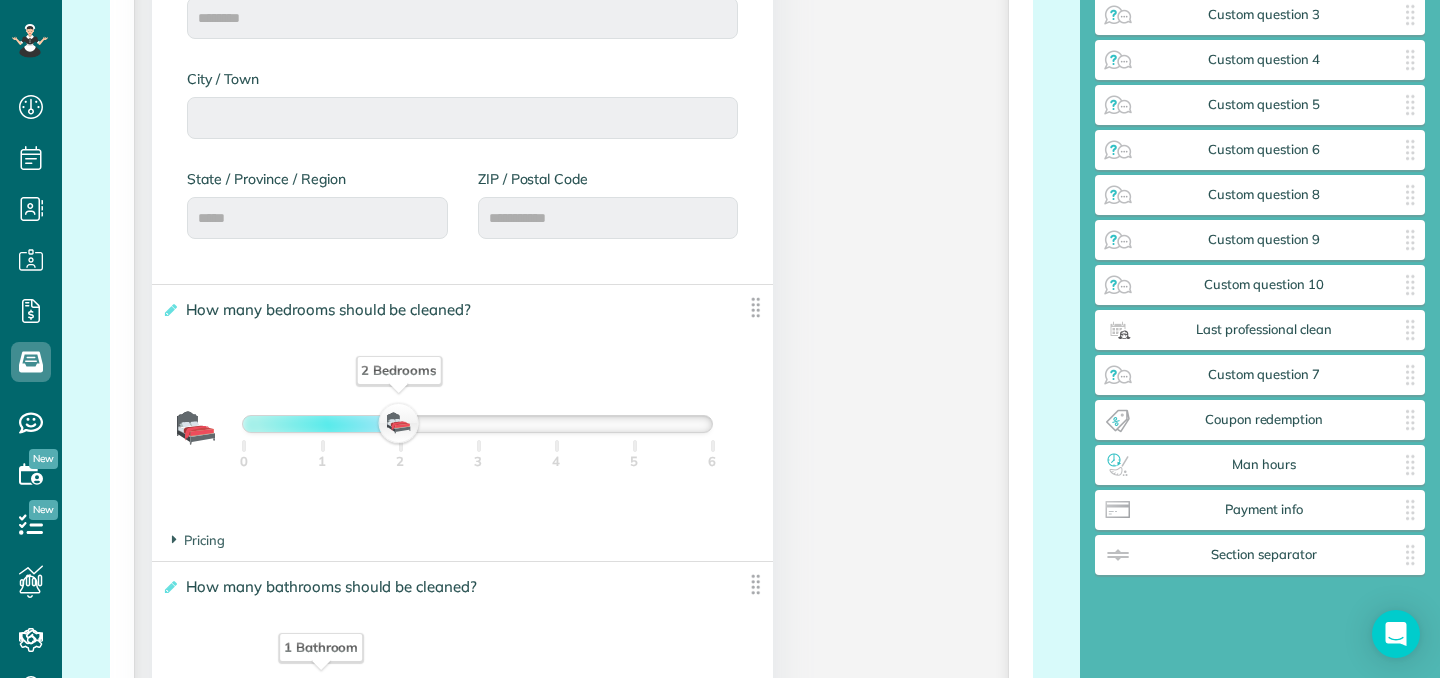 scroll, scrollTop: 1128, scrollLeft: 0, axis: vertical 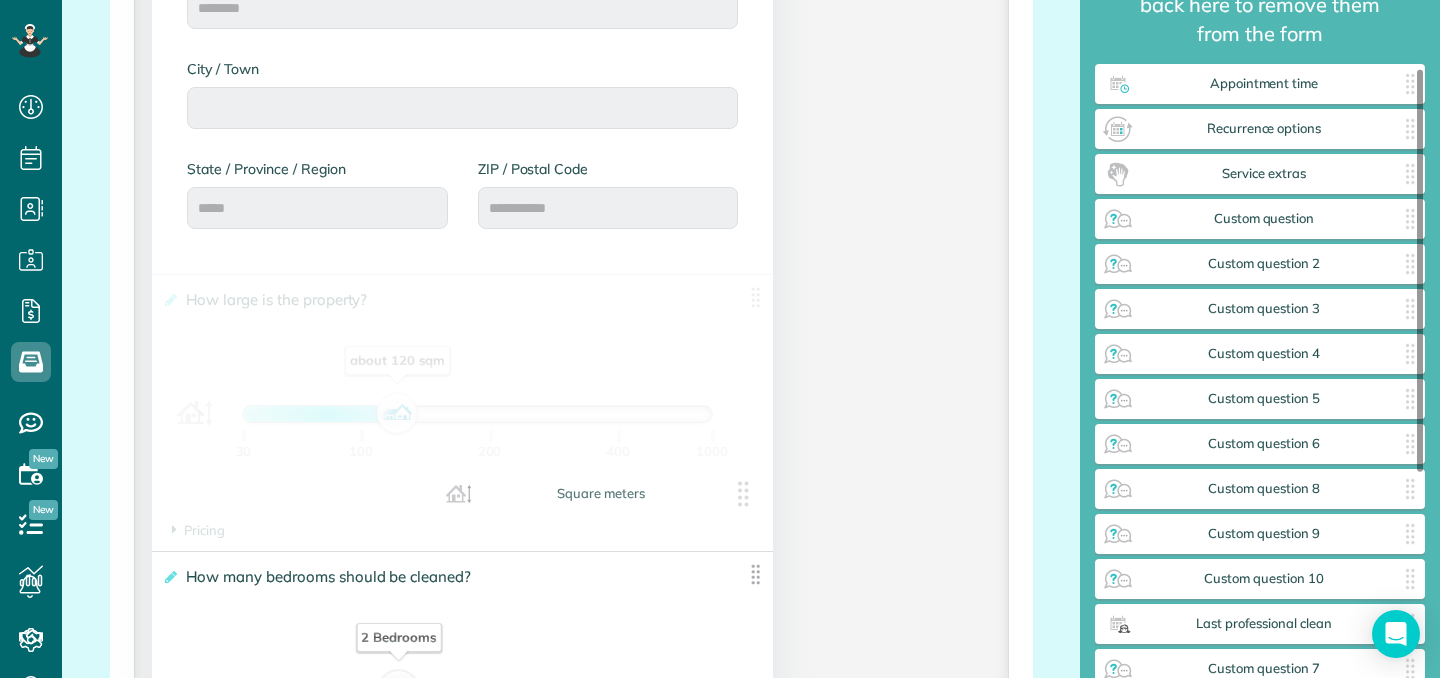 drag, startPoint x: 1268, startPoint y: 216, endPoint x: 551, endPoint y: 530, distance: 782.742 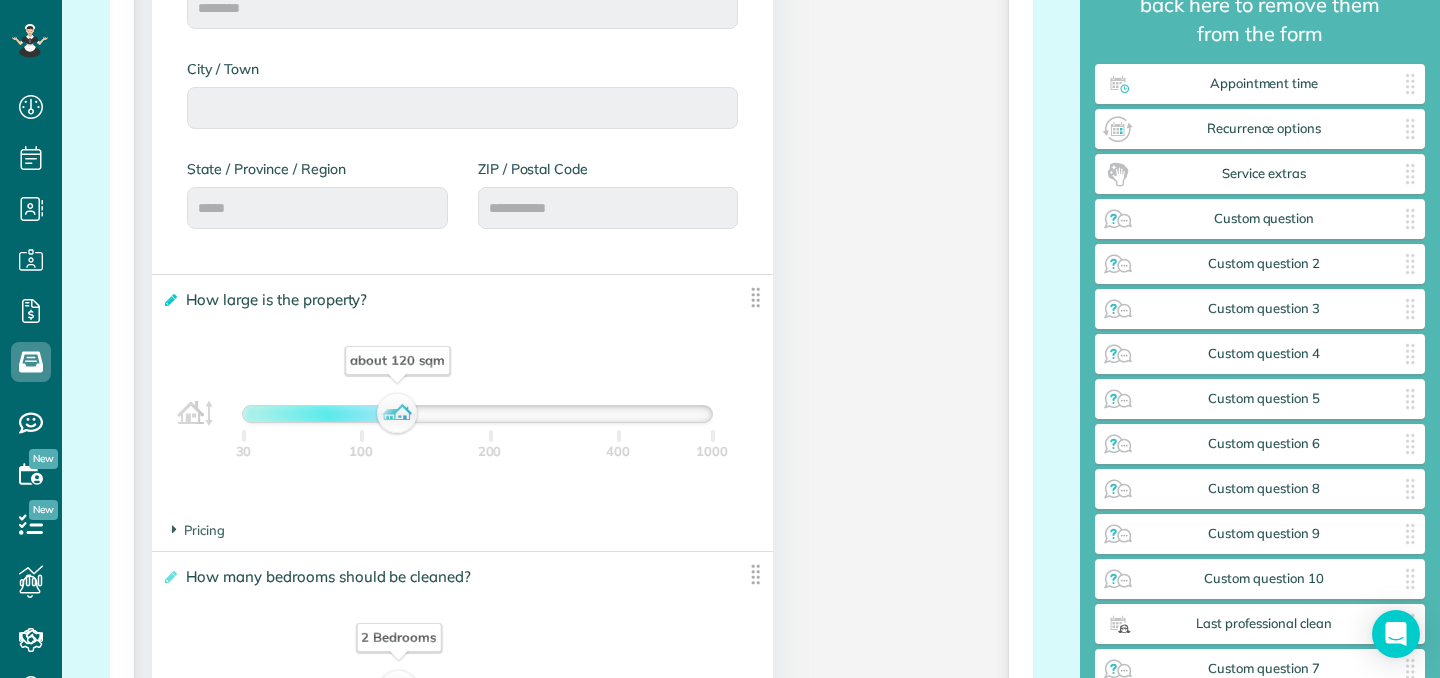 click at bounding box center (169, 300) 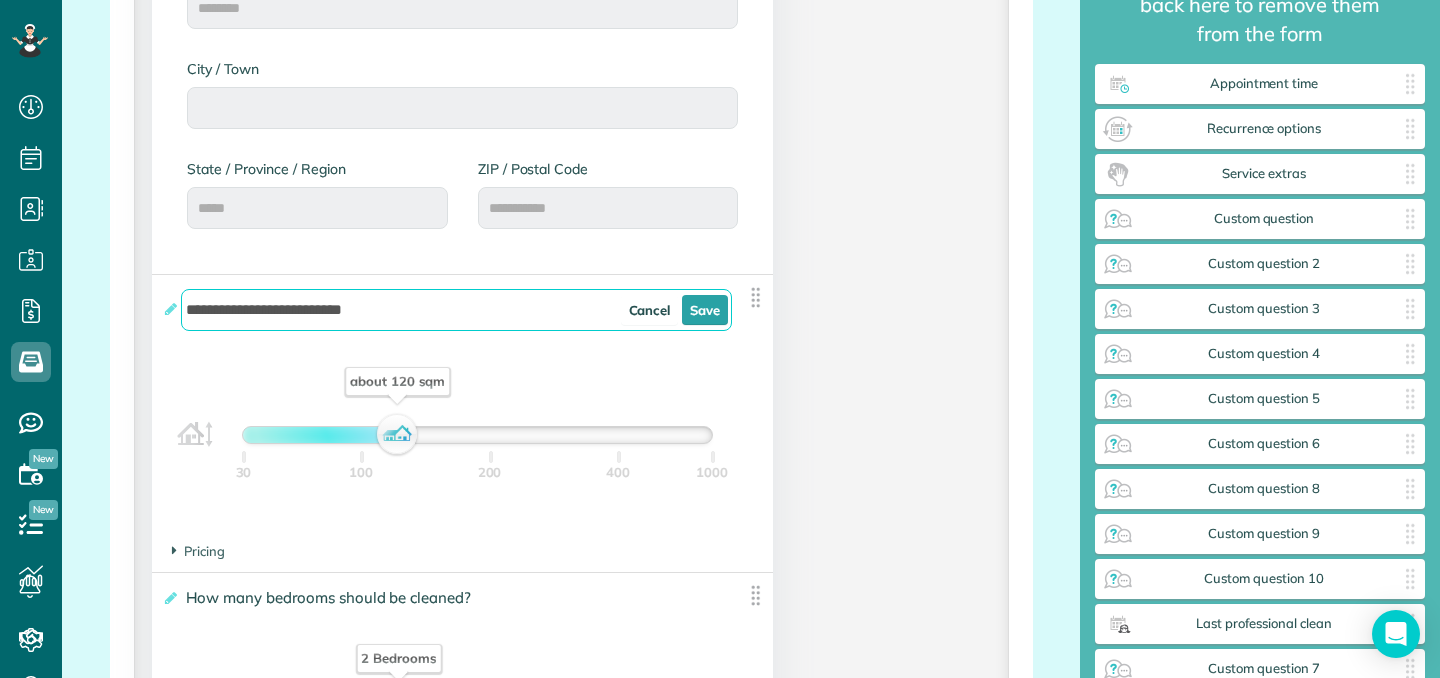 click on "Cancel" at bounding box center (650, 310) 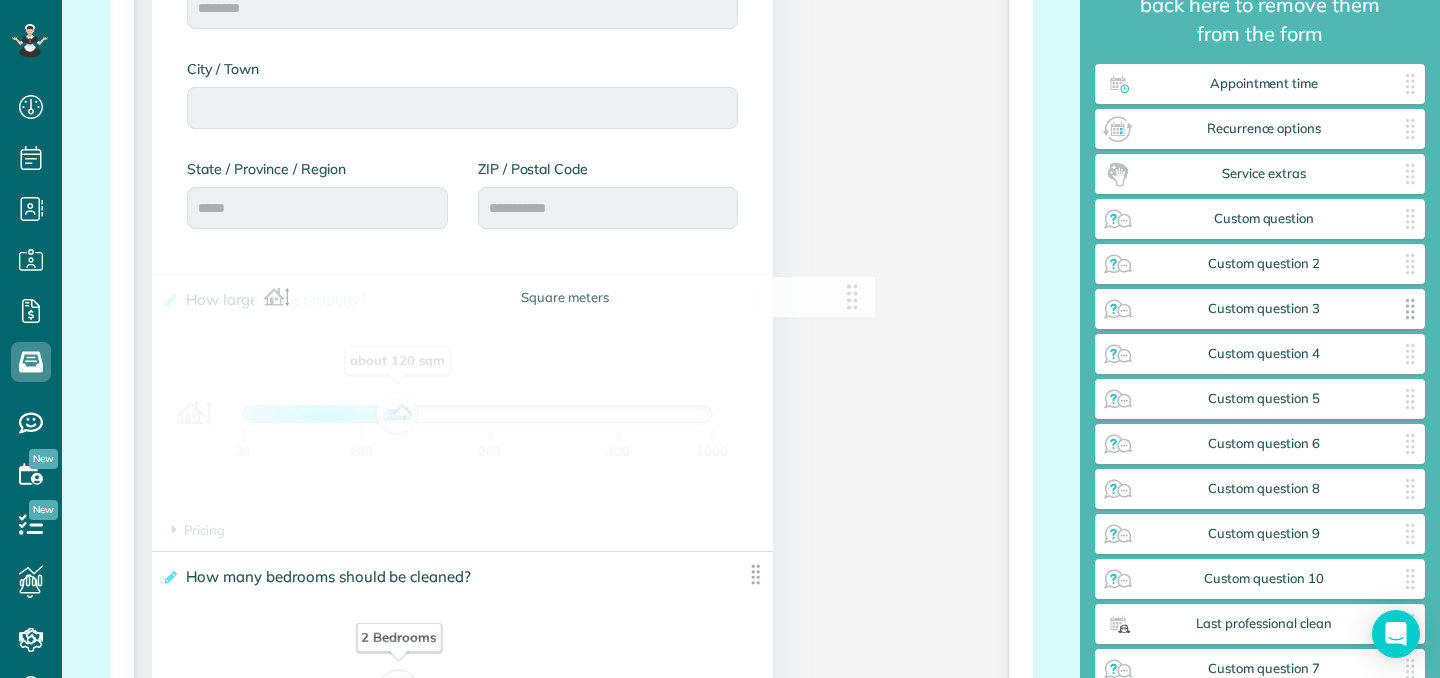 drag, startPoint x: 754, startPoint y: 309, endPoint x: 1200, endPoint y: 309, distance: 446 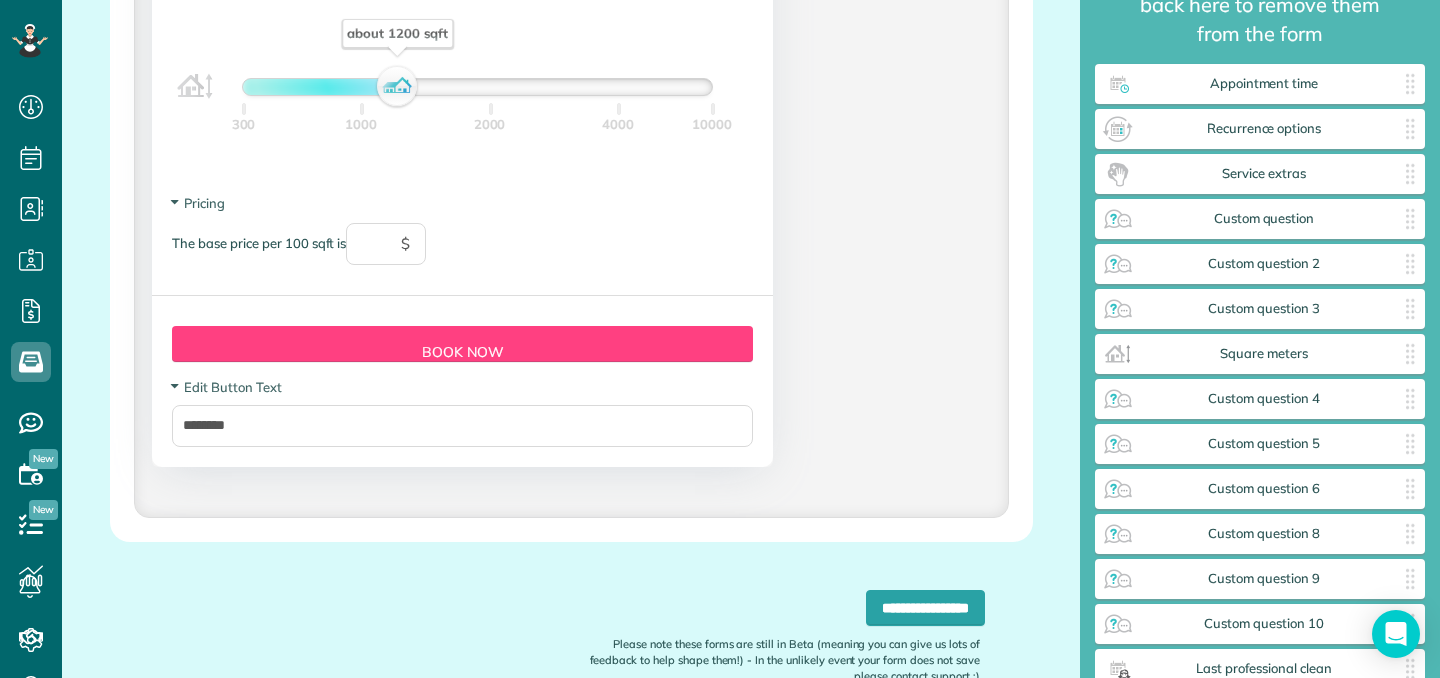 scroll, scrollTop: 2040, scrollLeft: 0, axis: vertical 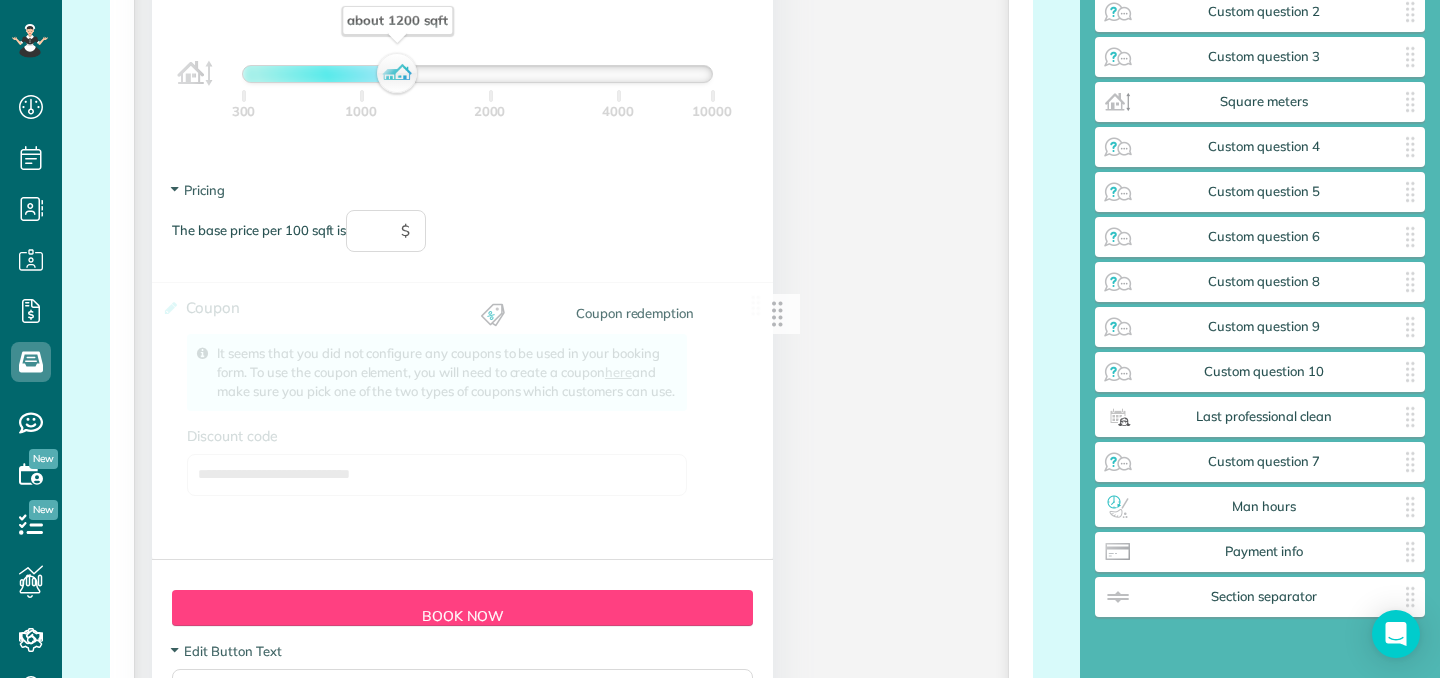 drag, startPoint x: 1276, startPoint y: 501, endPoint x: 649, endPoint y: 308, distance: 656.032 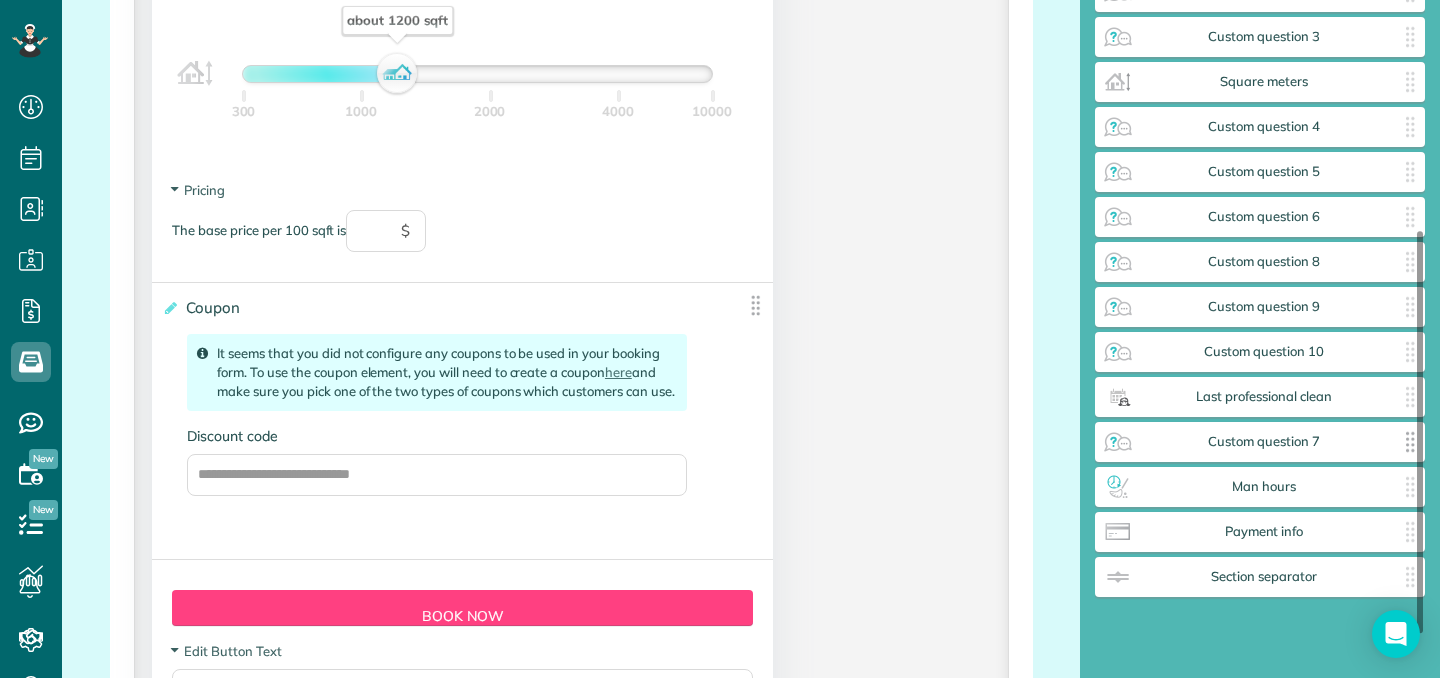 scroll, scrollTop: 387, scrollLeft: 0, axis: vertical 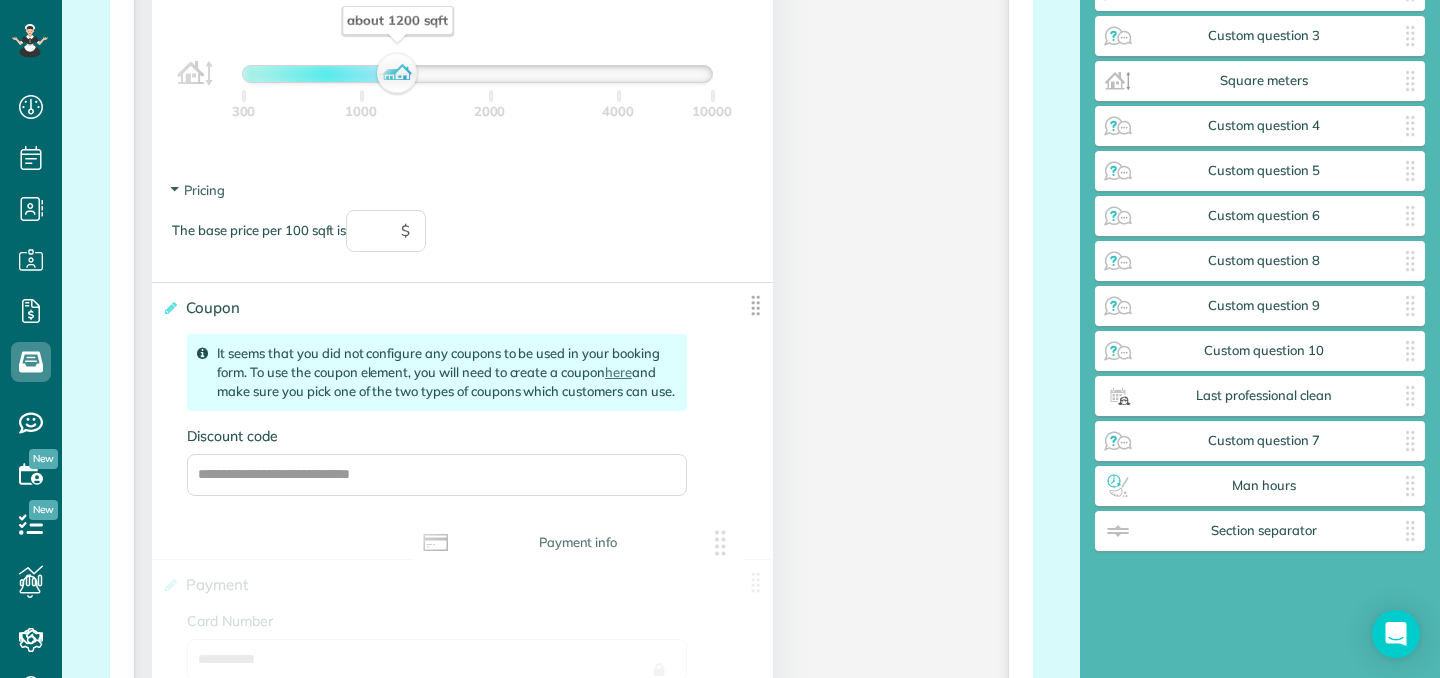 drag, startPoint x: 1296, startPoint y: 530, endPoint x: 583, endPoint y: 542, distance: 713.10095 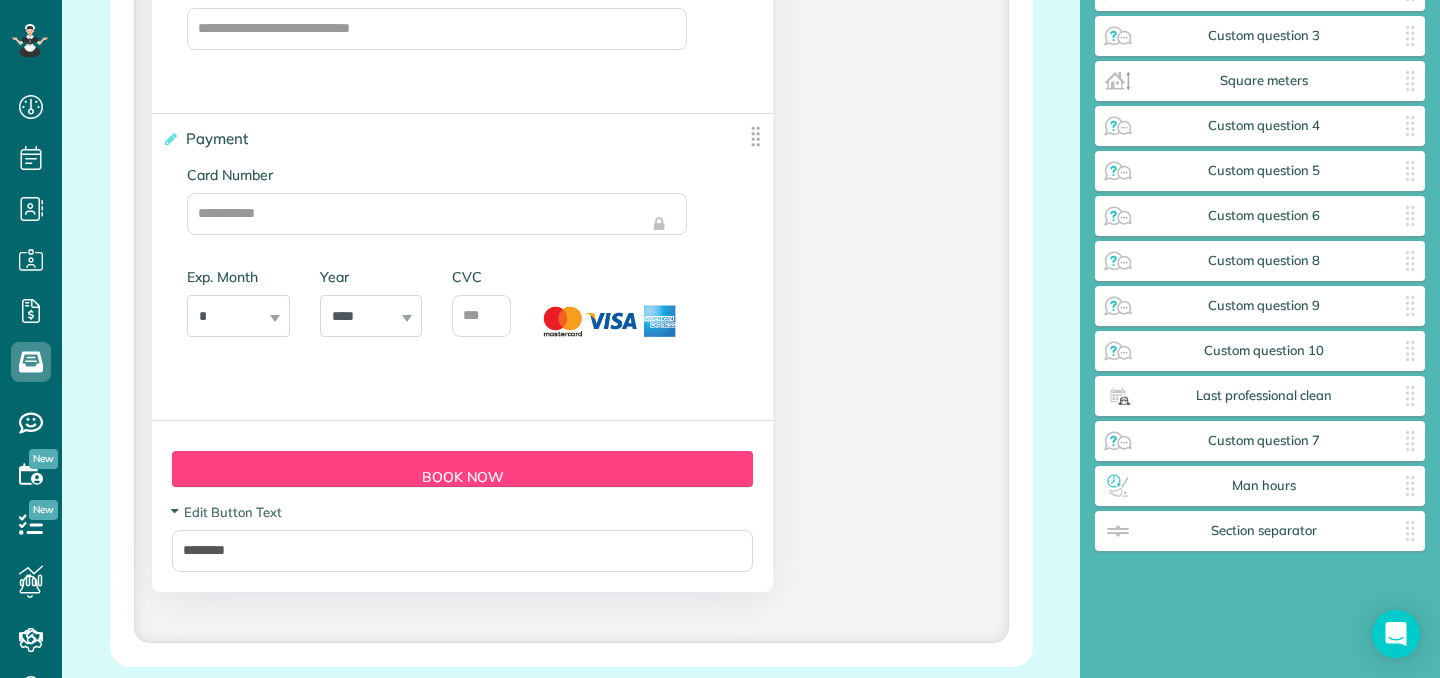 scroll, scrollTop: 2486, scrollLeft: 0, axis: vertical 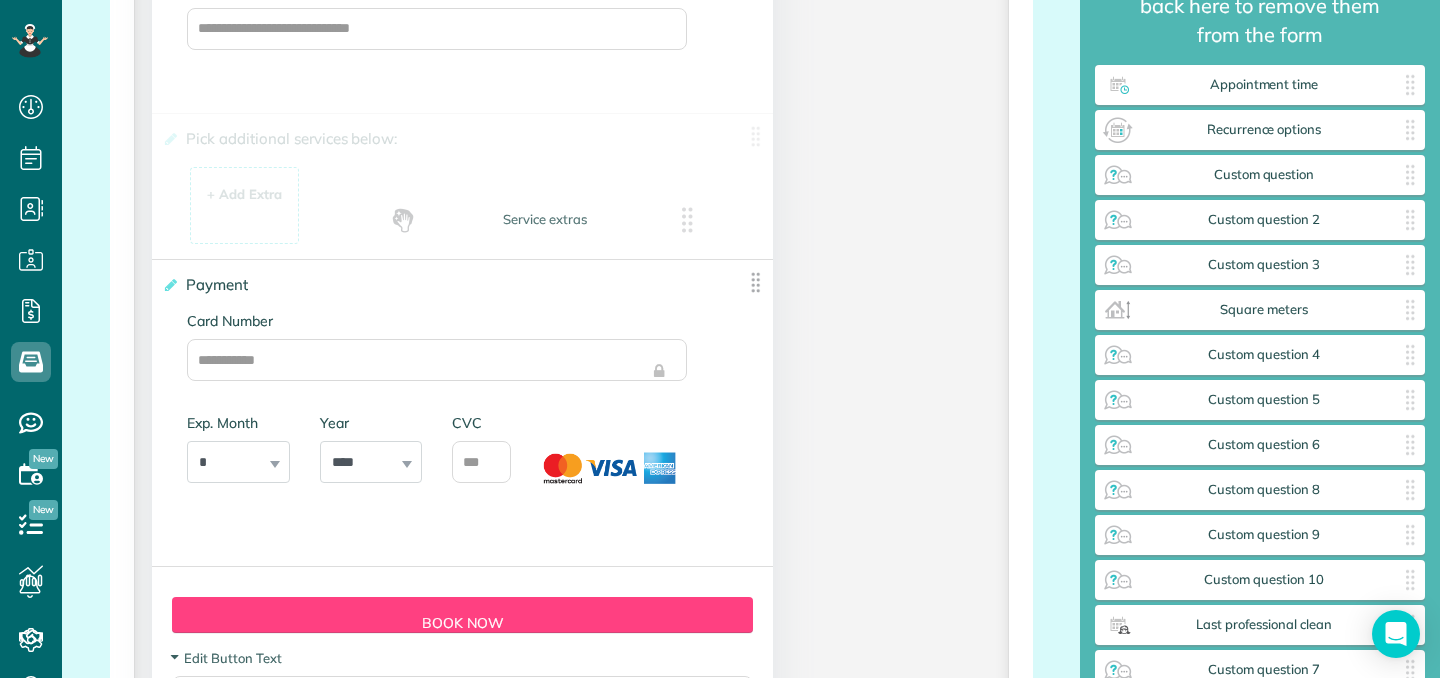 drag, startPoint x: 1274, startPoint y: 187, endPoint x: 557, endPoint y: 235, distance: 718.6049 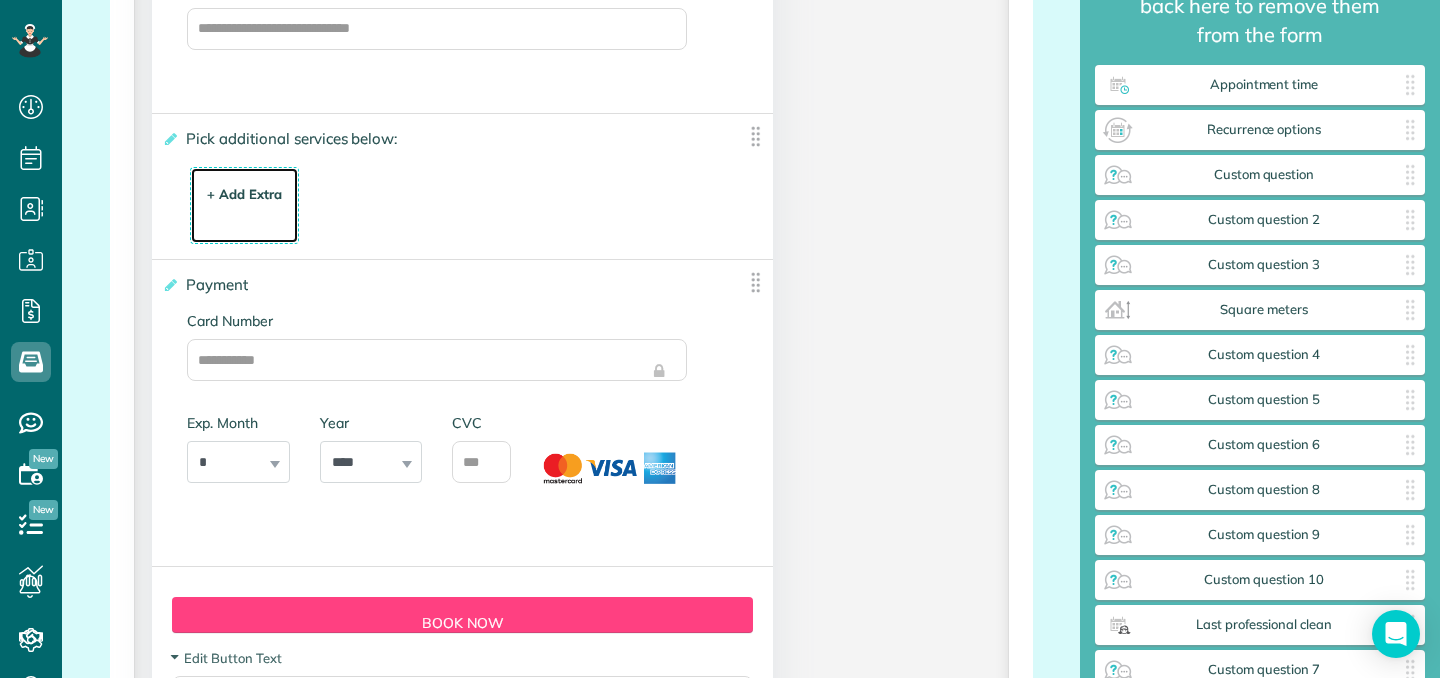click on "+ Add Extra" at bounding box center (244, 194) 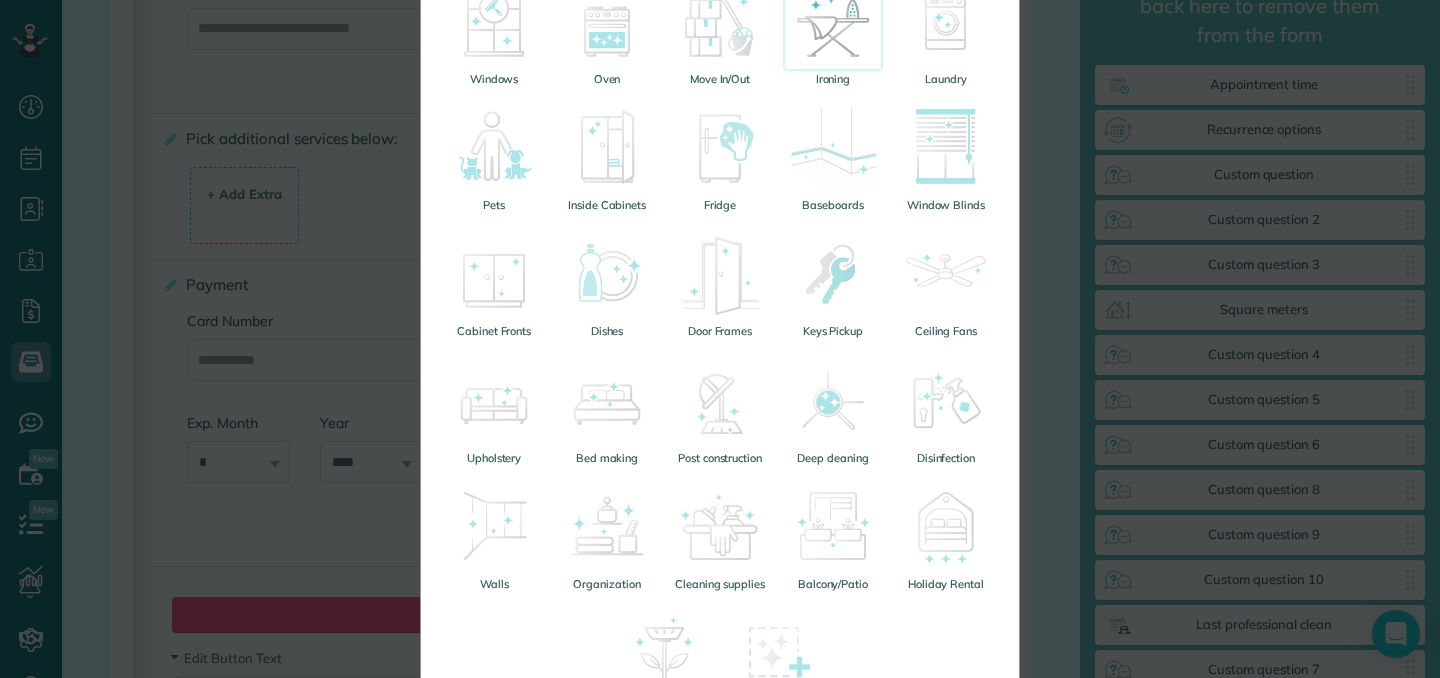 scroll, scrollTop: 393, scrollLeft: 0, axis: vertical 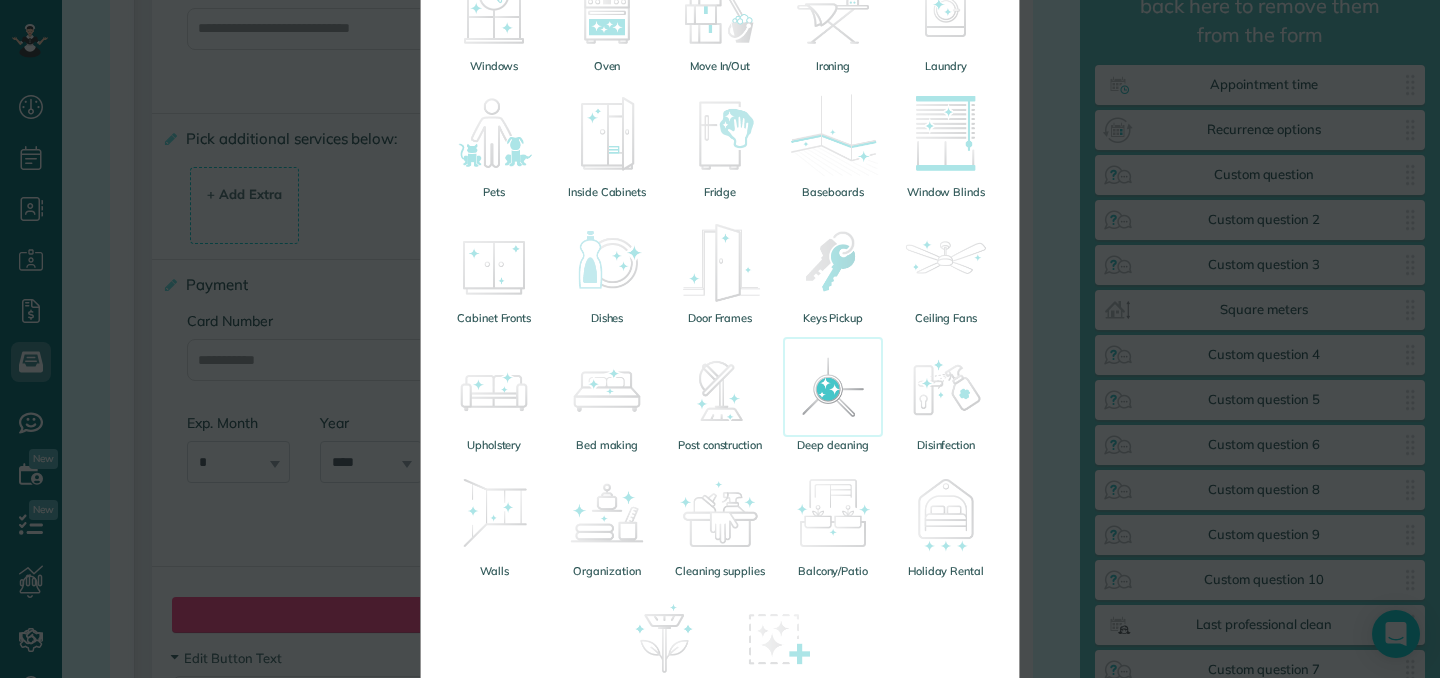 click at bounding box center (833, 387) 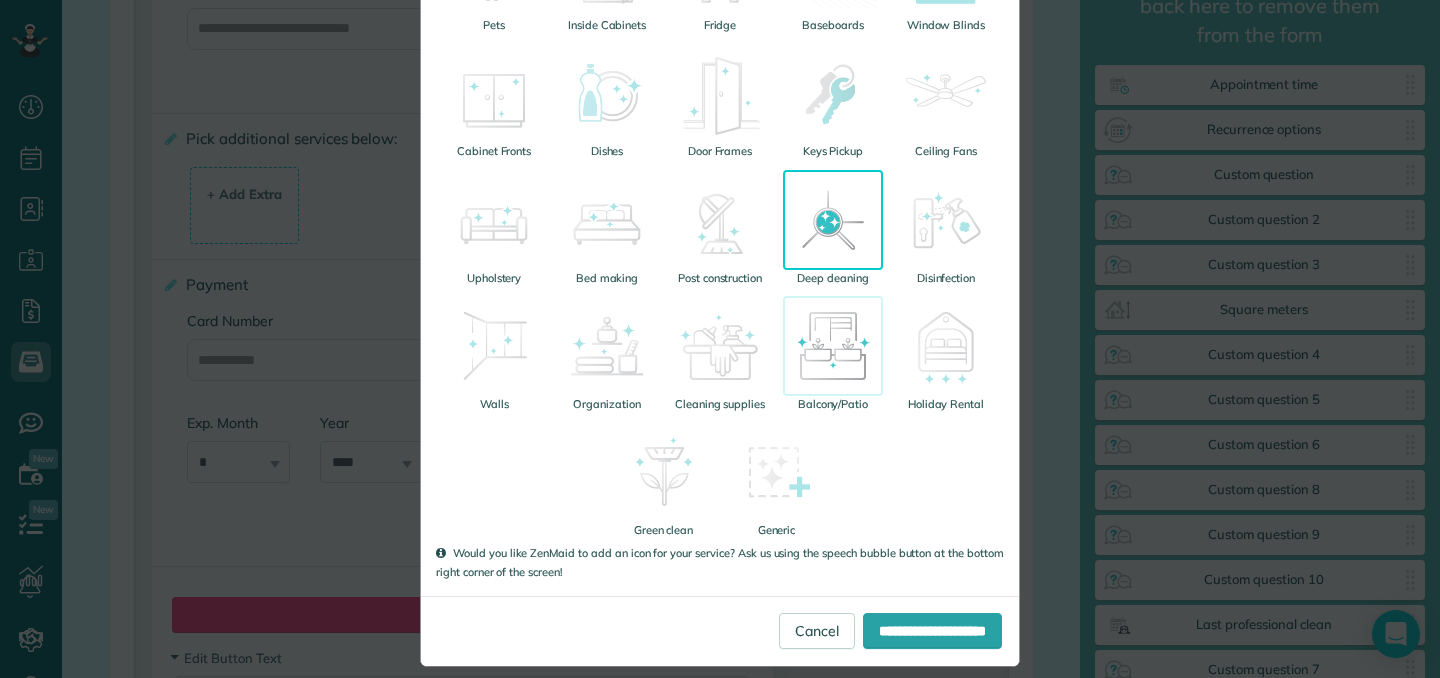 scroll, scrollTop: 579, scrollLeft: 0, axis: vertical 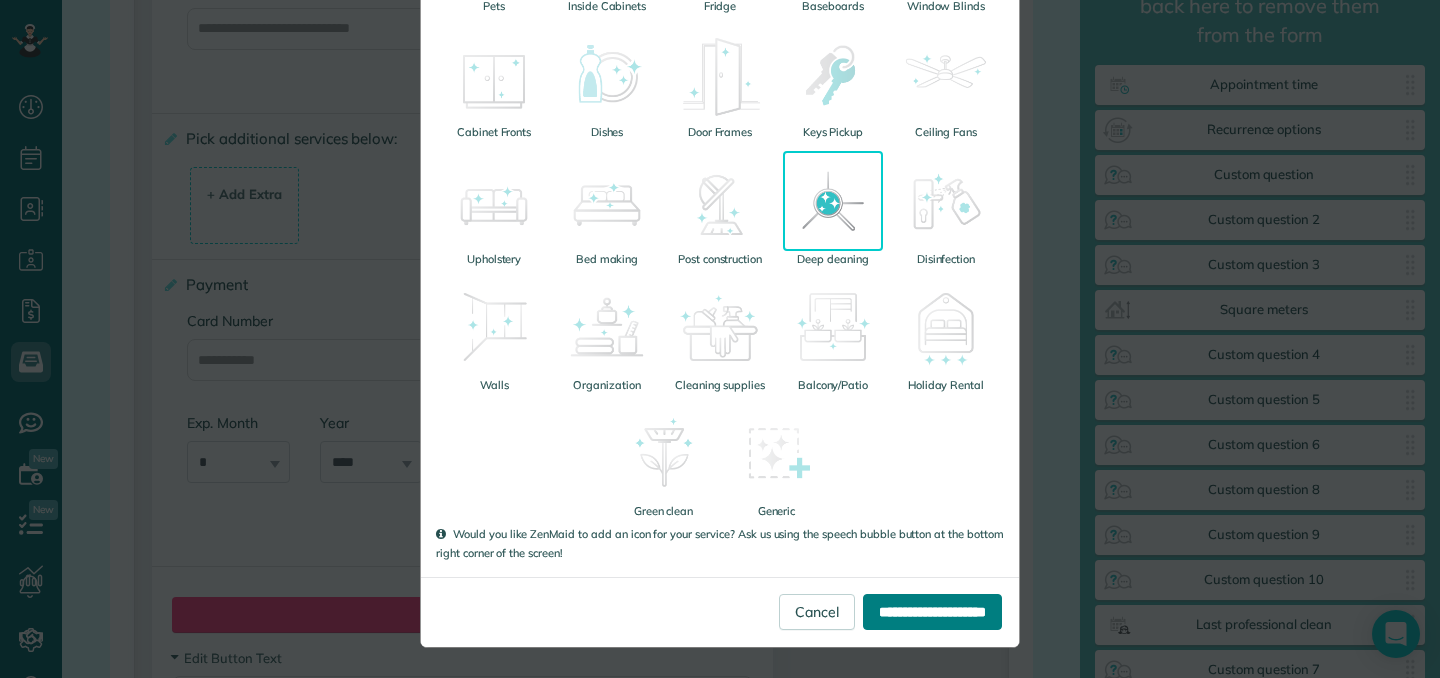 click on "**********" at bounding box center (932, 612) 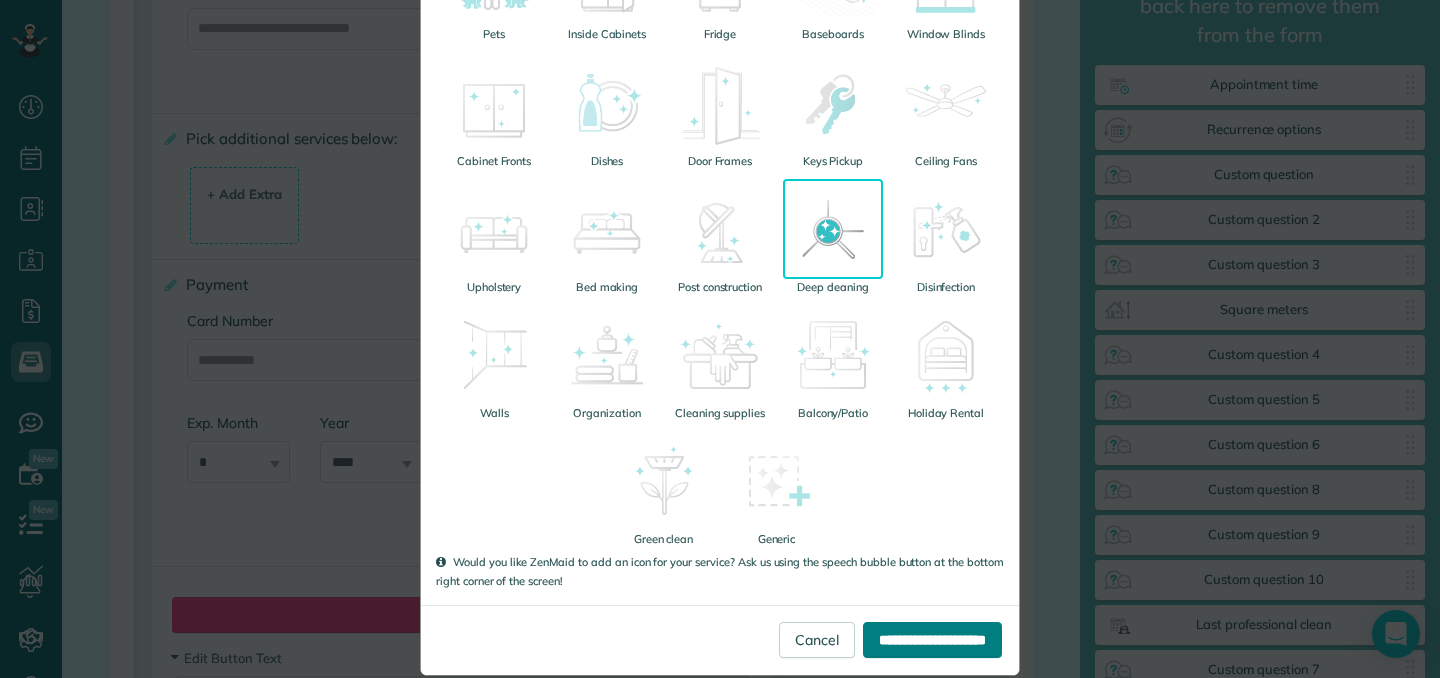 scroll, scrollTop: 0, scrollLeft: 0, axis: both 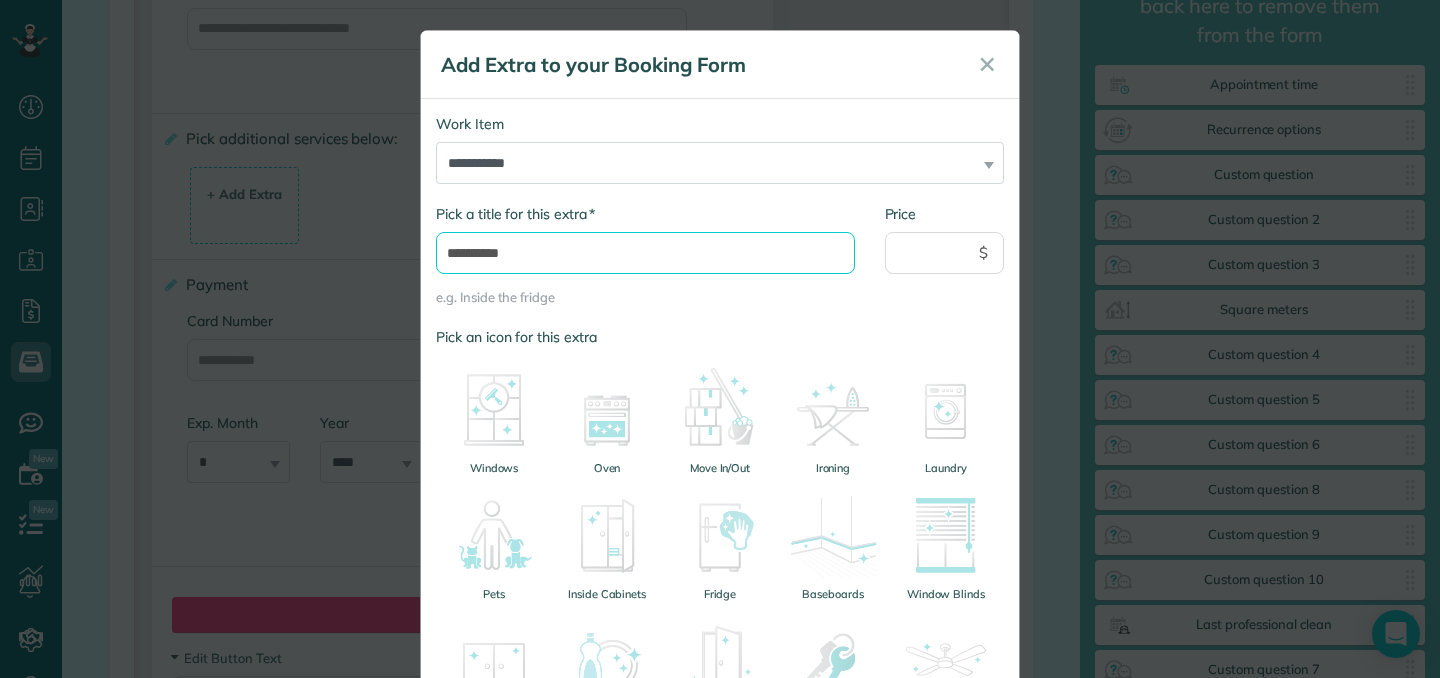 type on "**********" 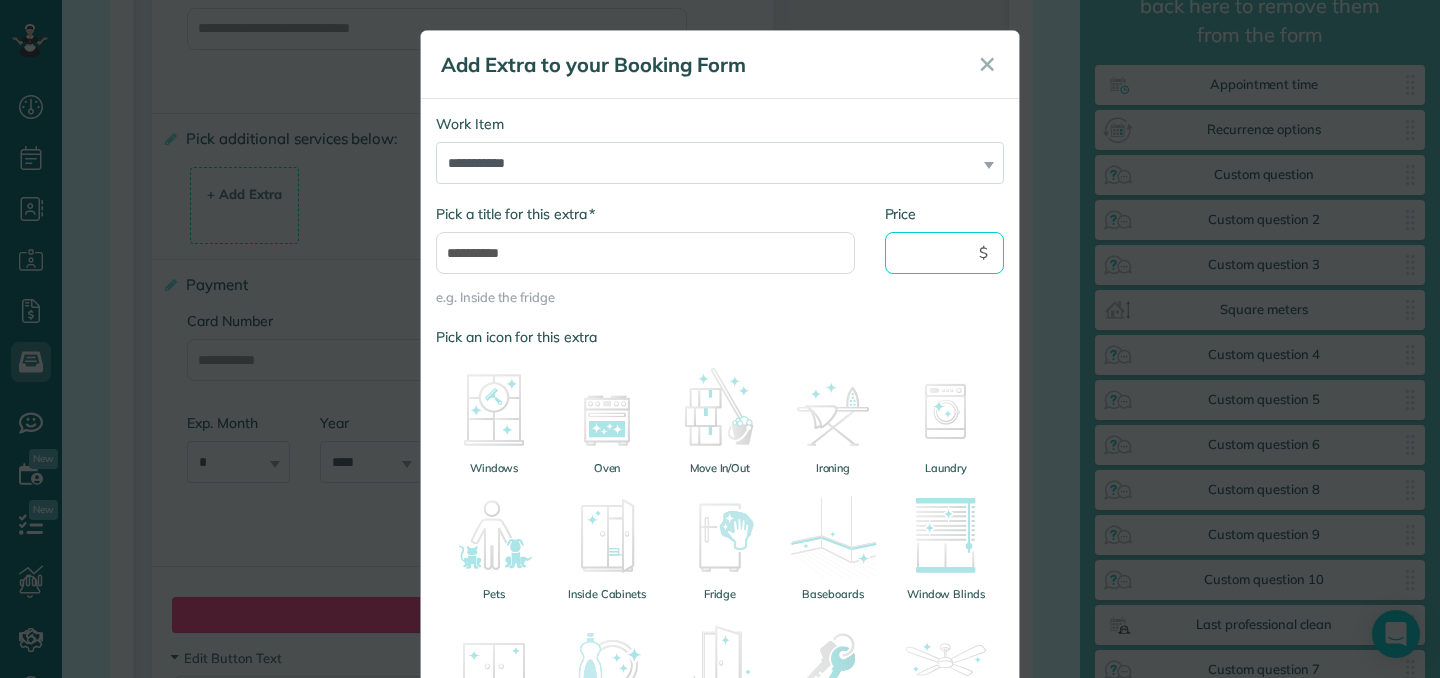 click on "Price" at bounding box center (945, 253) 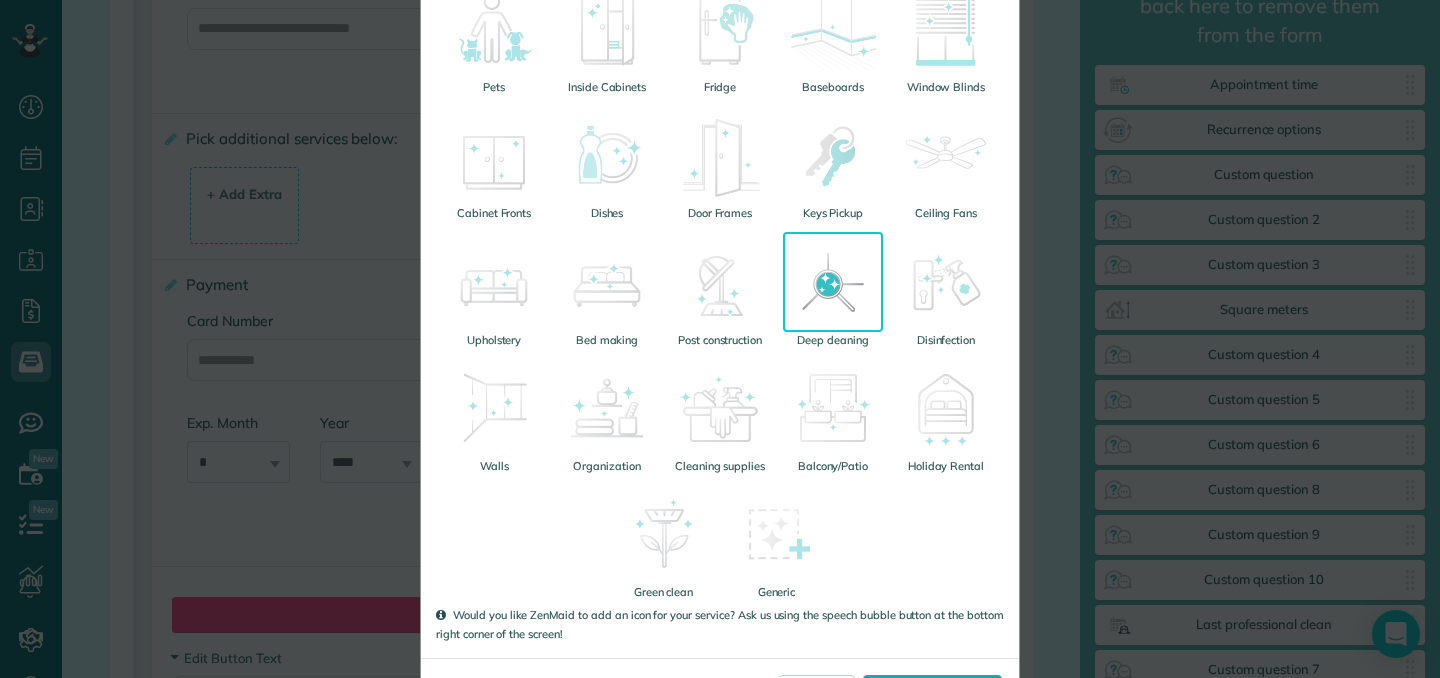 scroll, scrollTop: 588, scrollLeft: 0, axis: vertical 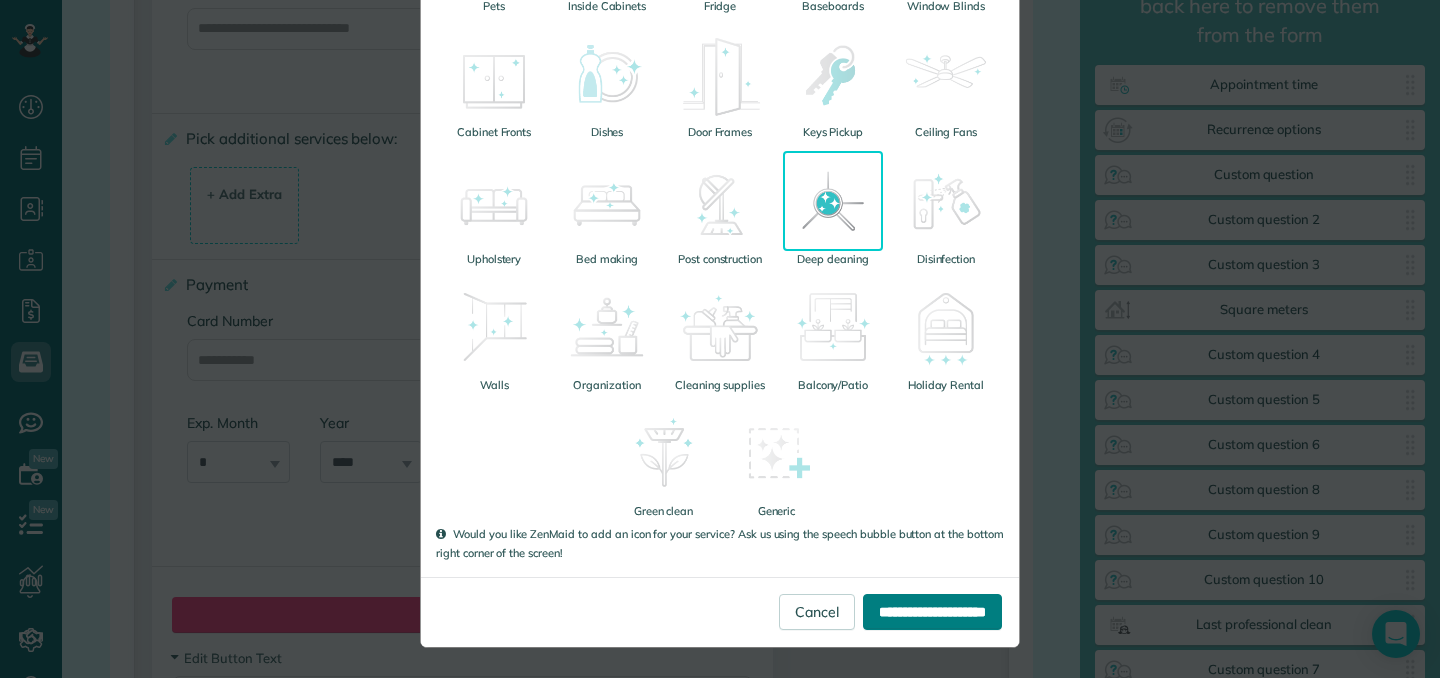 type on "**" 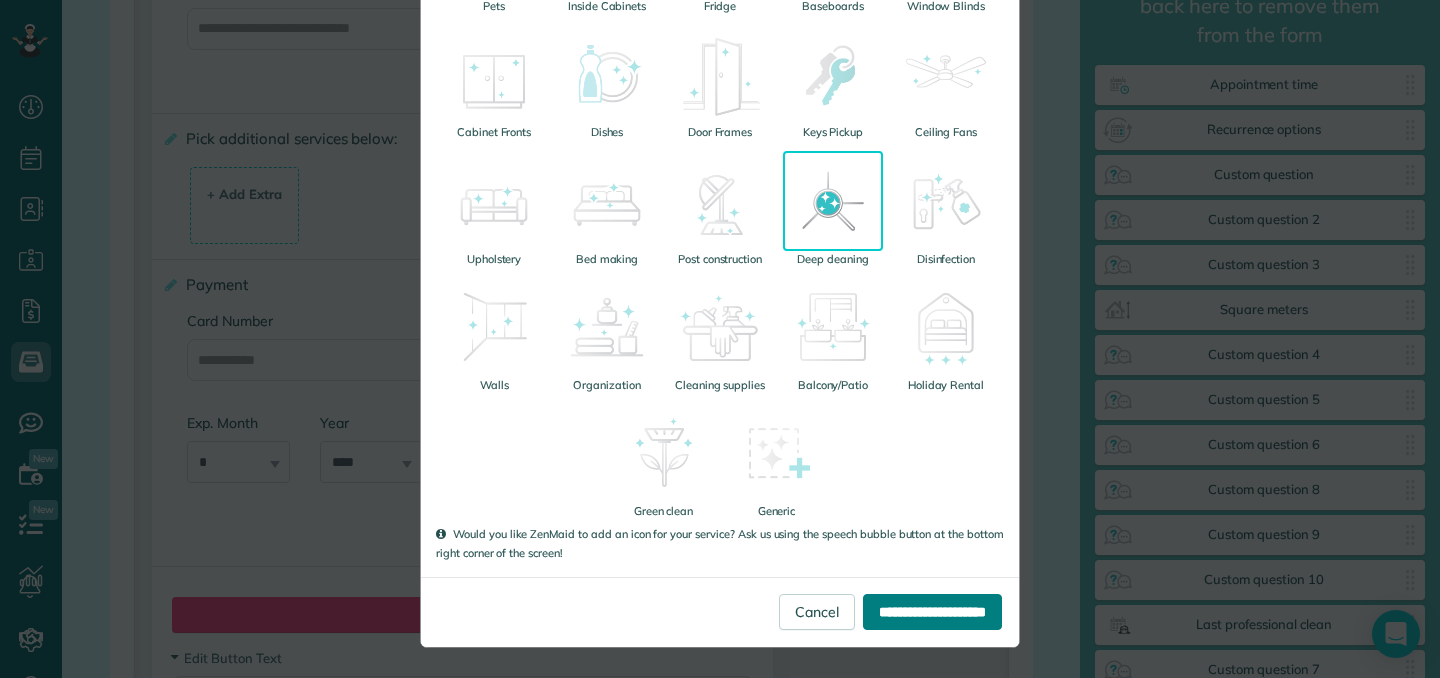 click on "**********" at bounding box center [932, 612] 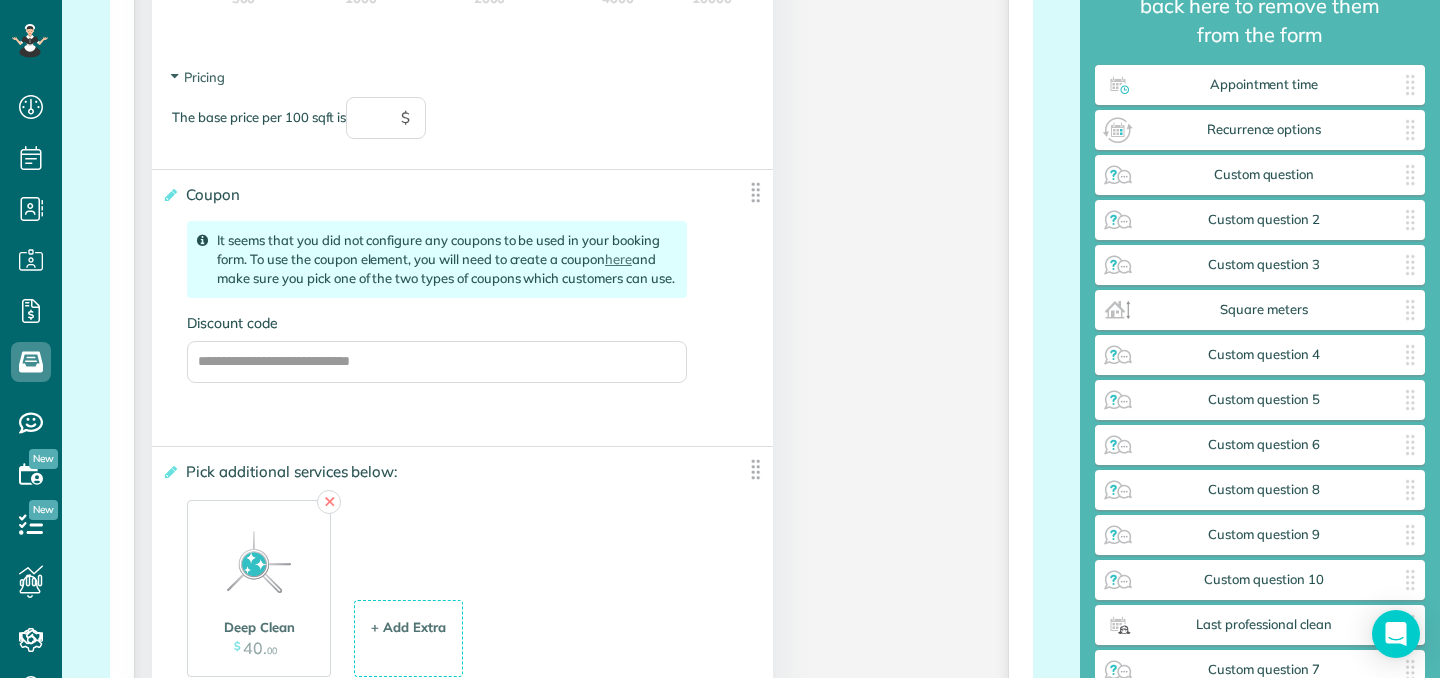 scroll, scrollTop: 2143, scrollLeft: 0, axis: vertical 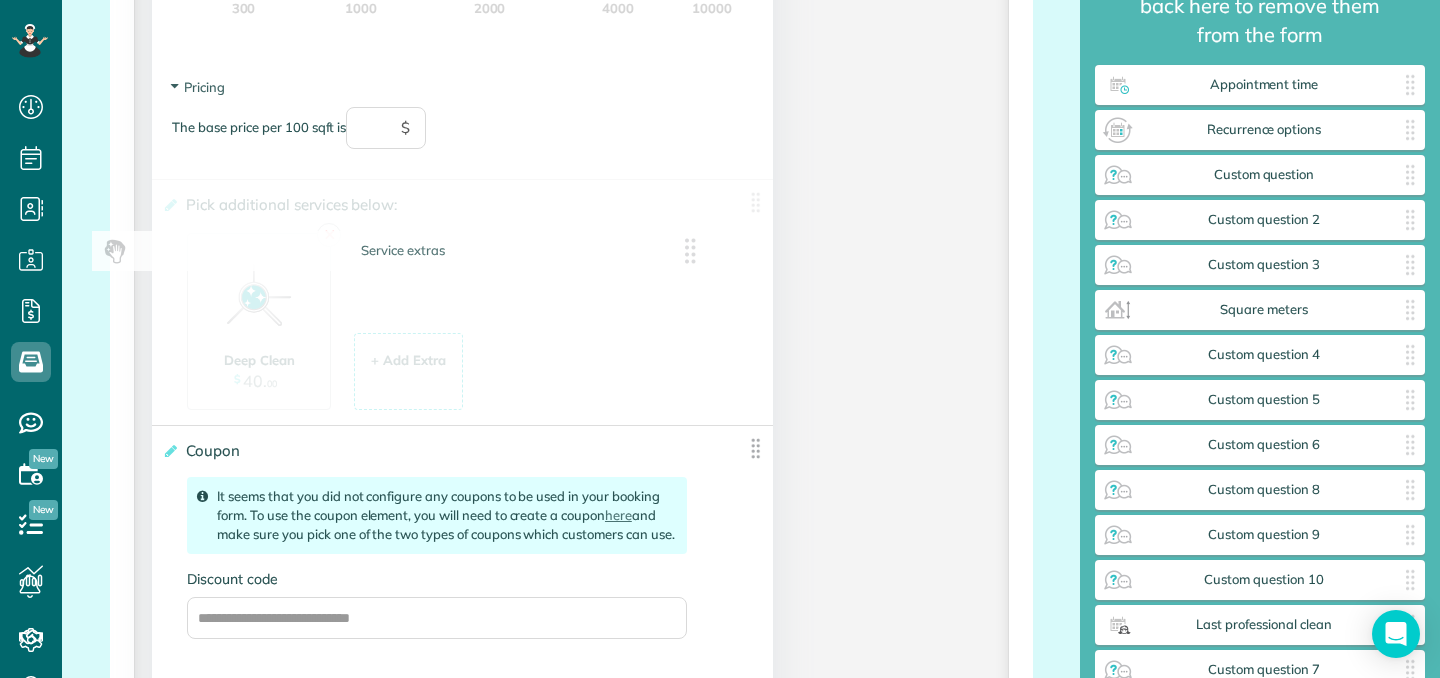 drag, startPoint x: 747, startPoint y: 510, endPoint x: 686, endPoint y: 260, distance: 257.3344 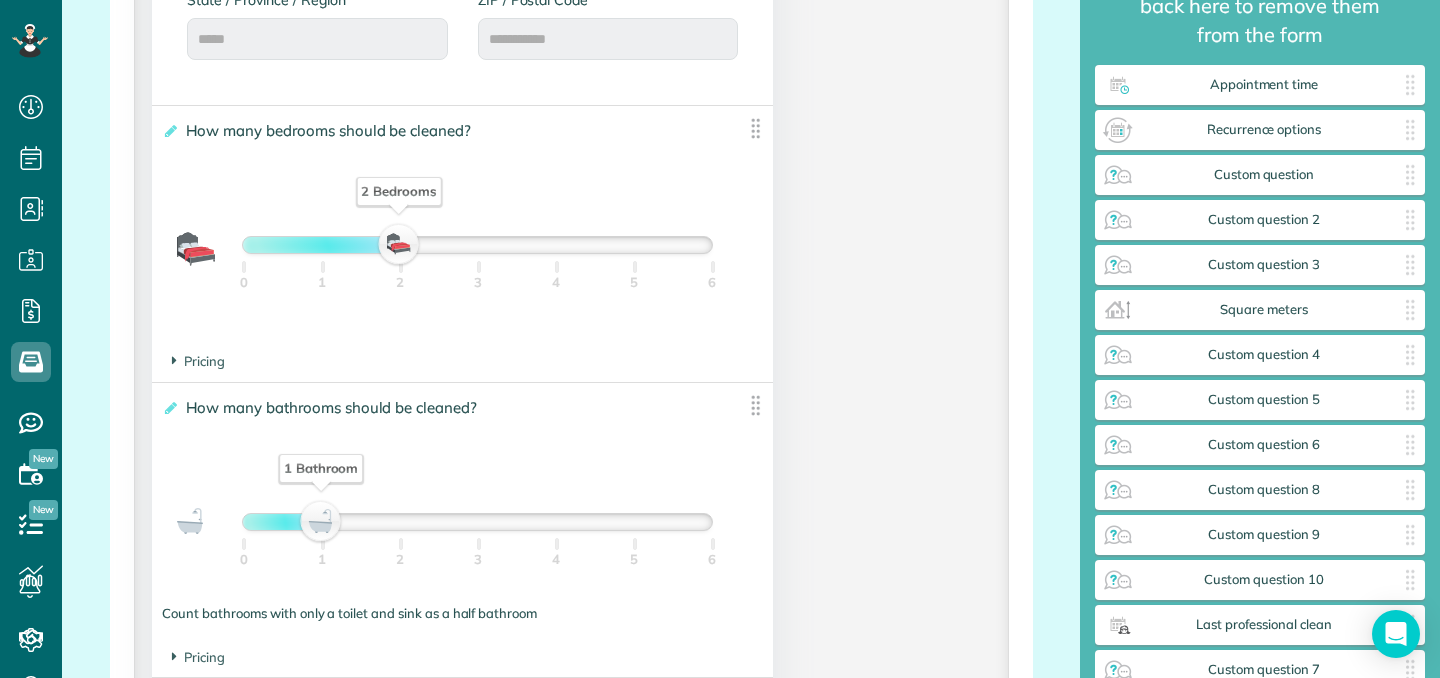 scroll, scrollTop: 1302, scrollLeft: 0, axis: vertical 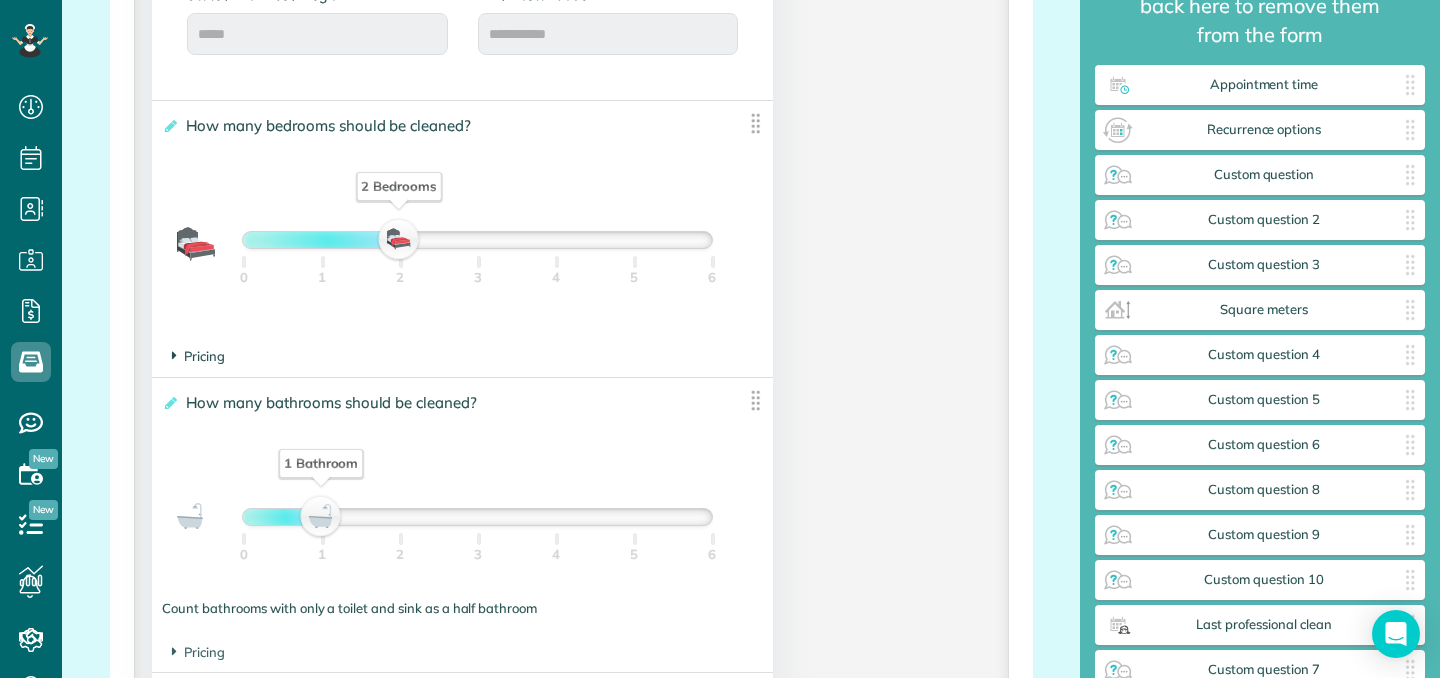 click on "Pricing" at bounding box center (198, 356) 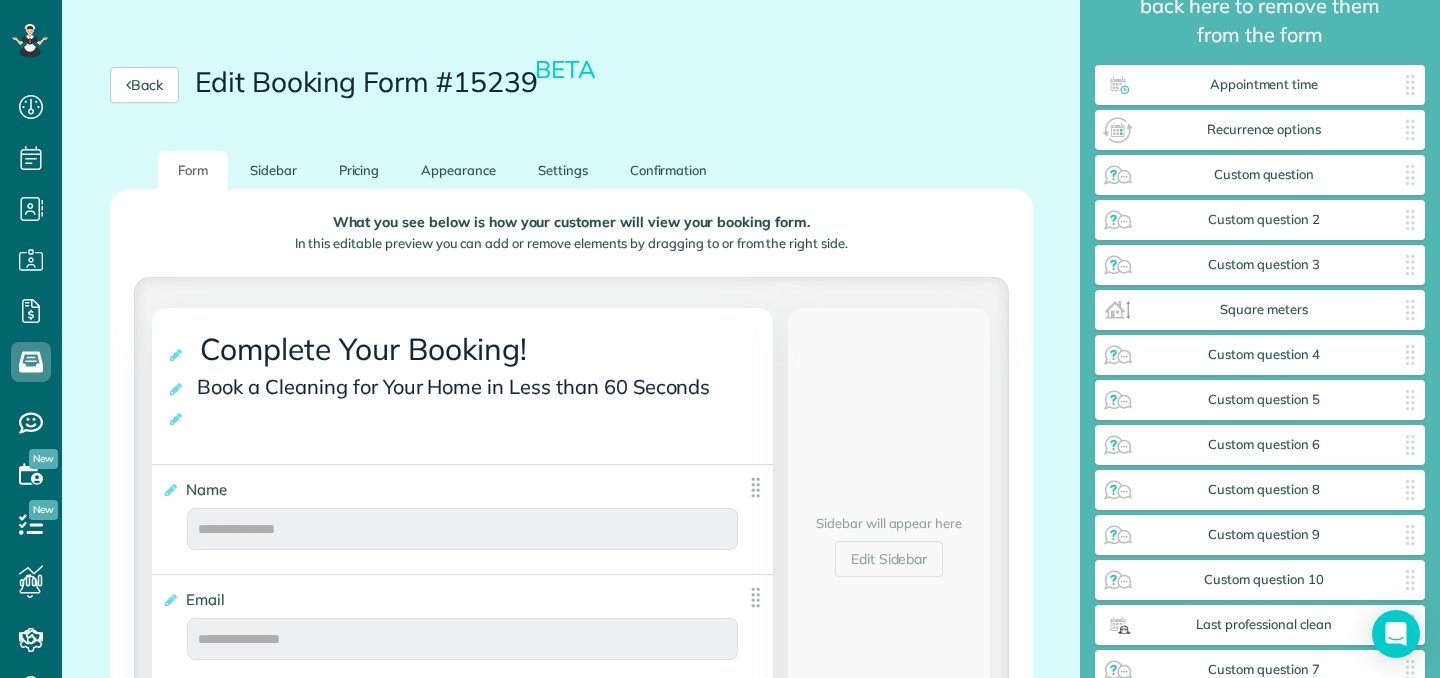 scroll, scrollTop: 0, scrollLeft: 0, axis: both 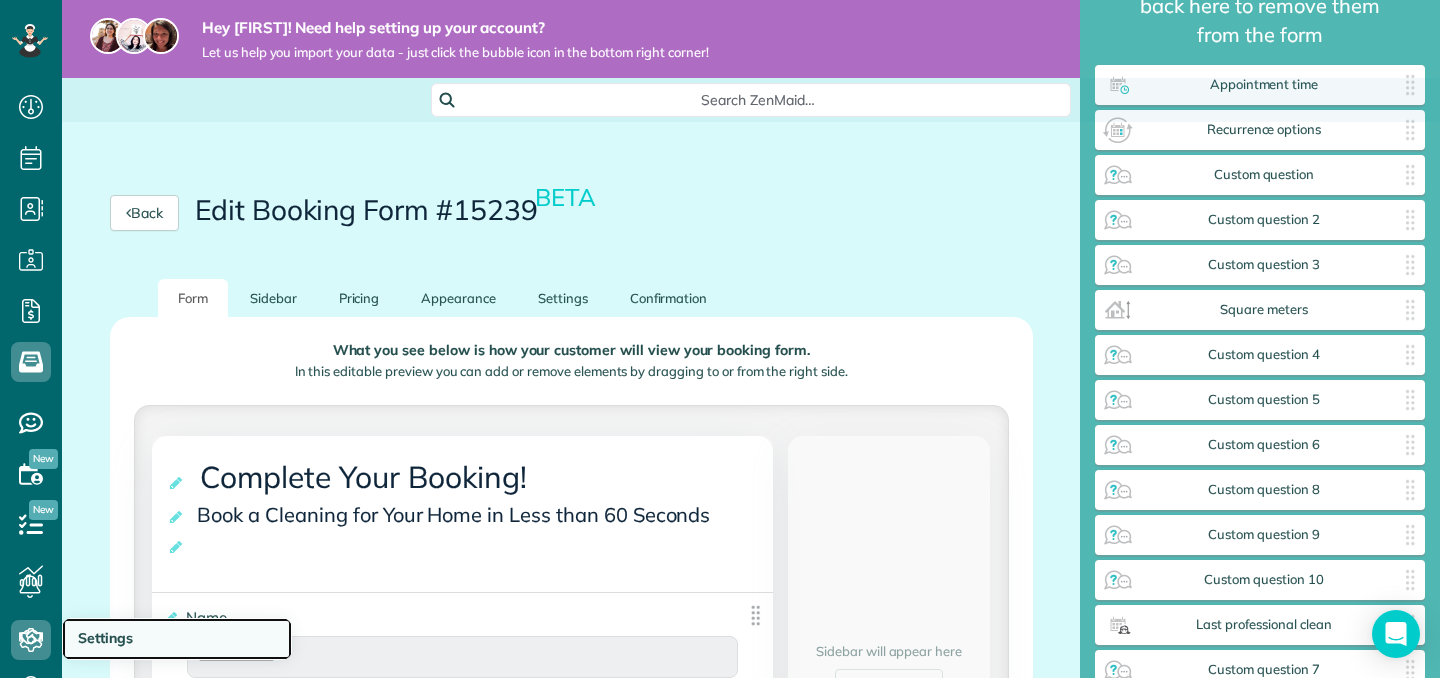 click on "Settings" at bounding box center [105, 638] 